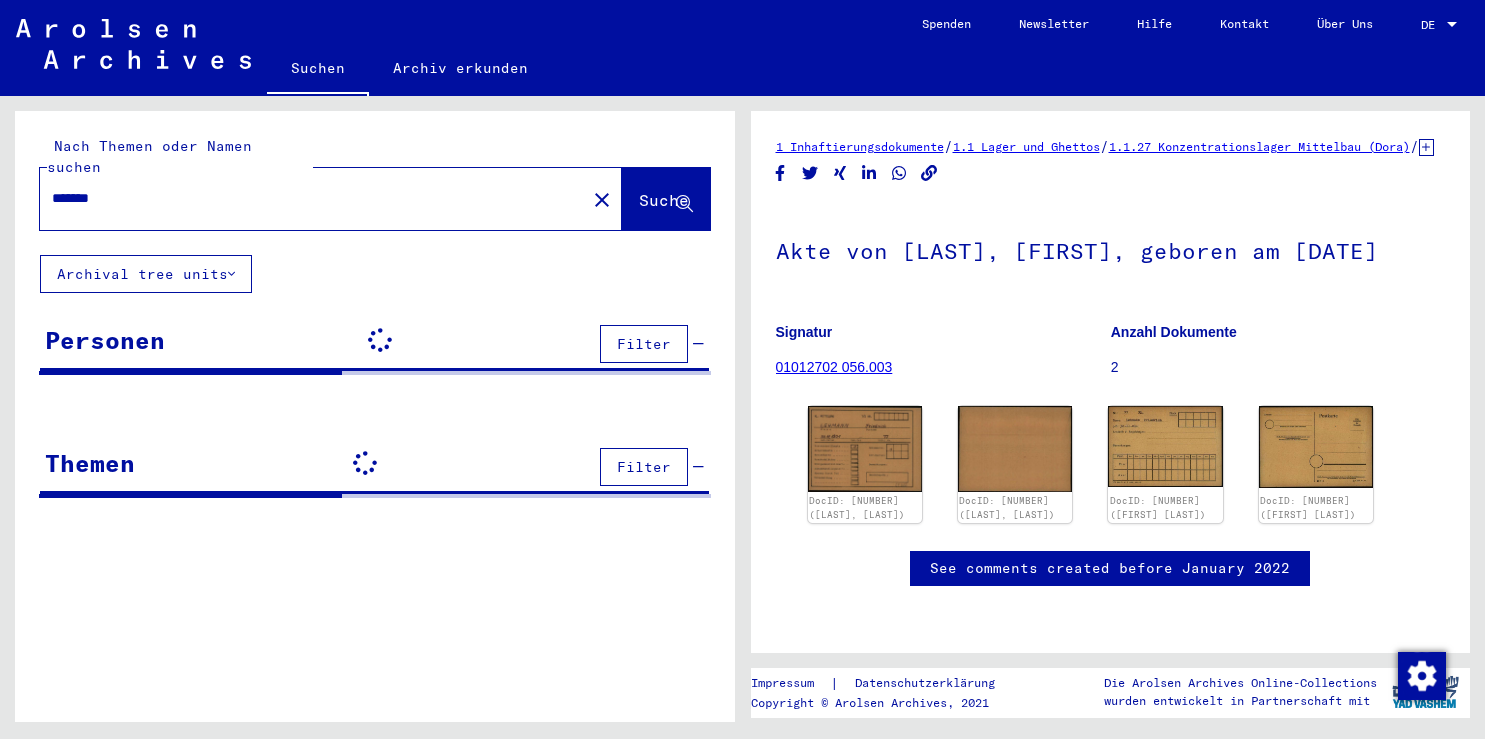 scroll, scrollTop: 0, scrollLeft: 0, axis: both 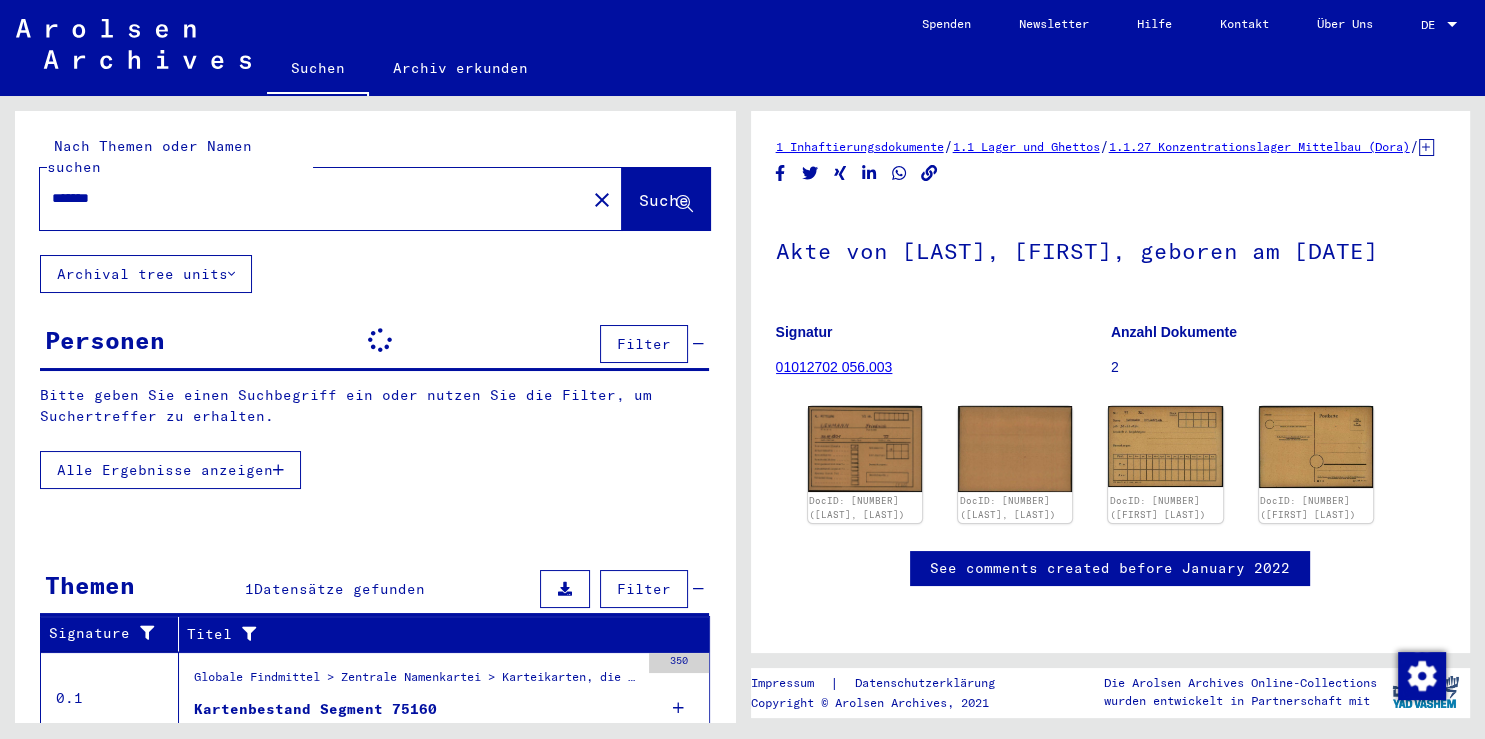 drag, startPoint x: 243, startPoint y: 199, endPoint x: 218, endPoint y: 188, distance: 27.313 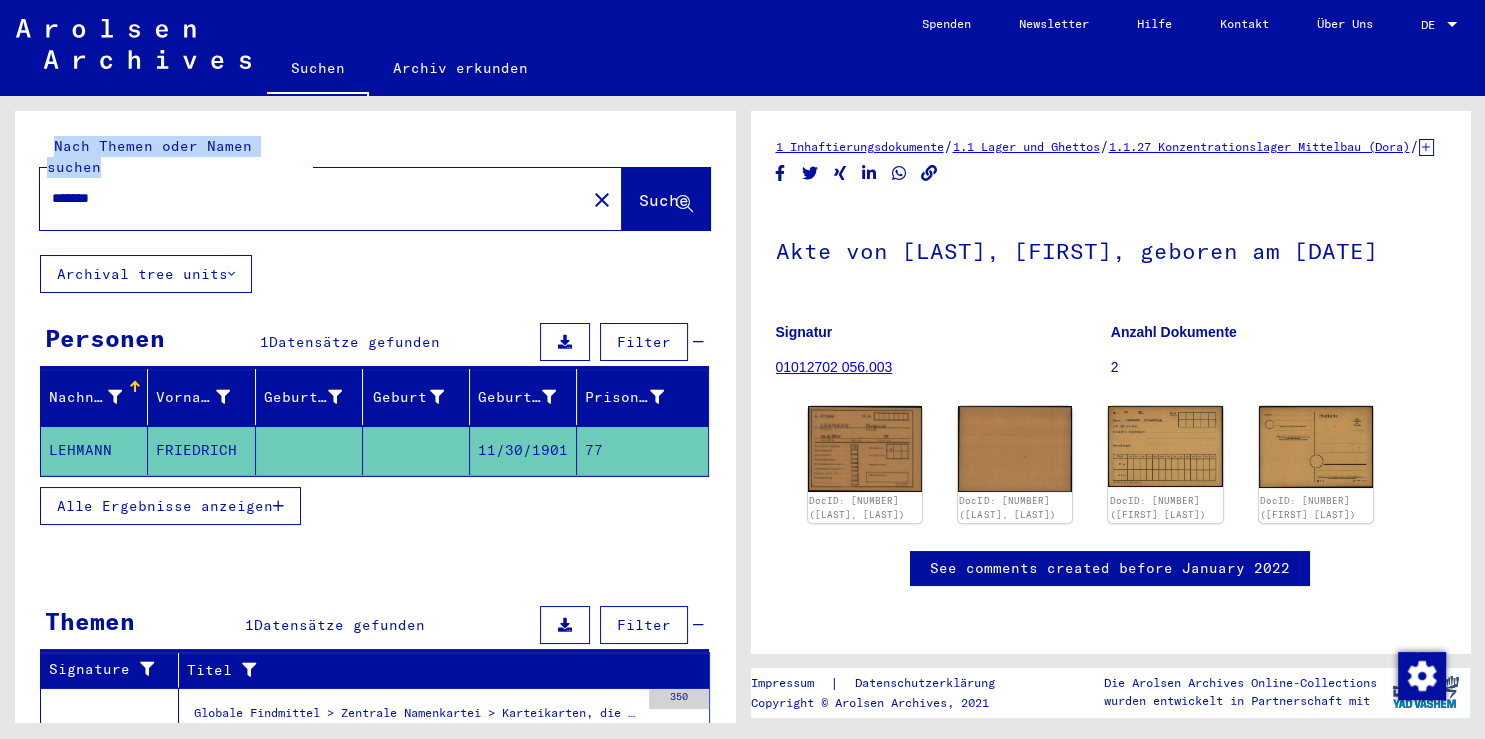 drag, startPoint x: 215, startPoint y: 188, endPoint x: -26, endPoint y: 196, distance: 241.13274 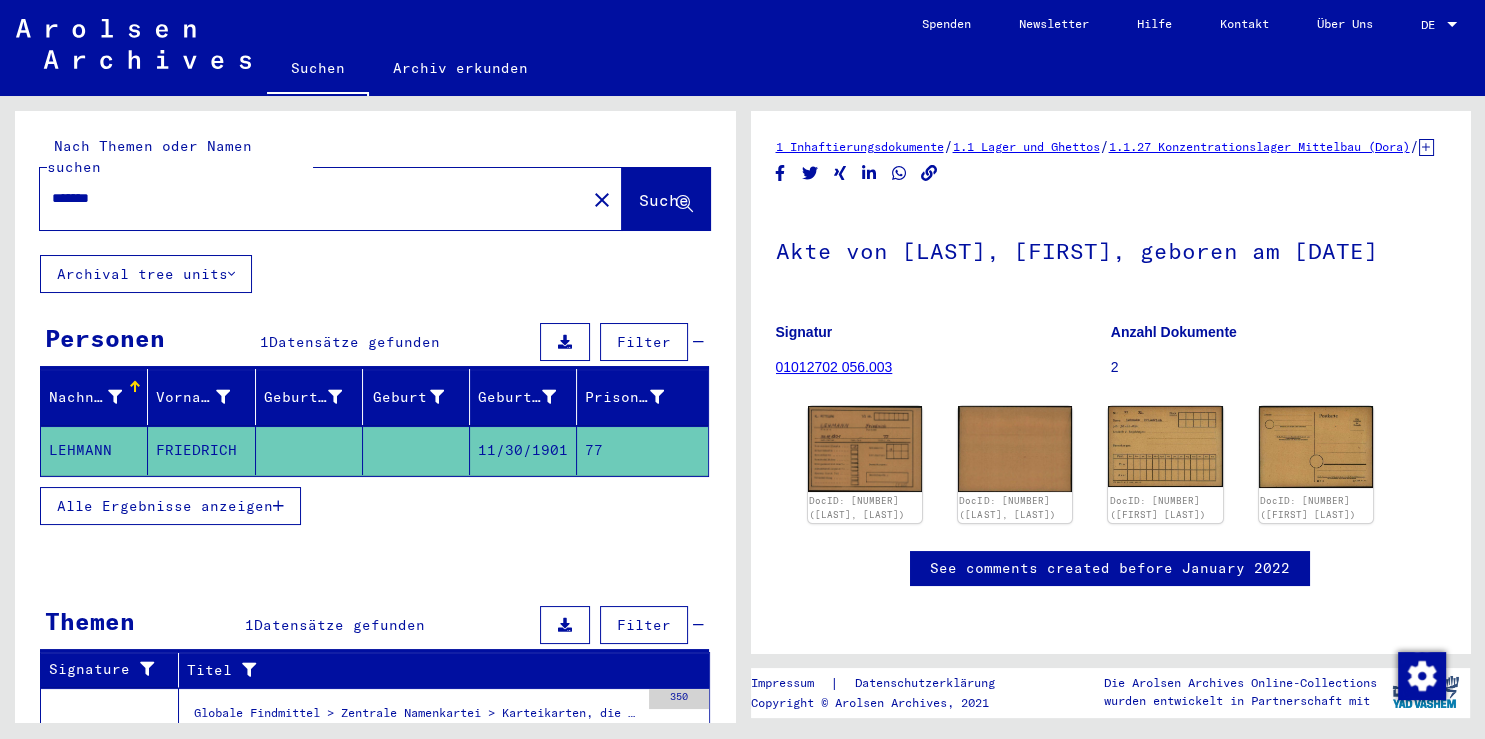 drag, startPoint x: 121, startPoint y: 181, endPoint x: 22, endPoint y: 170, distance: 99.60924 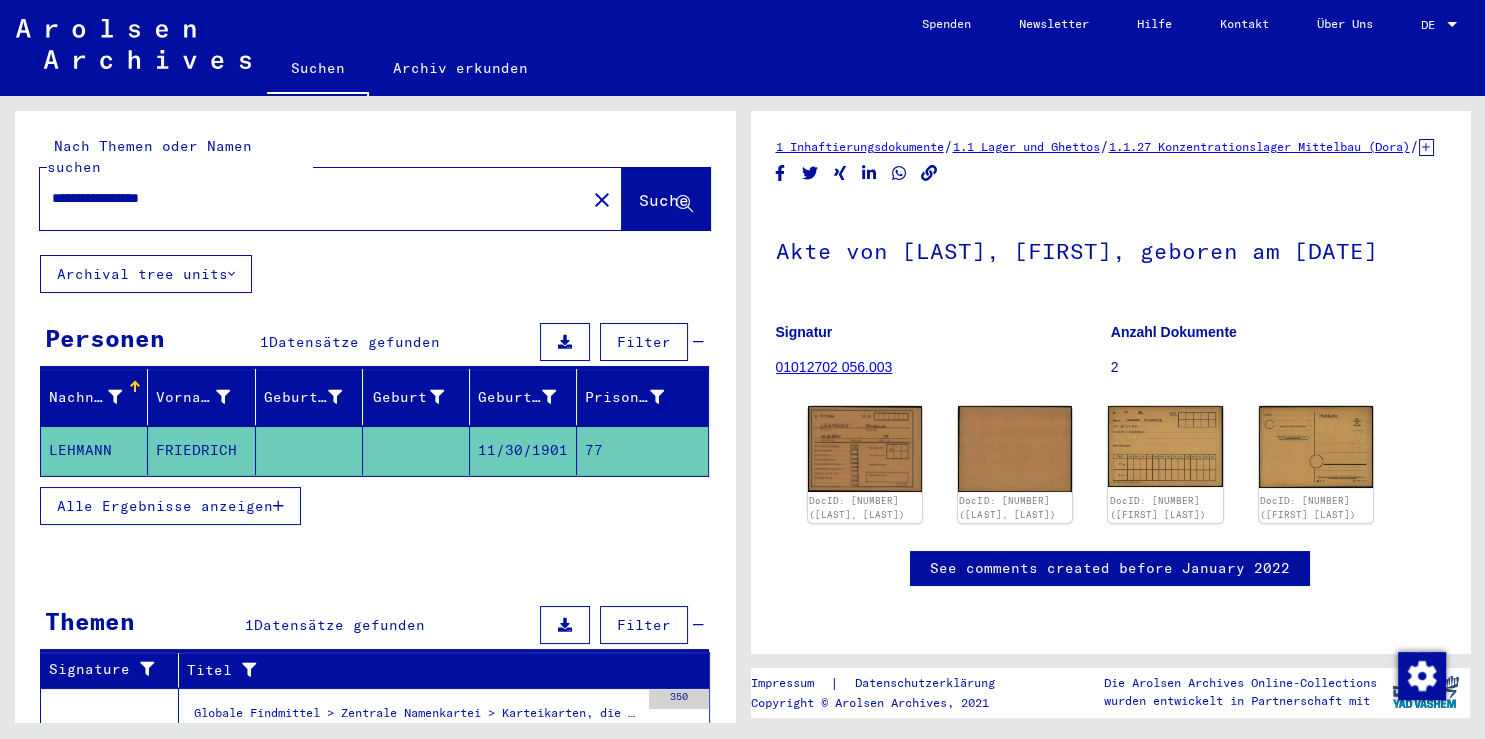 type on "**********" 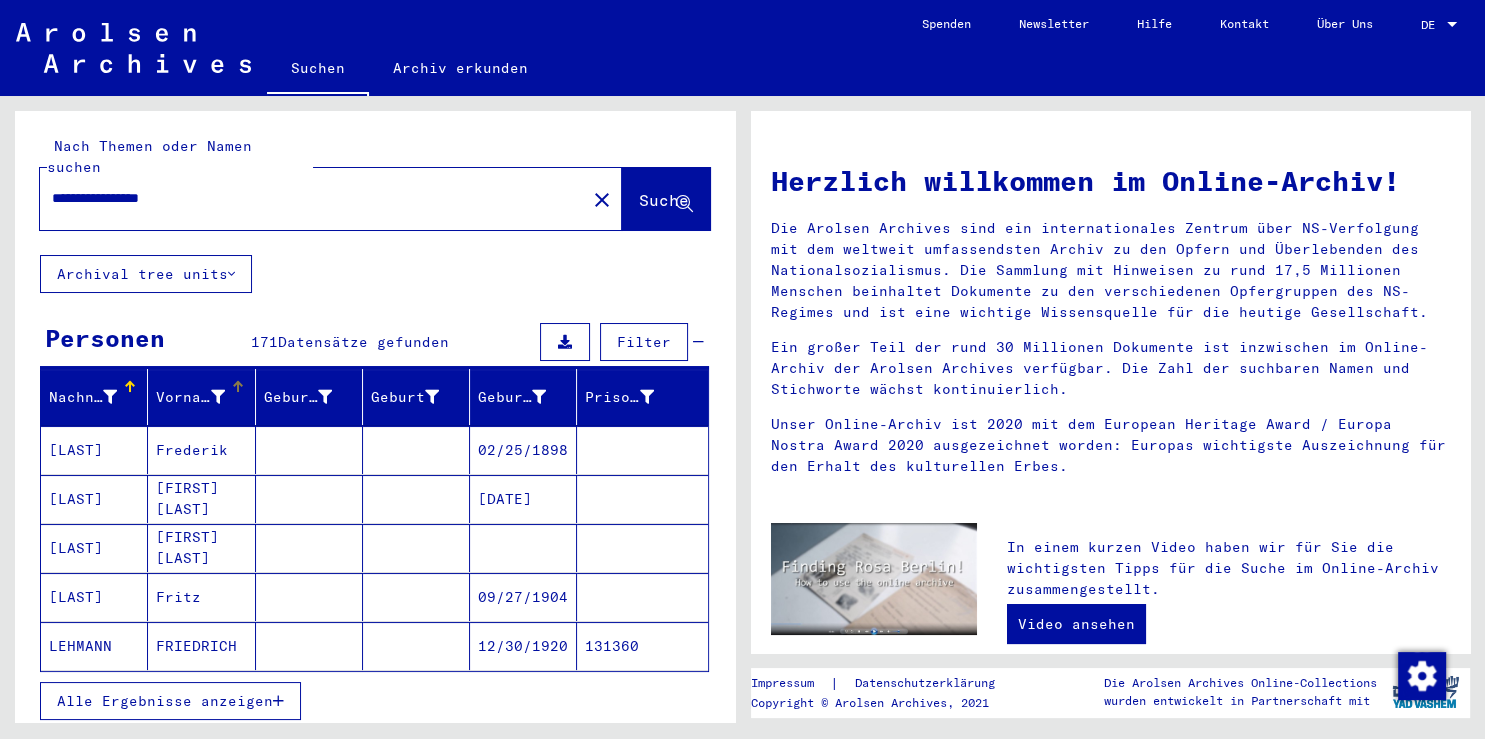 scroll, scrollTop: 150, scrollLeft: 0, axis: vertical 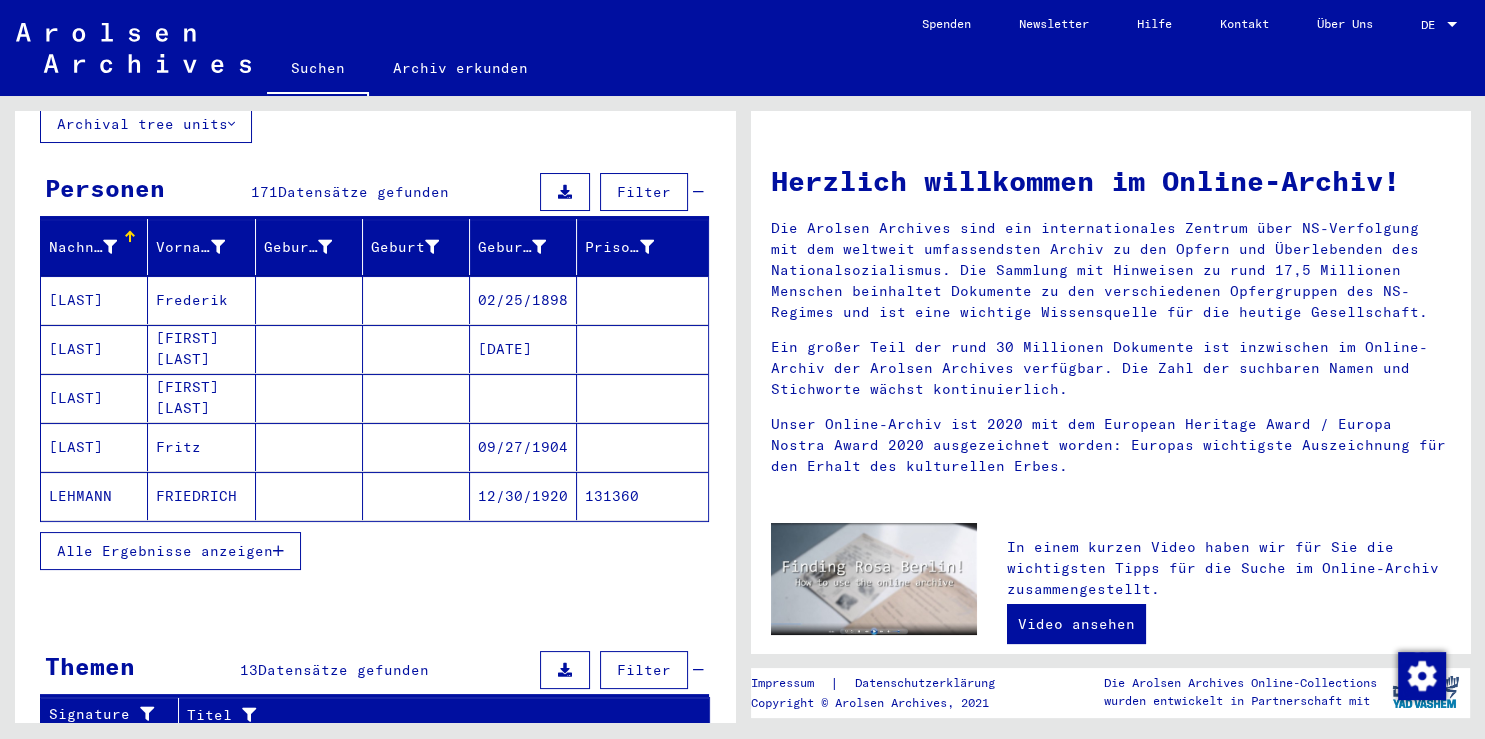 click on "Alle Ergebnisse anzeigen" at bounding box center (170, 551) 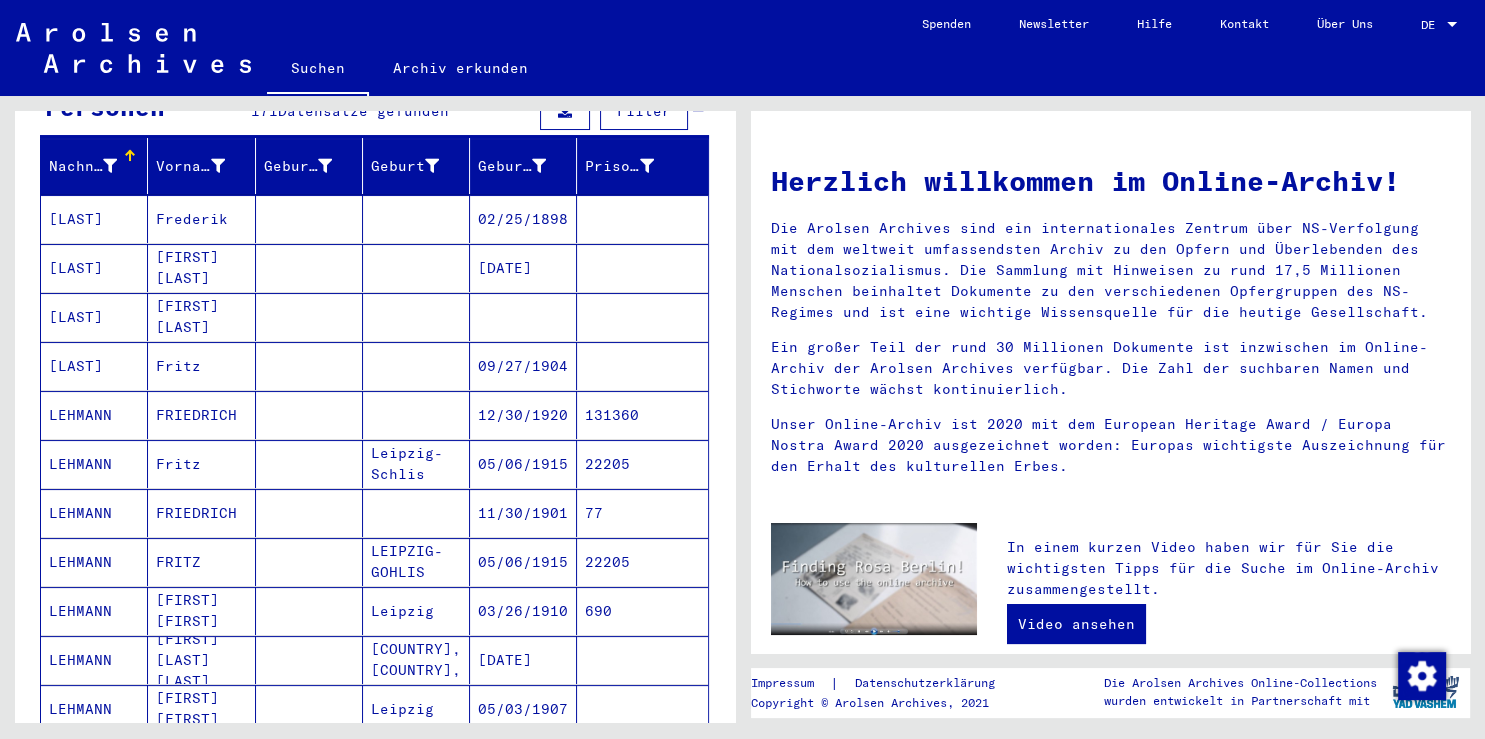 scroll, scrollTop: 234, scrollLeft: 0, axis: vertical 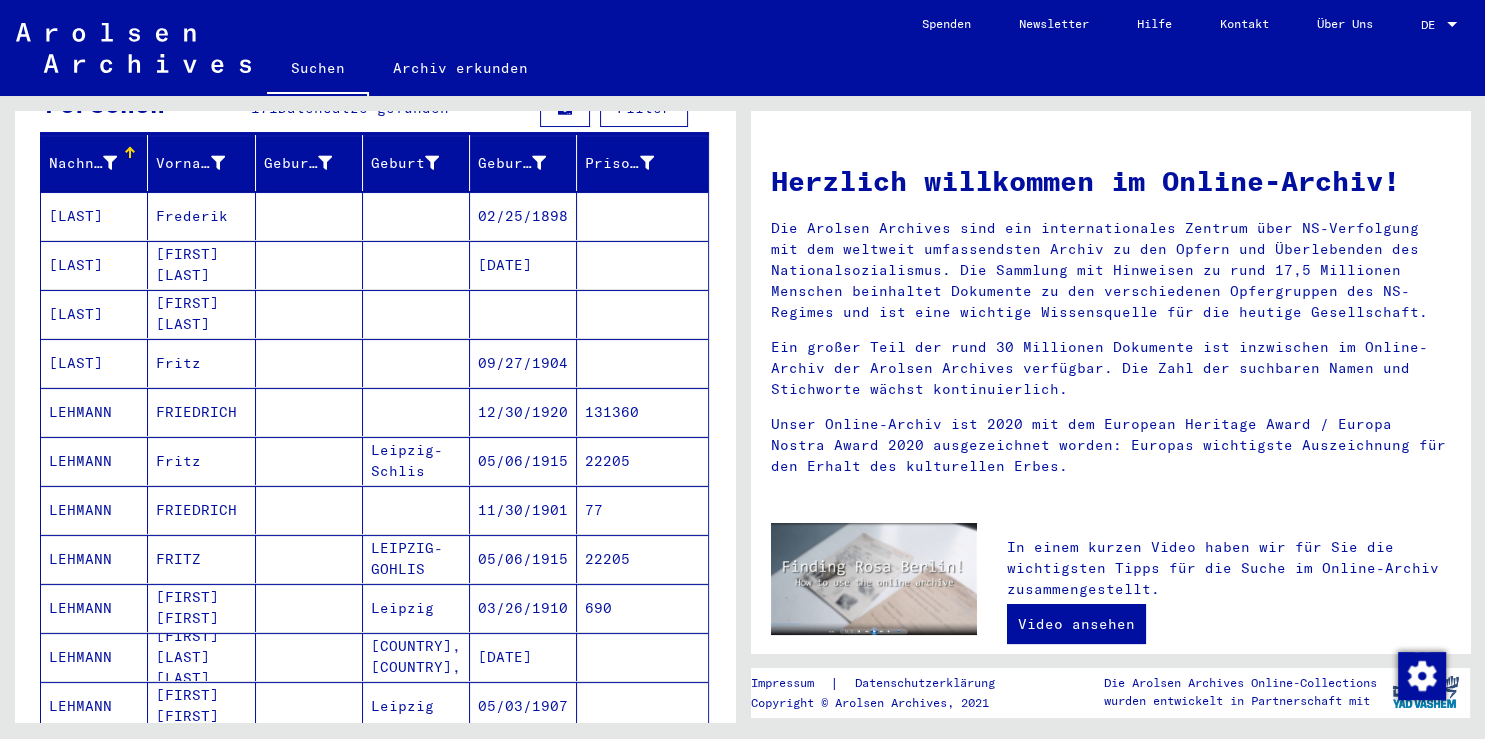 click at bounding box center [416, 412] 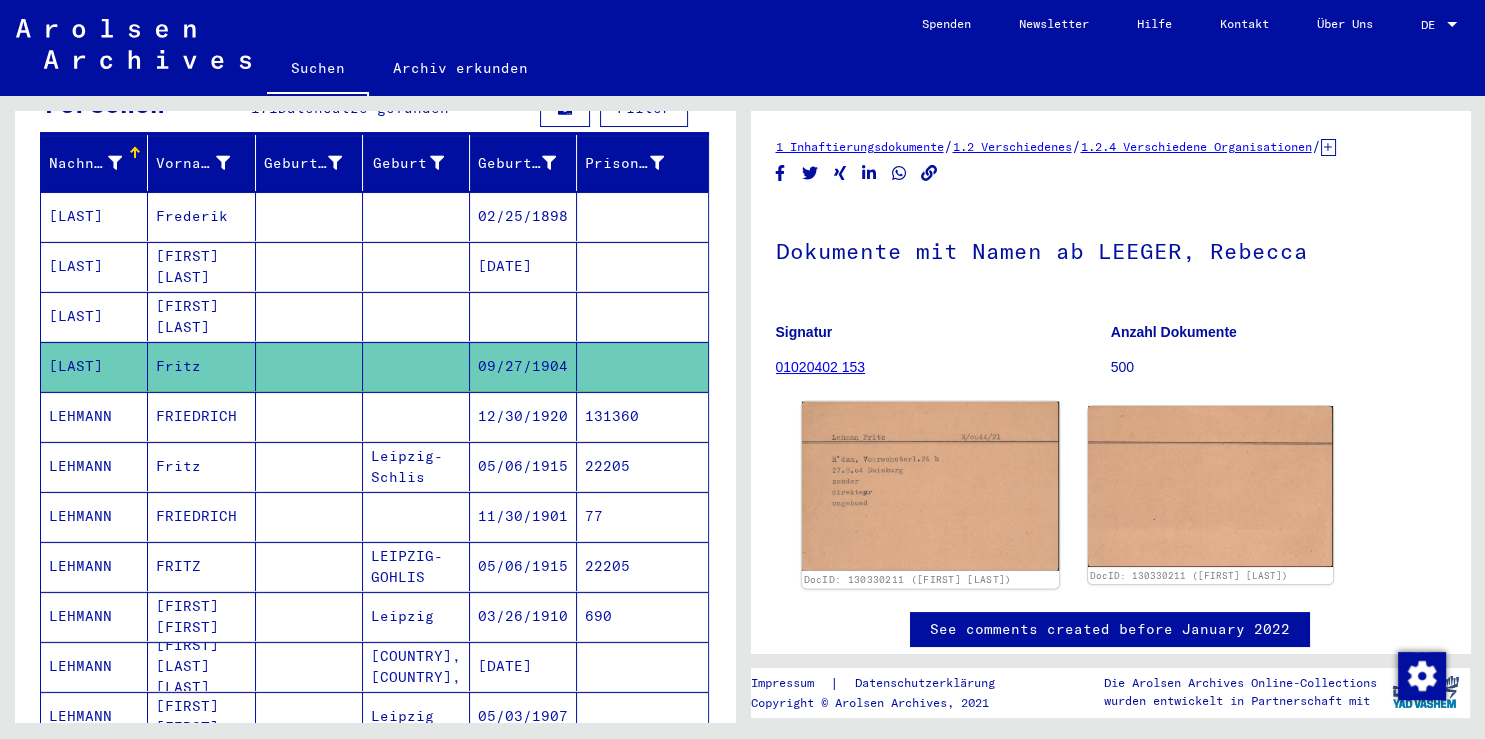click 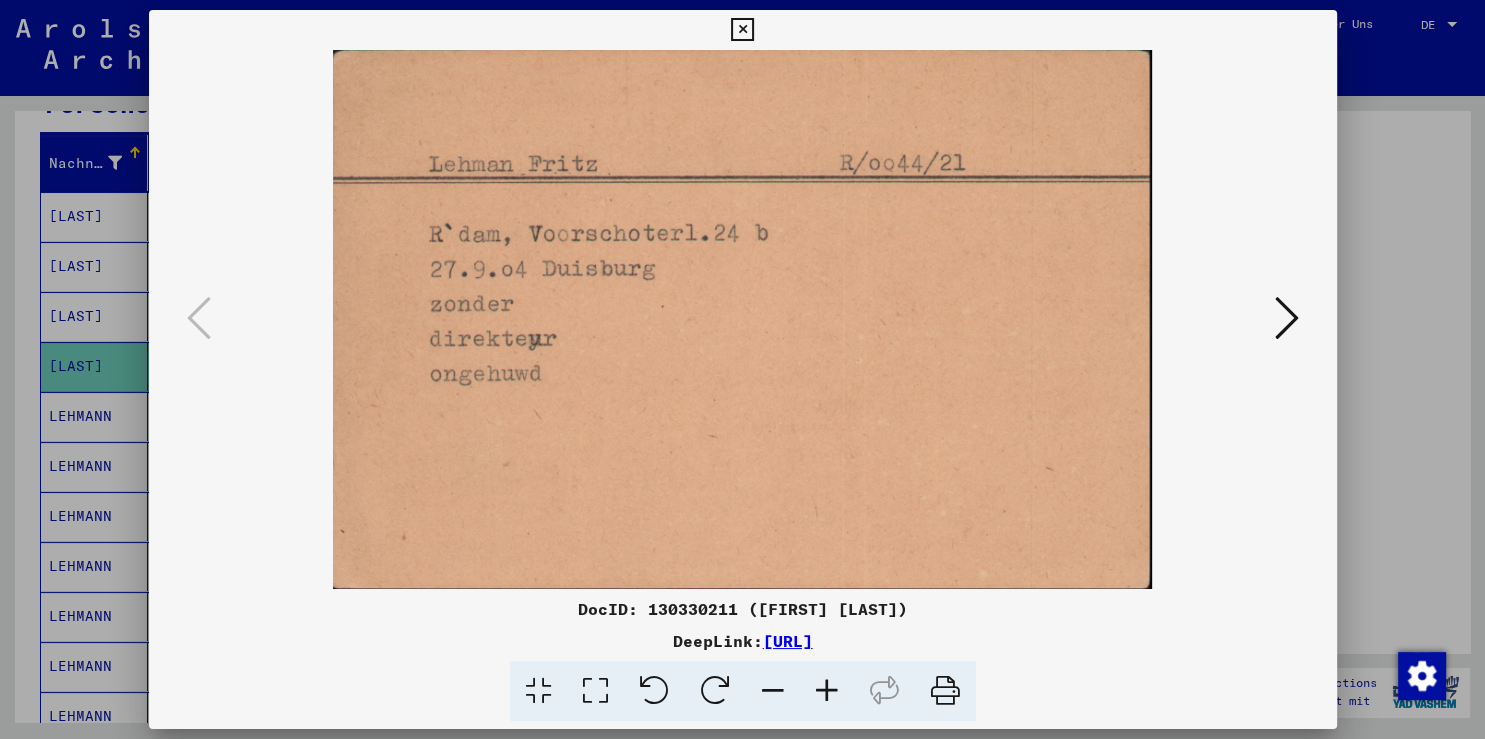 click at bounding box center [742, 369] 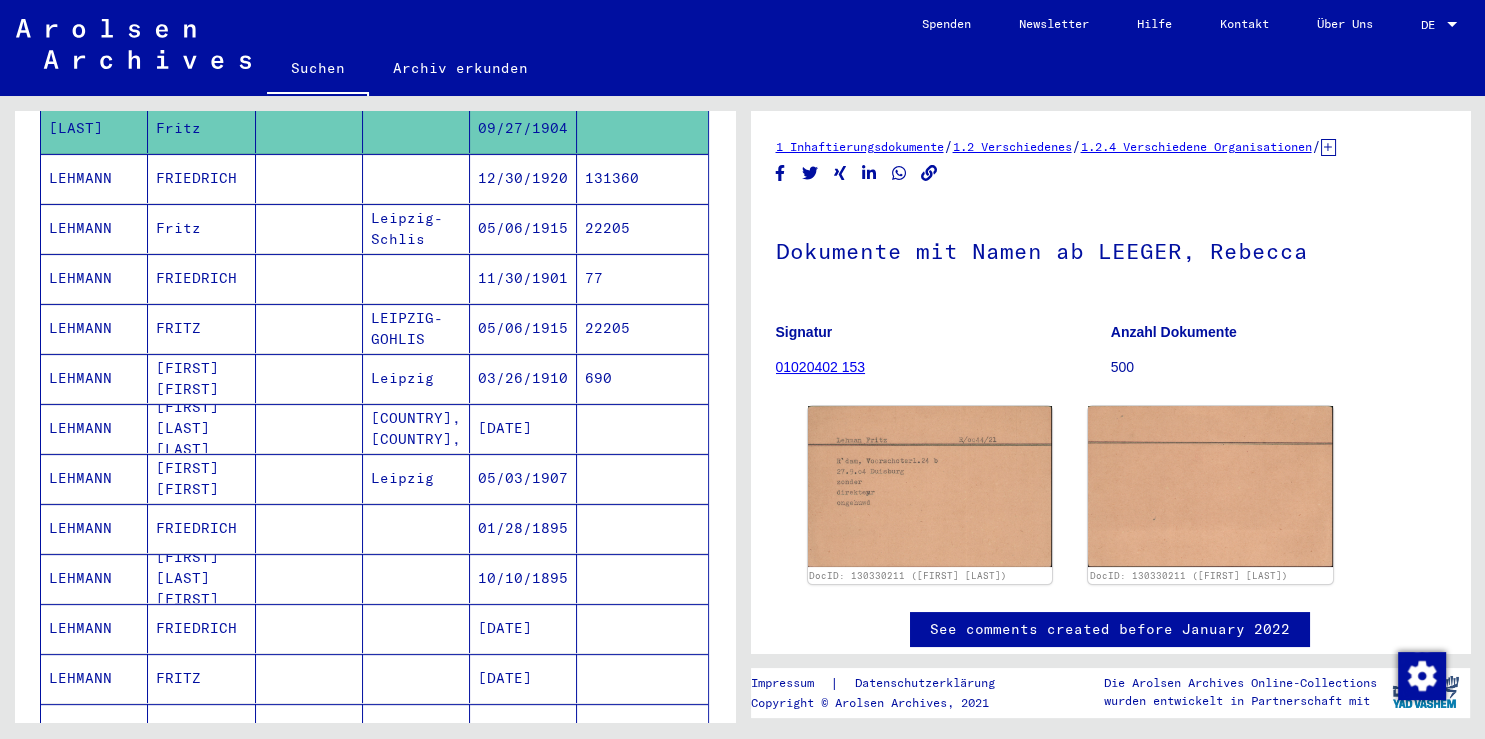 scroll, scrollTop: 473, scrollLeft: 0, axis: vertical 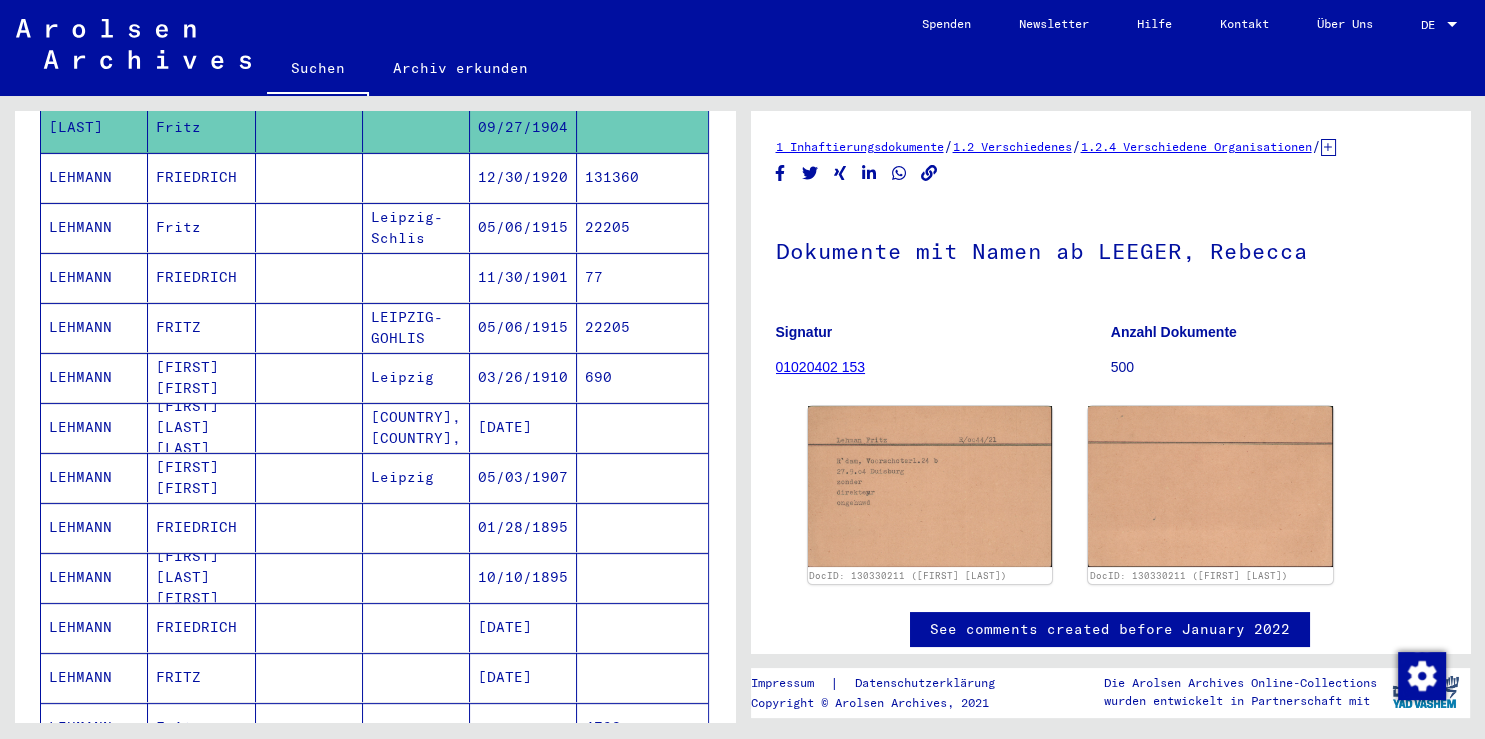 click at bounding box center [309, 577] 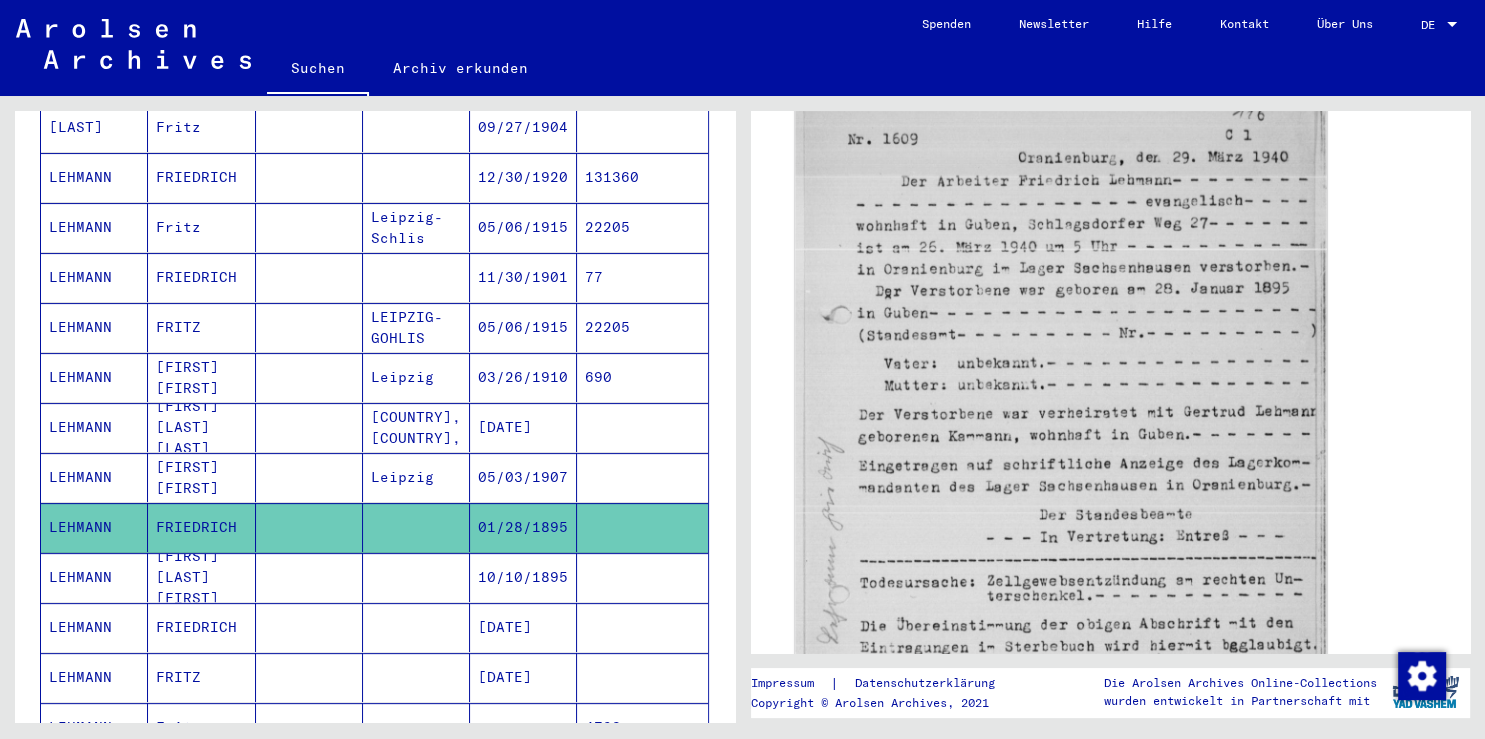 scroll, scrollTop: 298, scrollLeft: 0, axis: vertical 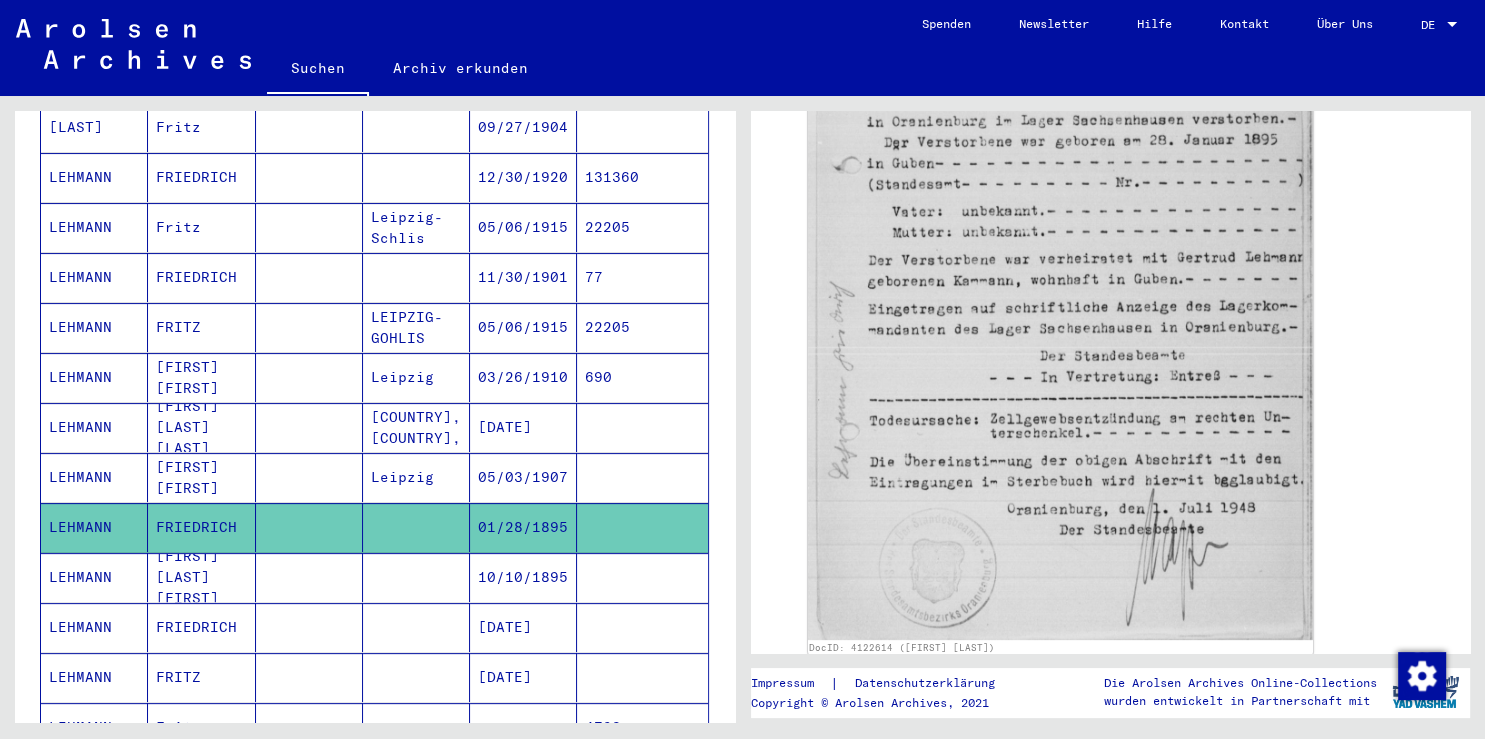 click on "[FIRST] [LAST] [FIRST]" at bounding box center (201, 627) 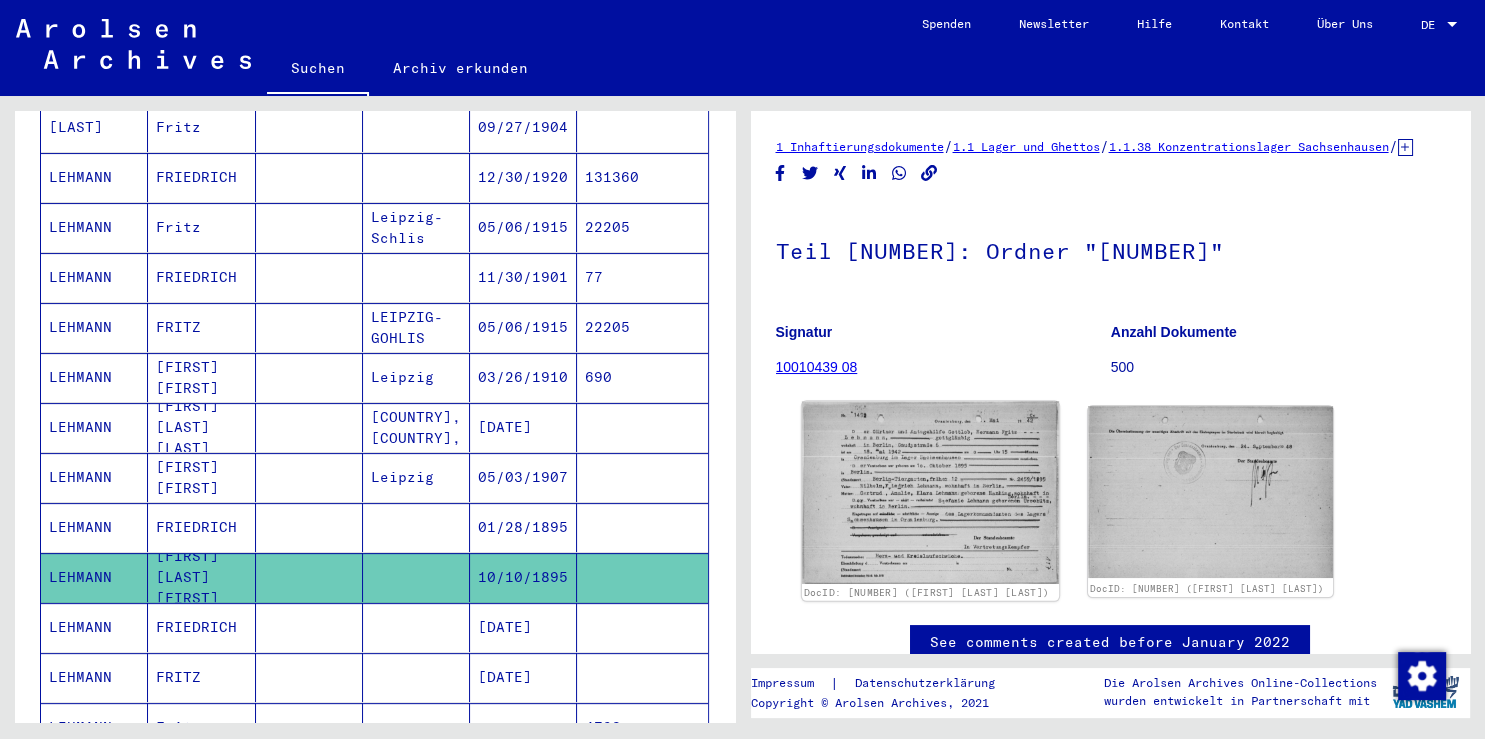 click 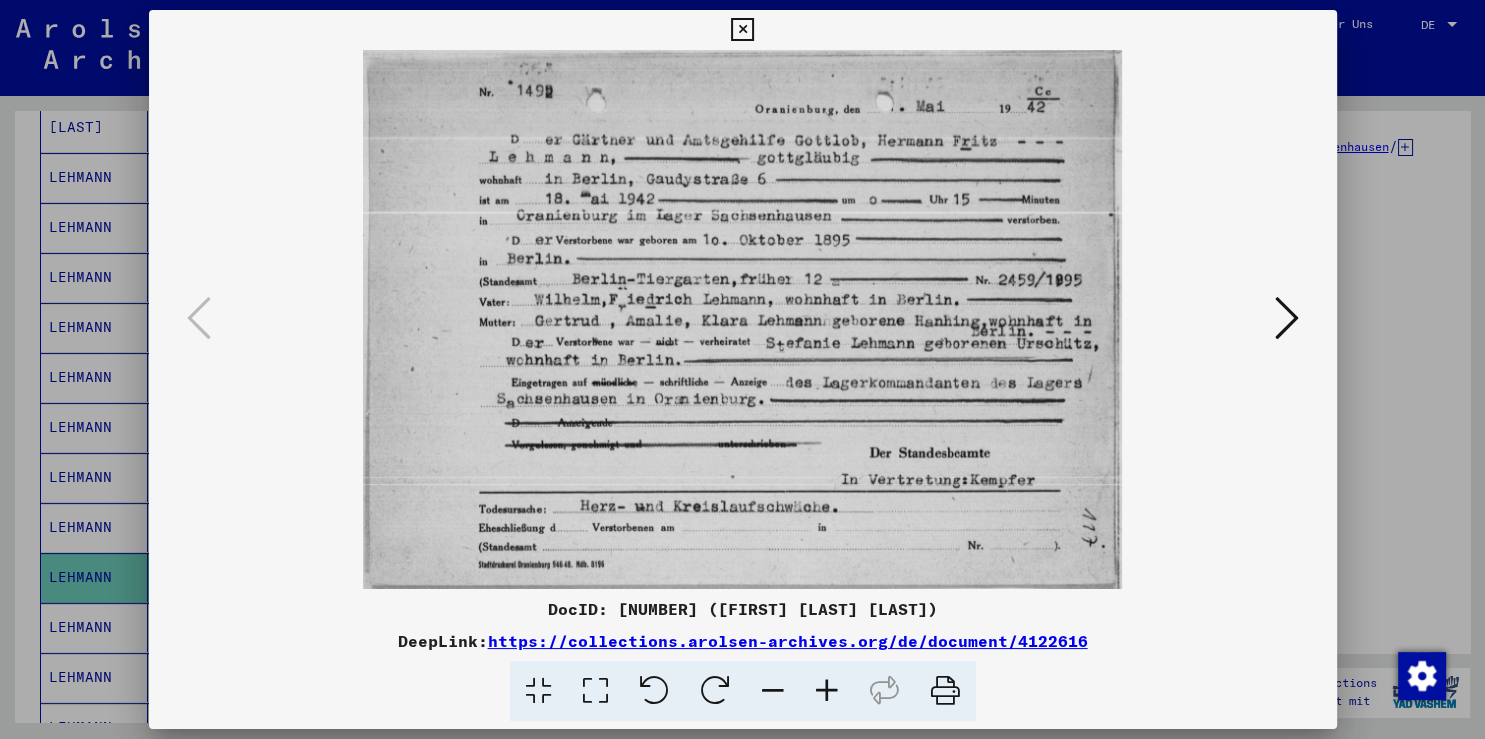 click at bounding box center [742, 369] 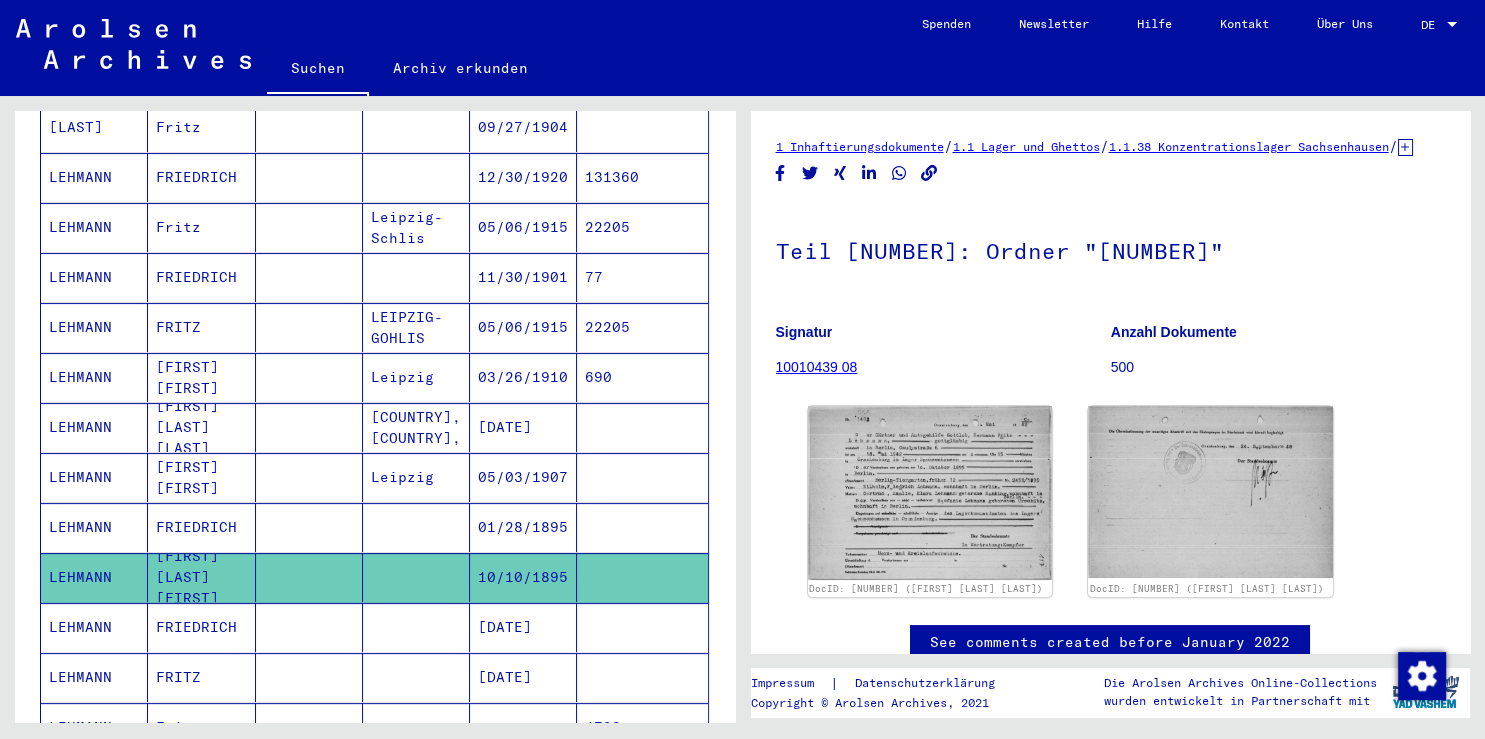 click on "LEHMANN" at bounding box center (94, 677) 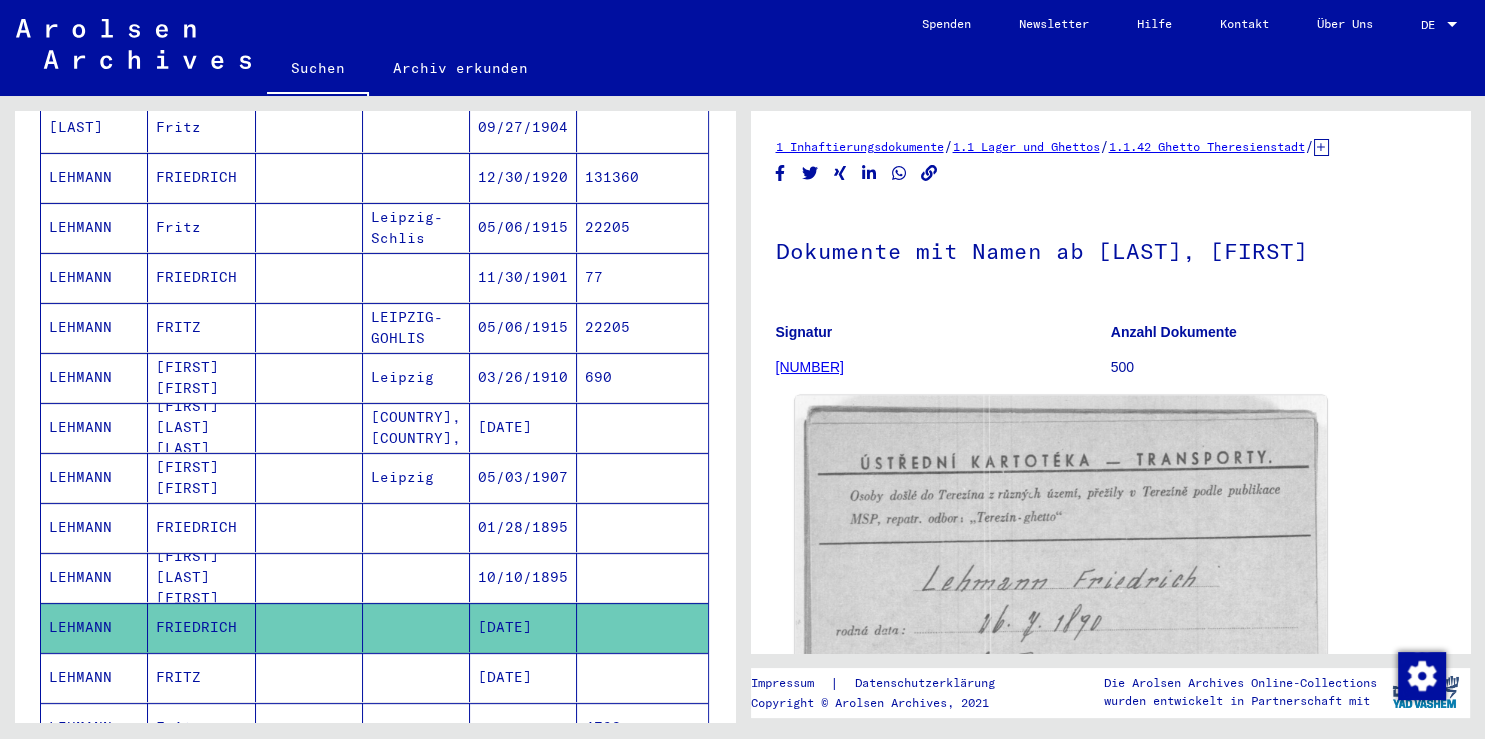 click 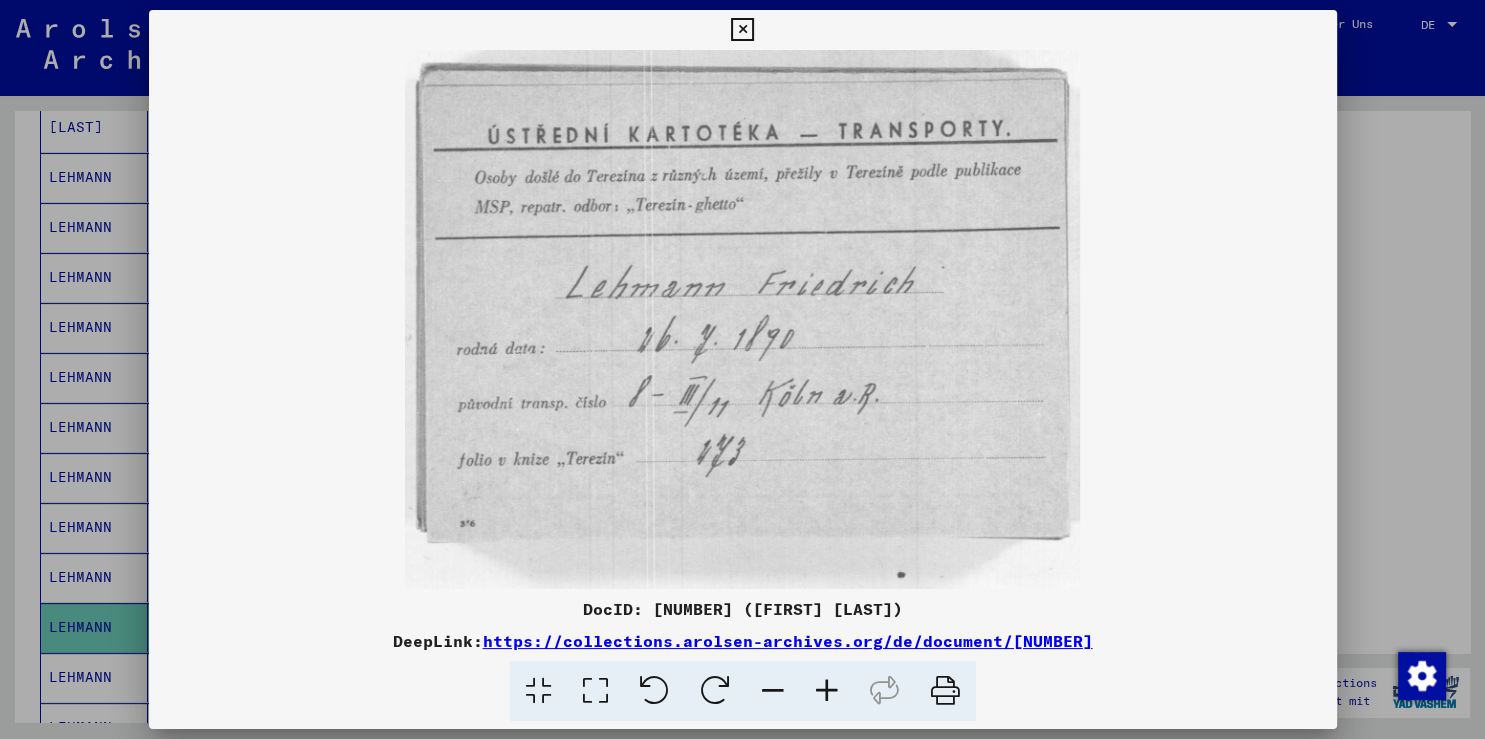 click at bounding box center (743, 319) 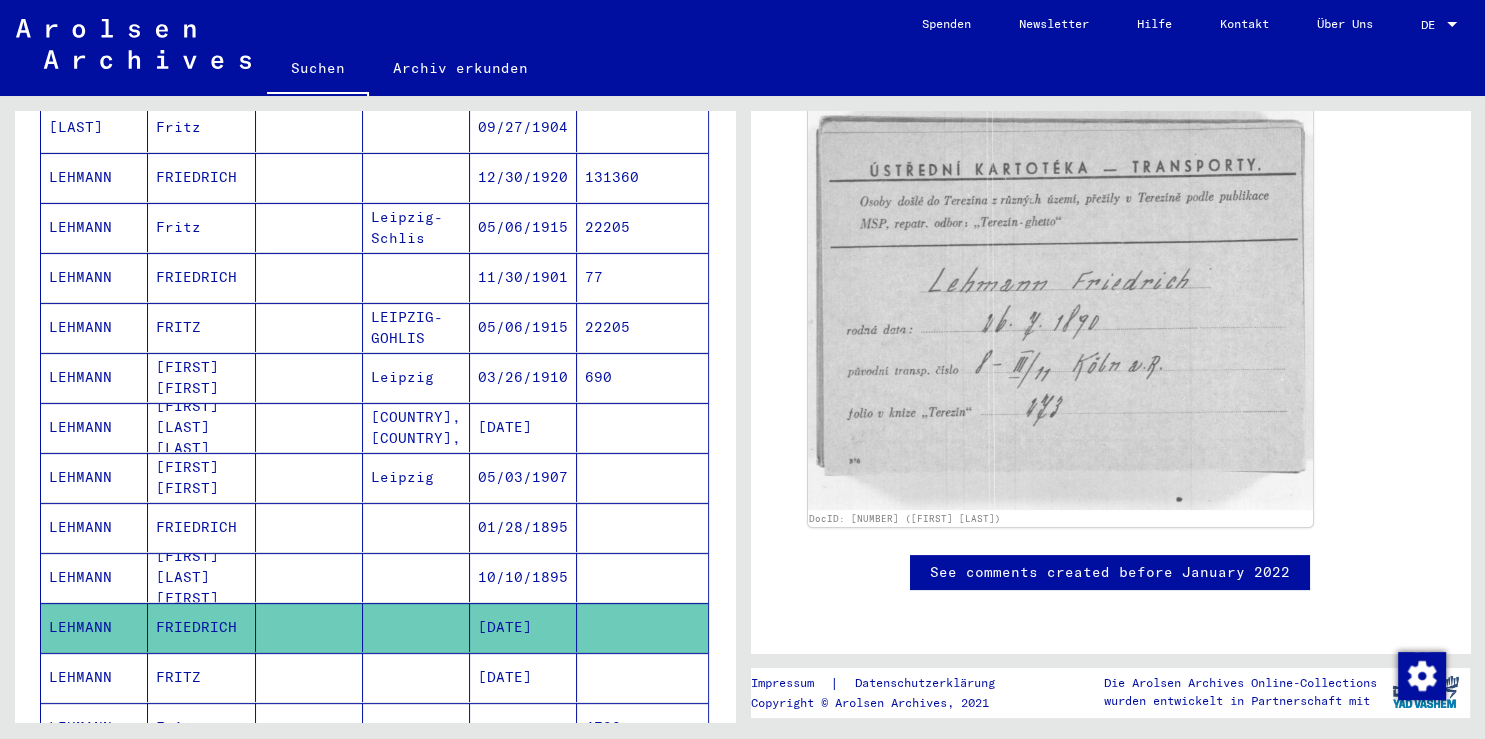 scroll, scrollTop: 302, scrollLeft: 0, axis: vertical 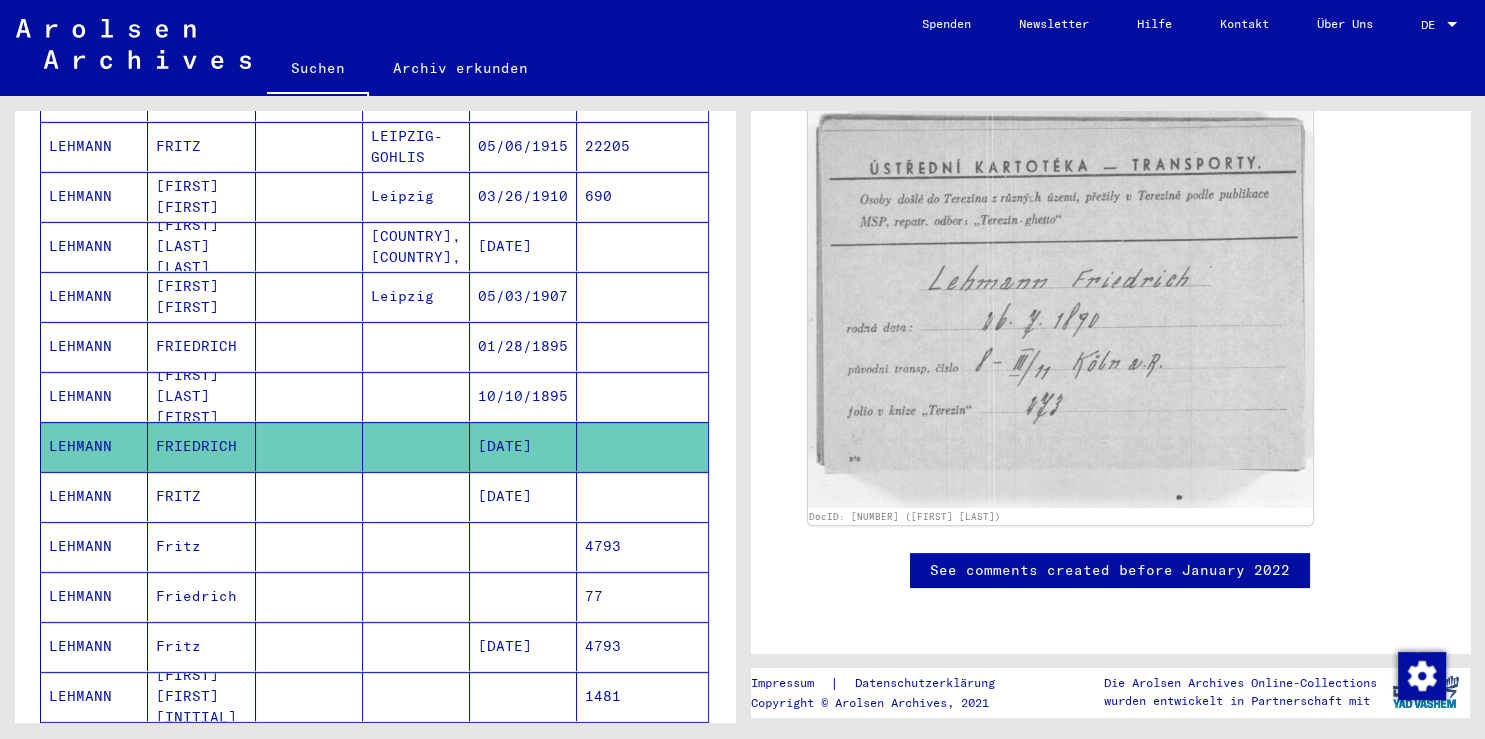 click on "FRITZ" at bounding box center [201, 546] 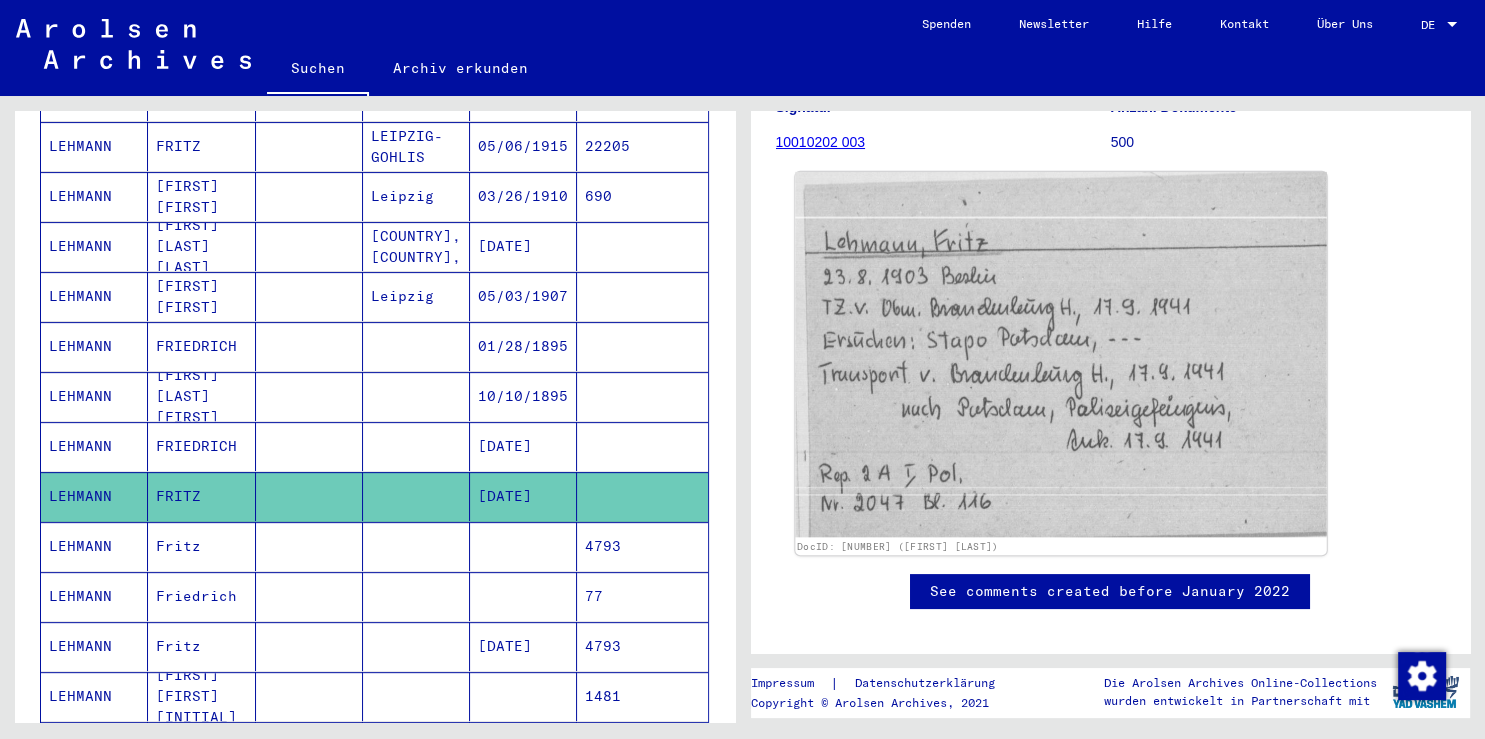 scroll, scrollTop: 226, scrollLeft: 0, axis: vertical 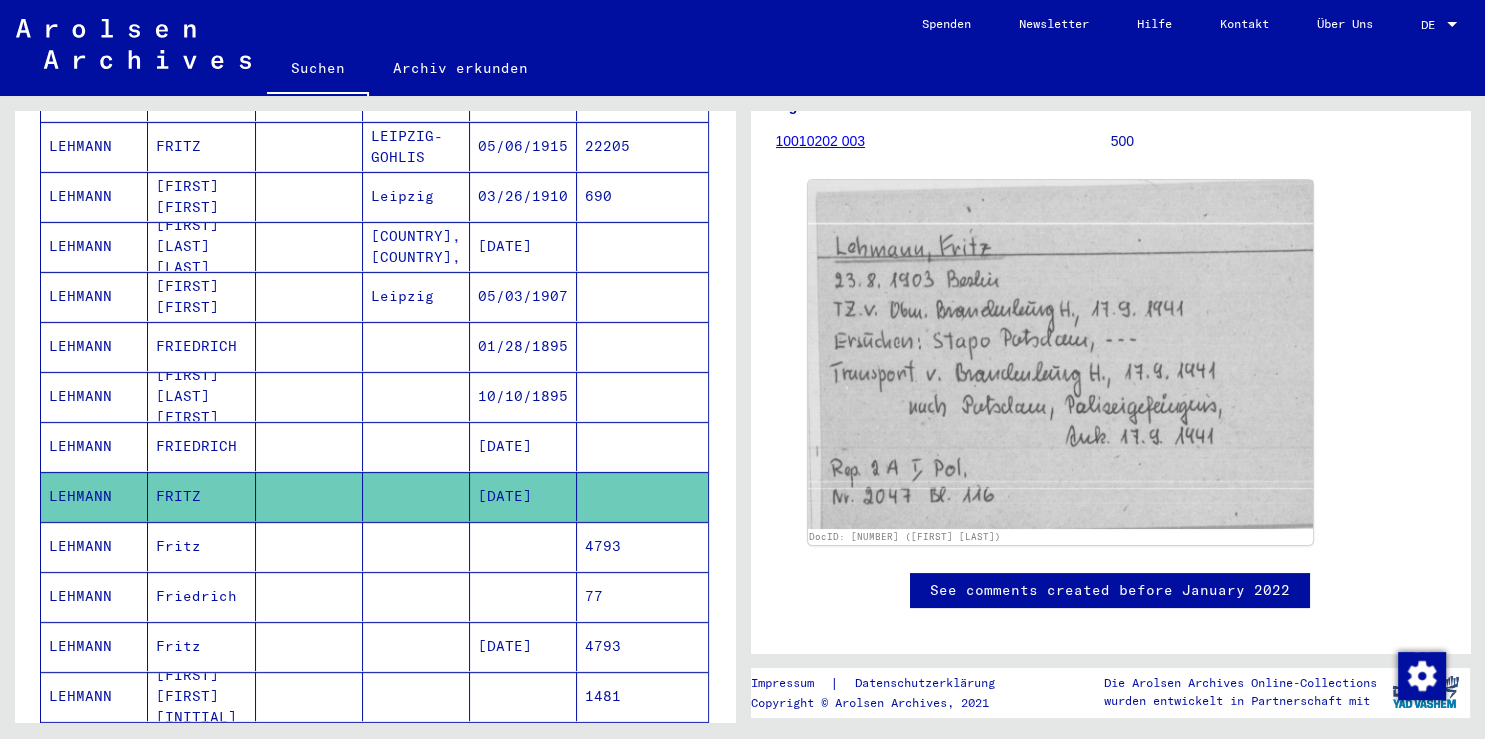 click on "Fritz" at bounding box center (201, 596) 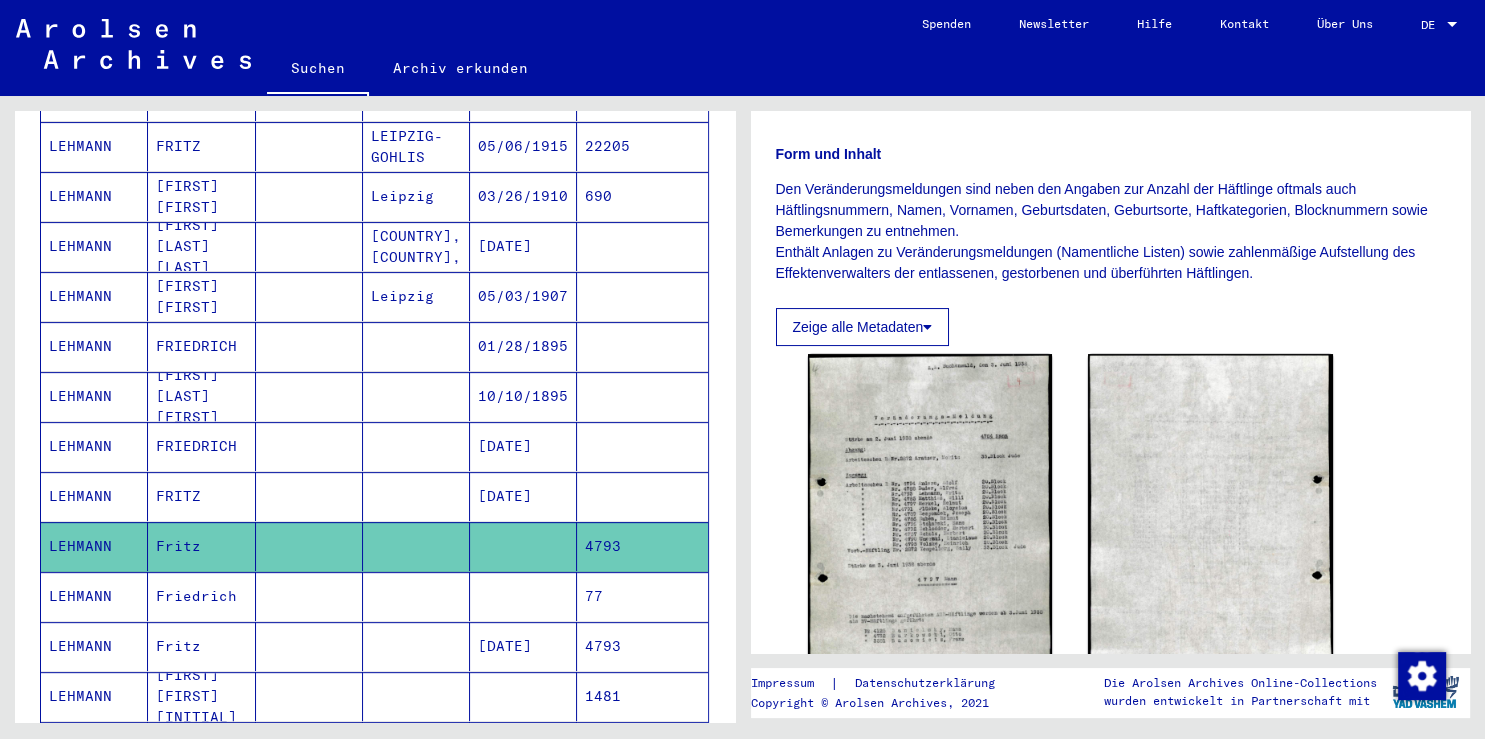 scroll, scrollTop: 402, scrollLeft: 0, axis: vertical 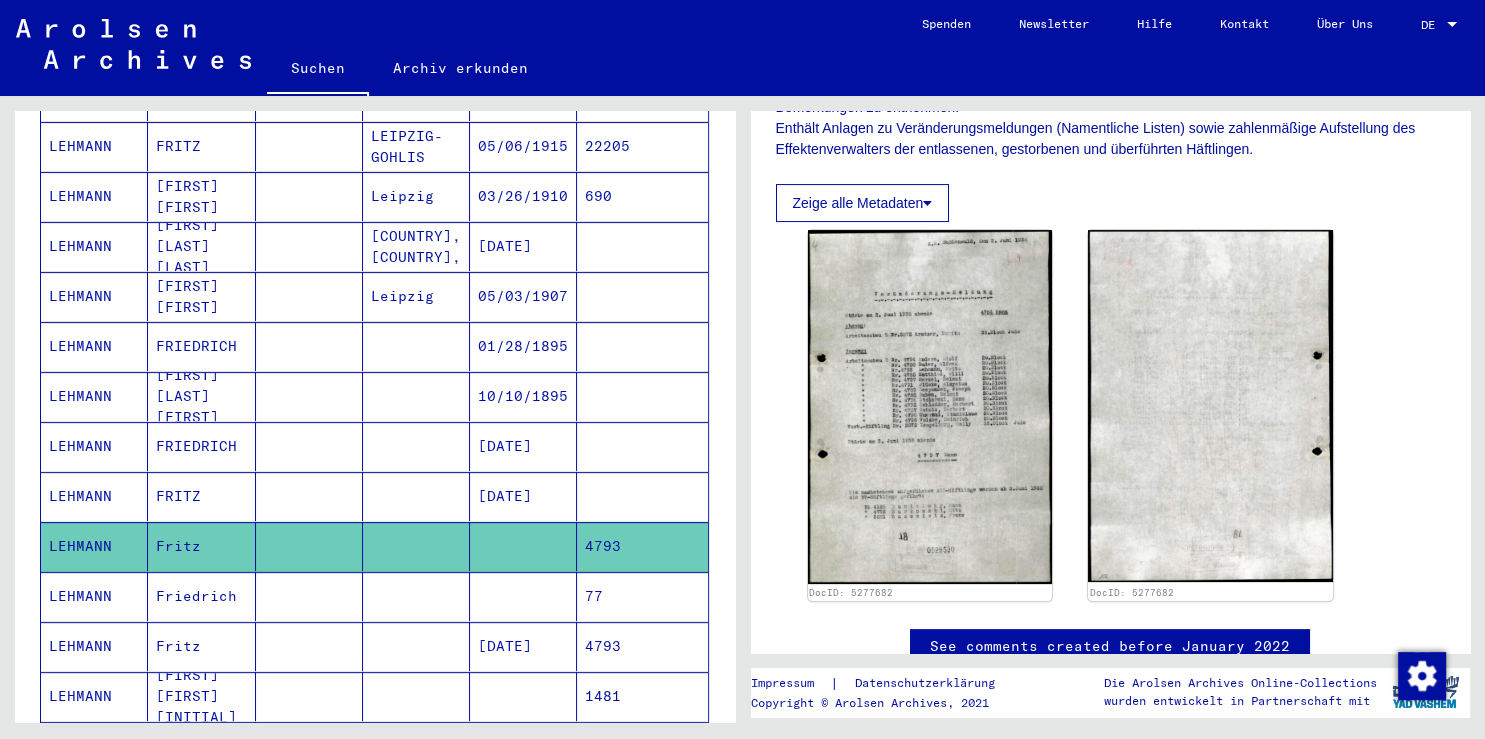 click 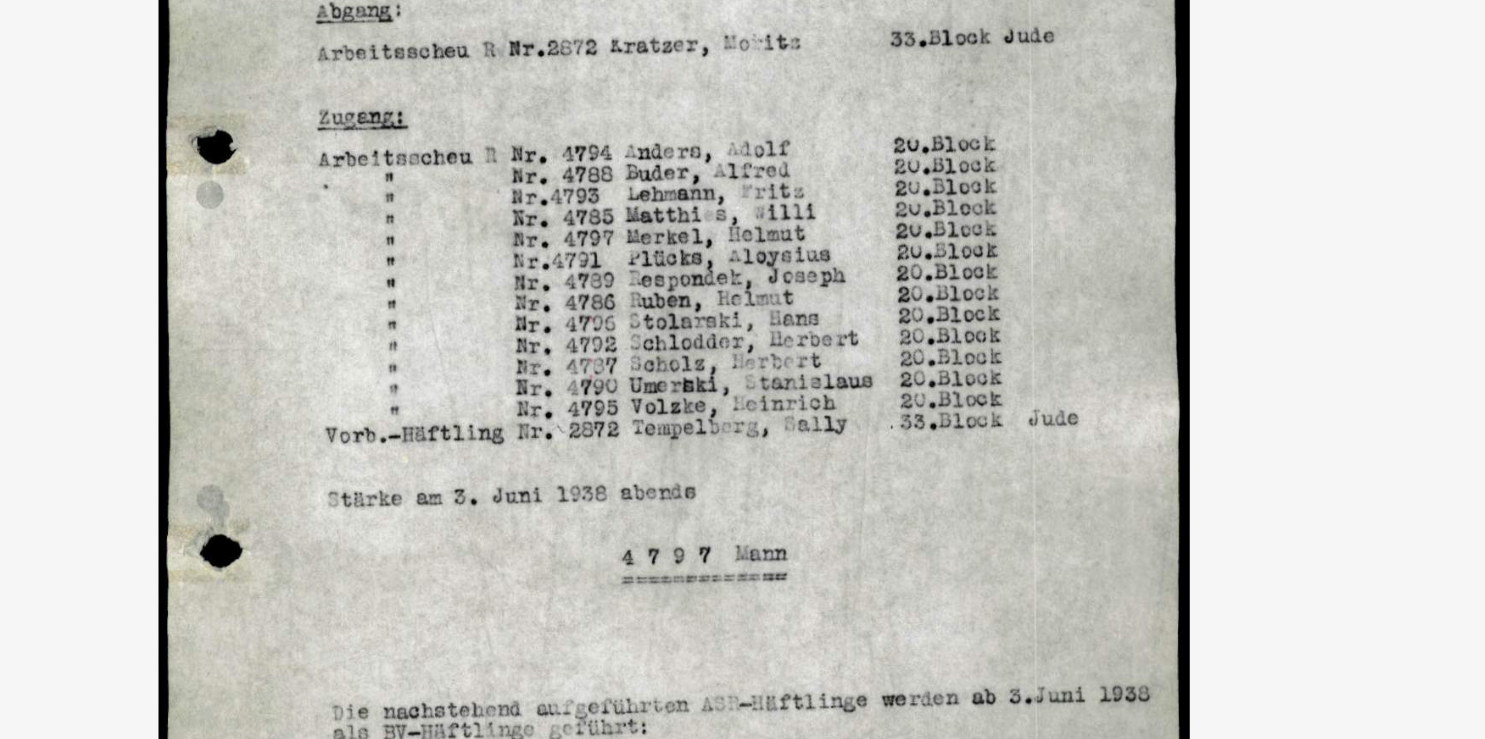 scroll, scrollTop: 402, scrollLeft: 0, axis: vertical 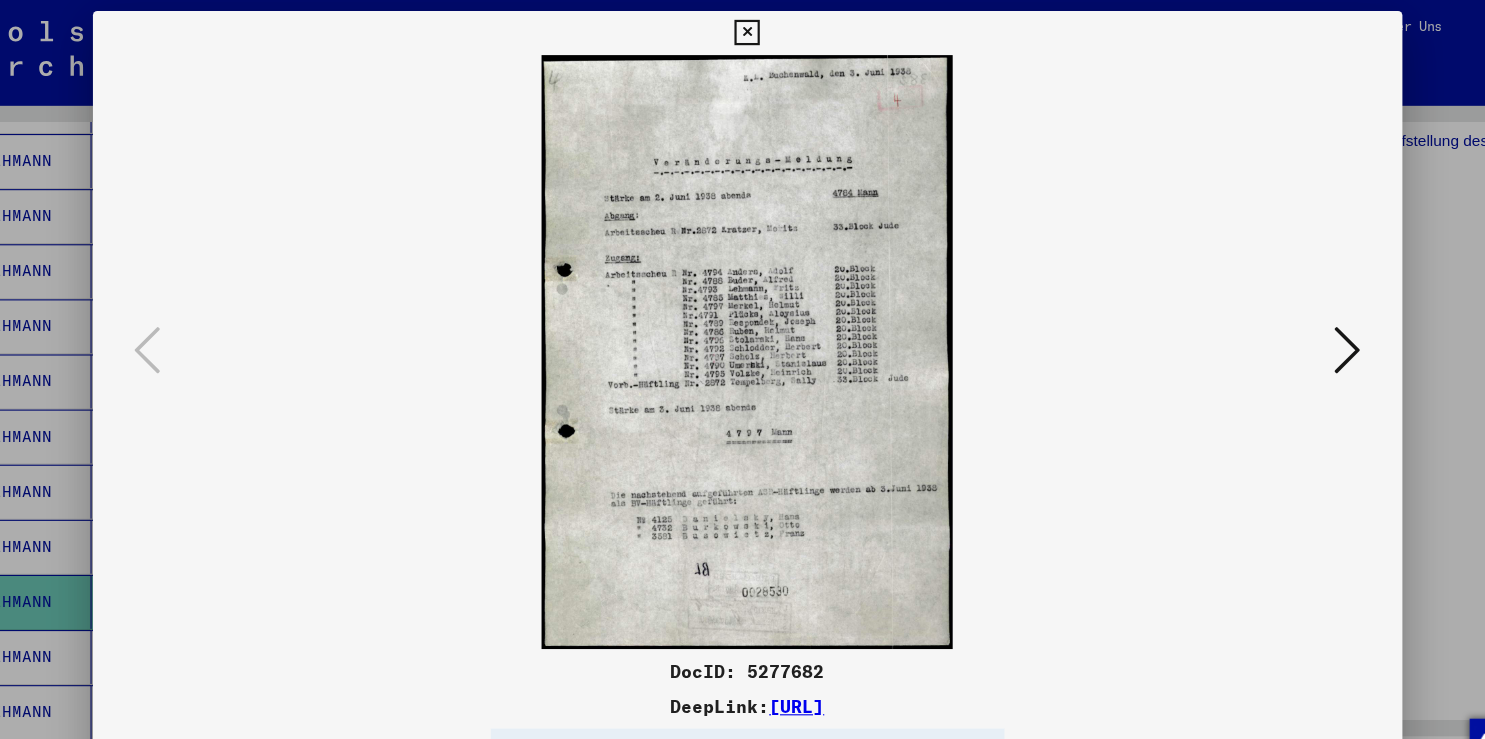 click at bounding box center (742, 30) 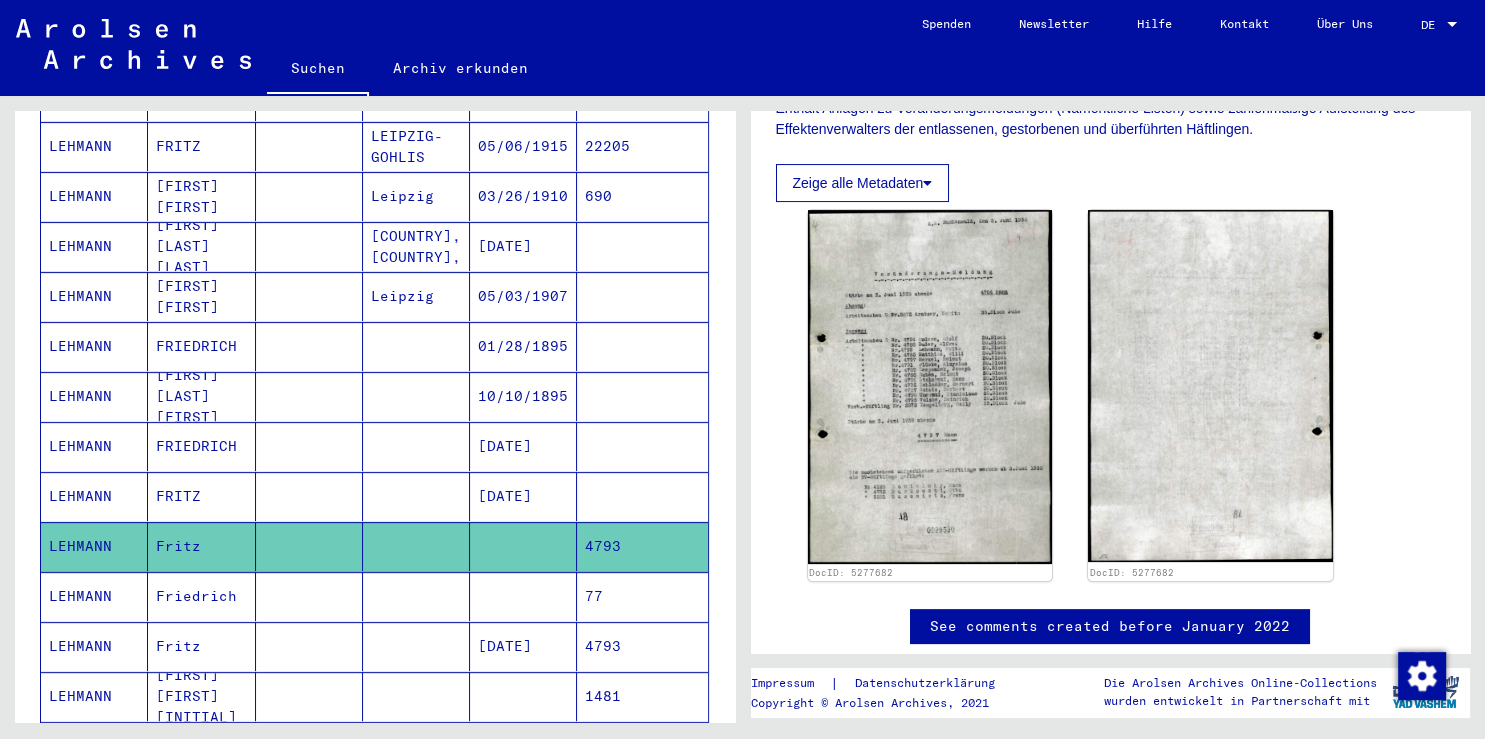 scroll, scrollTop: 428, scrollLeft: 0, axis: vertical 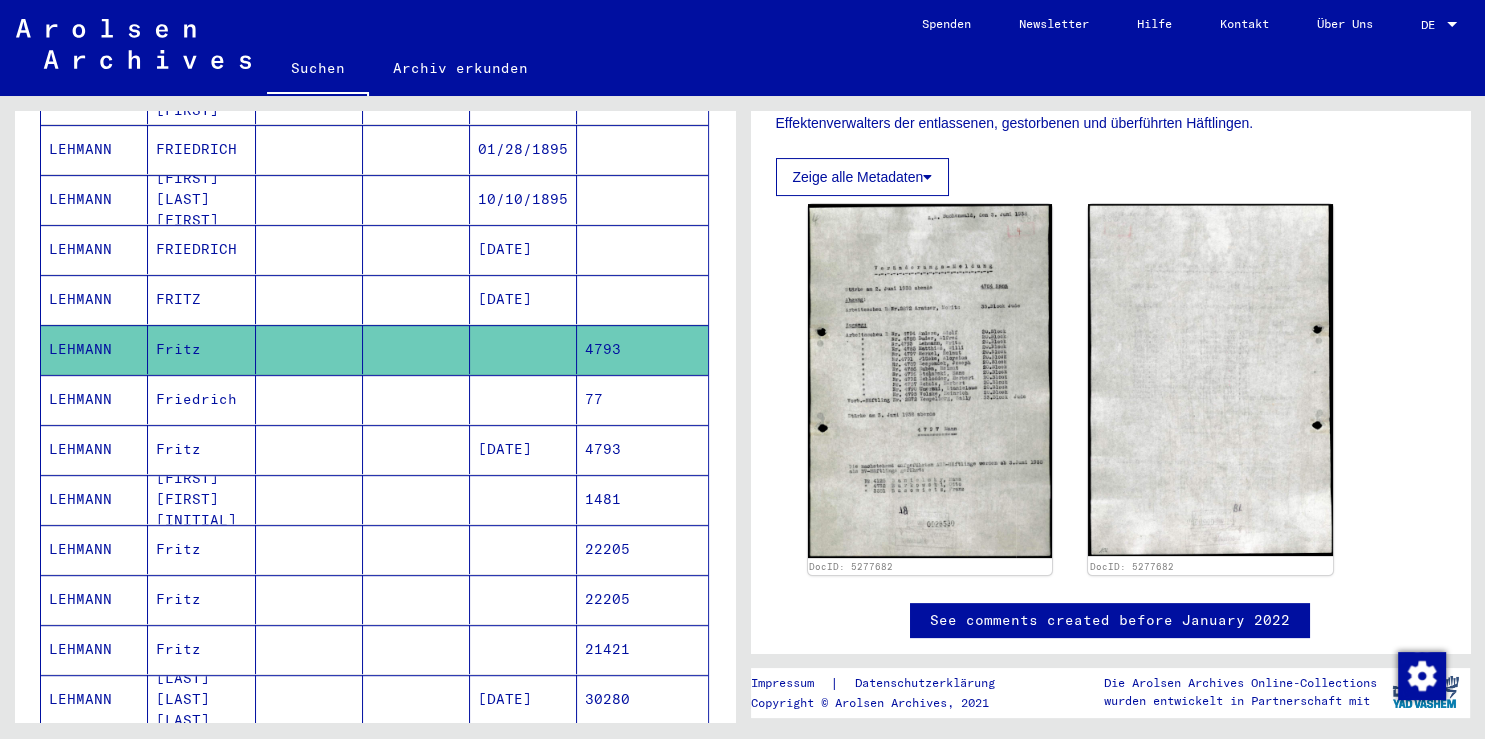 click on "Friedrich" at bounding box center (201, 449) 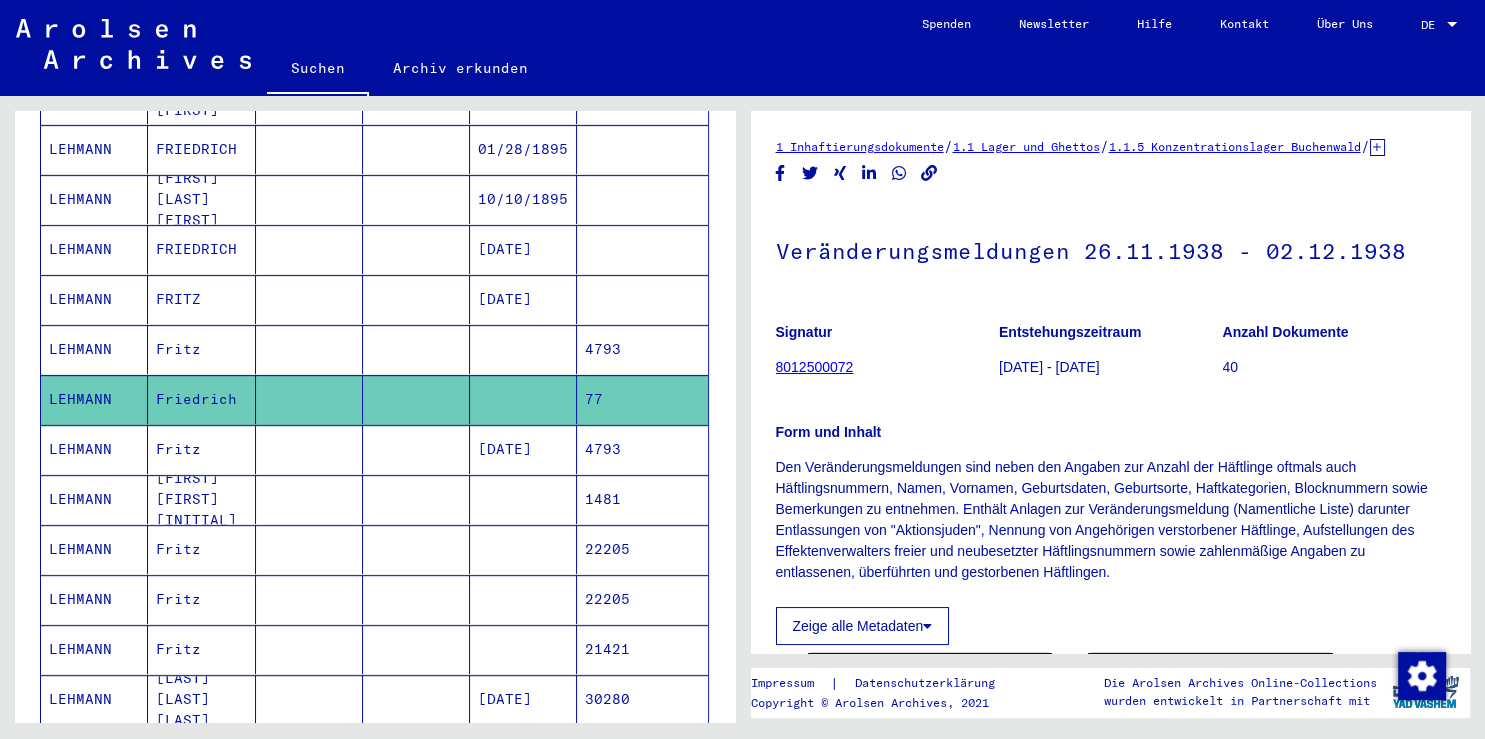scroll, scrollTop: 498, scrollLeft: 0, axis: vertical 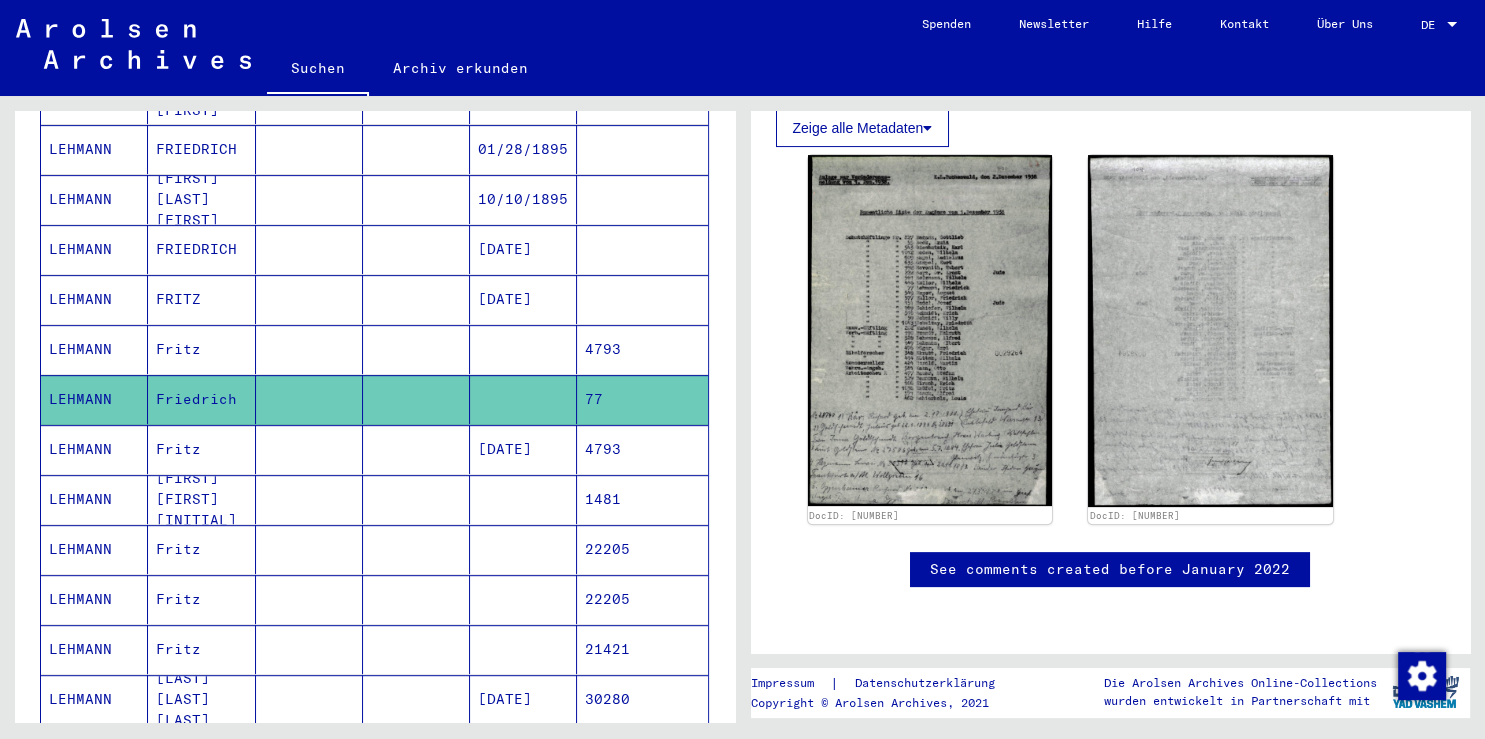click at bounding box center (309, 499) 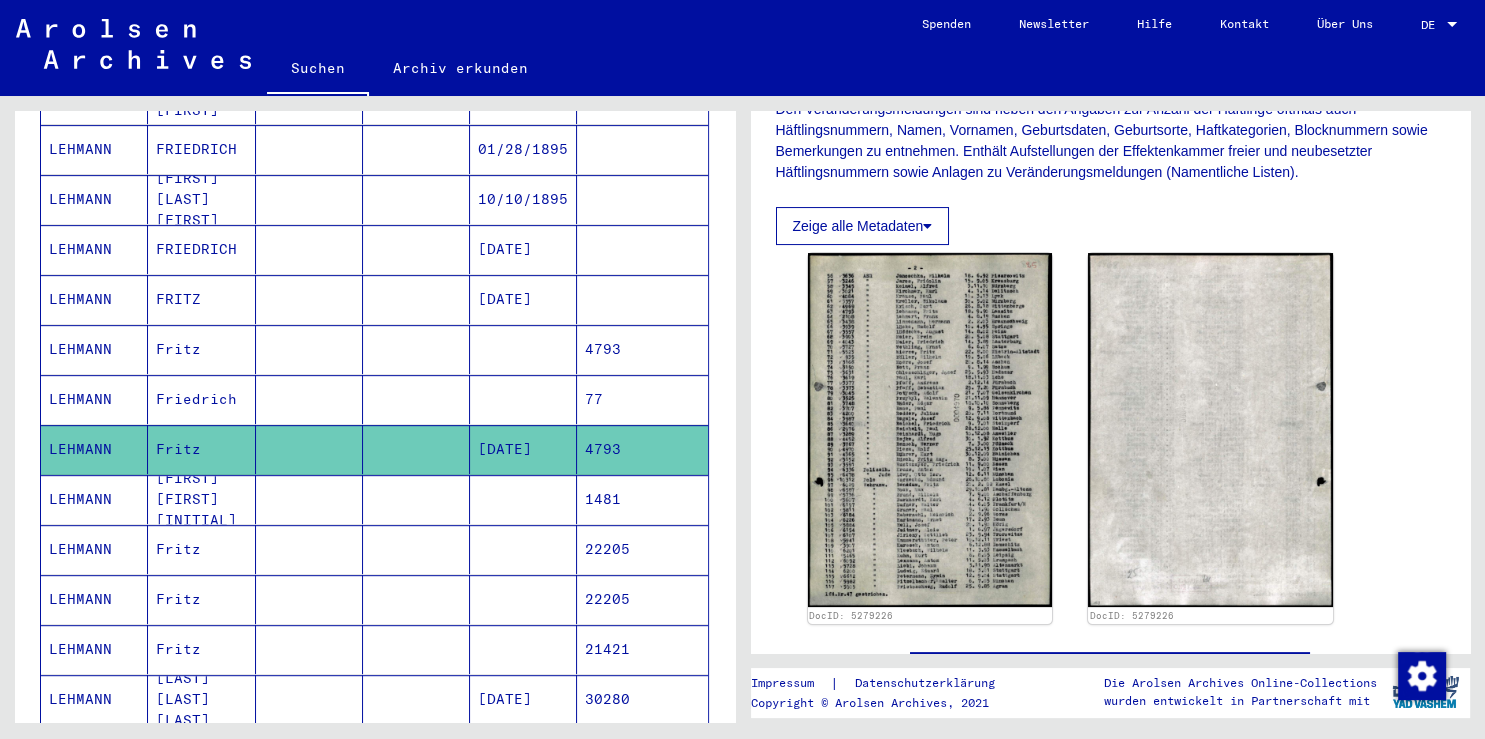 scroll, scrollTop: 358, scrollLeft: 0, axis: vertical 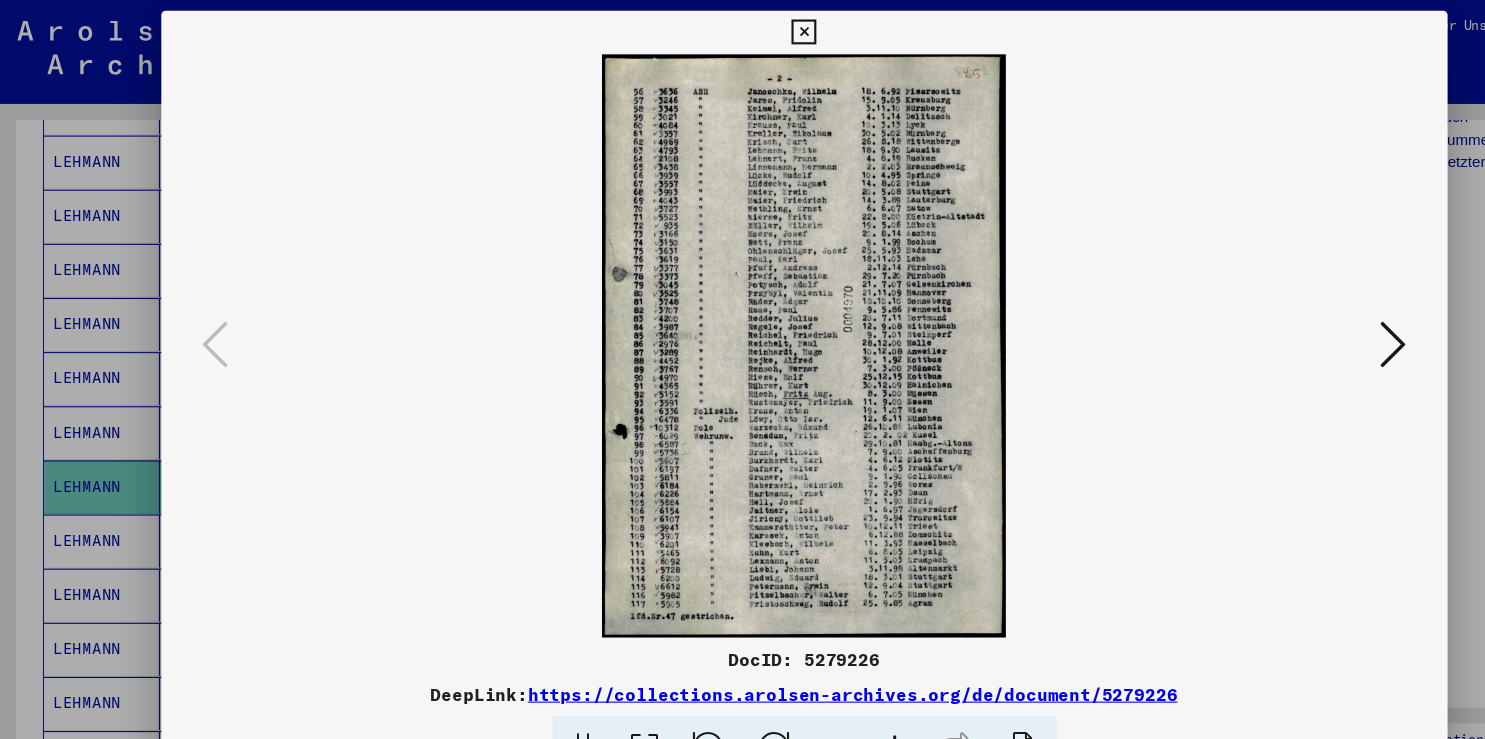 click at bounding box center [742, 30] 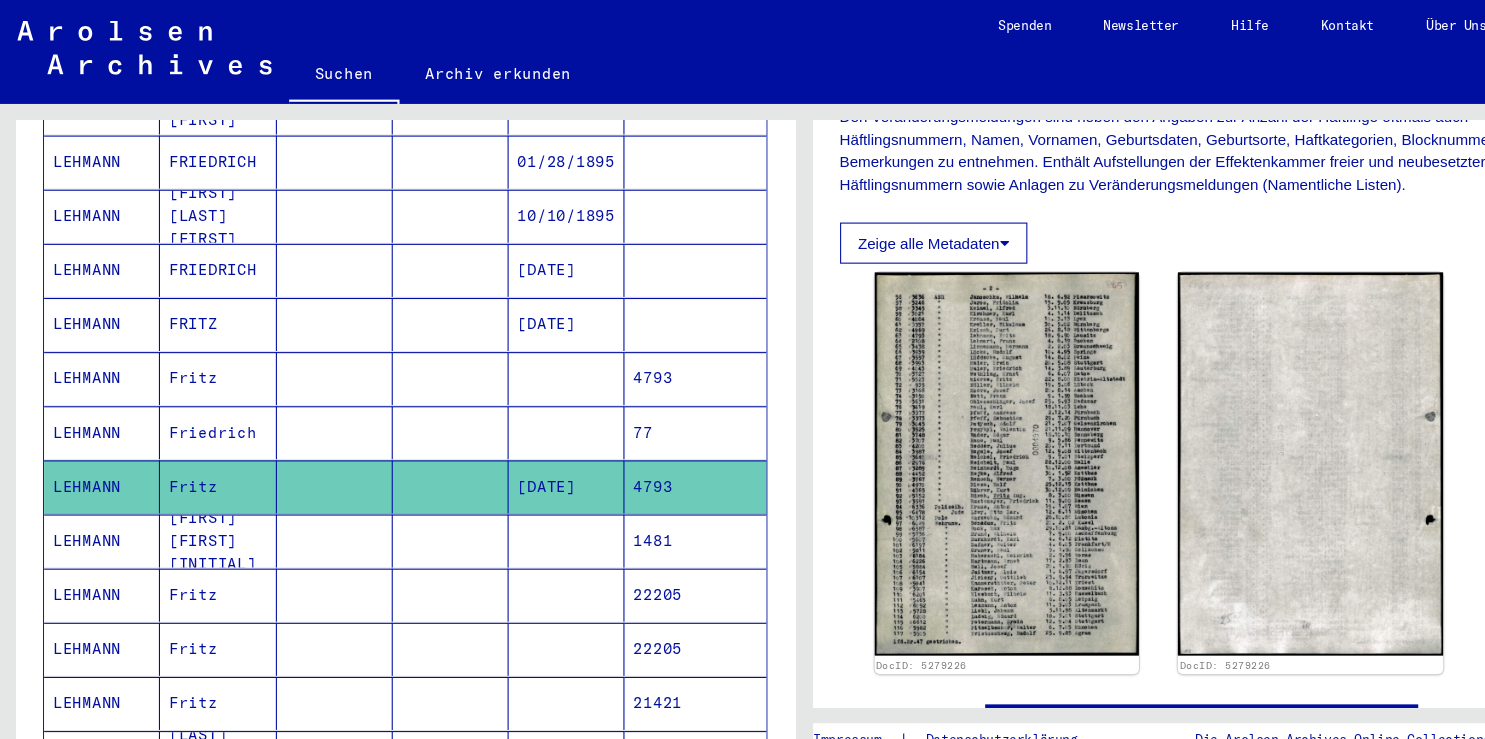 click at bounding box center (309, 549) 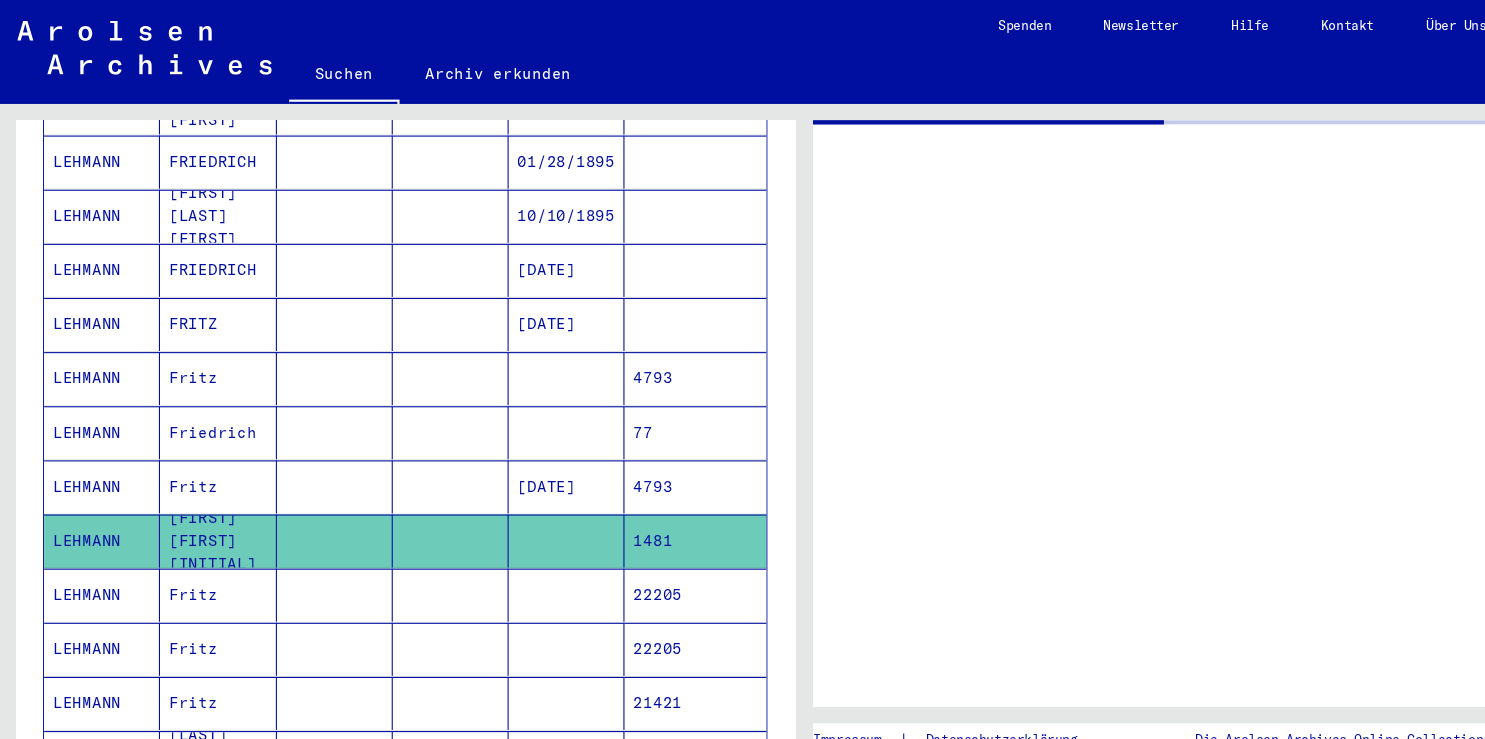scroll, scrollTop: 0, scrollLeft: 0, axis: both 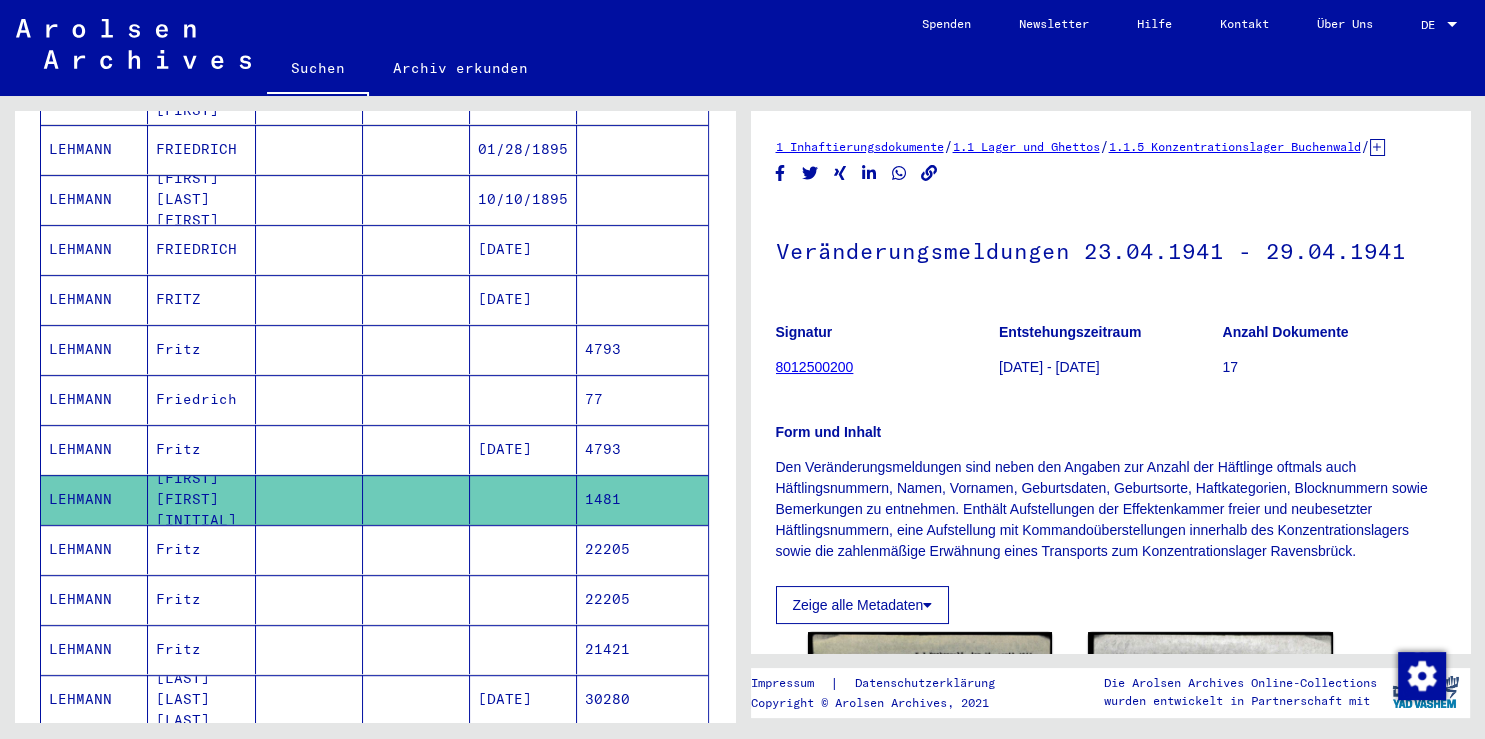 click at bounding box center [309, 599] 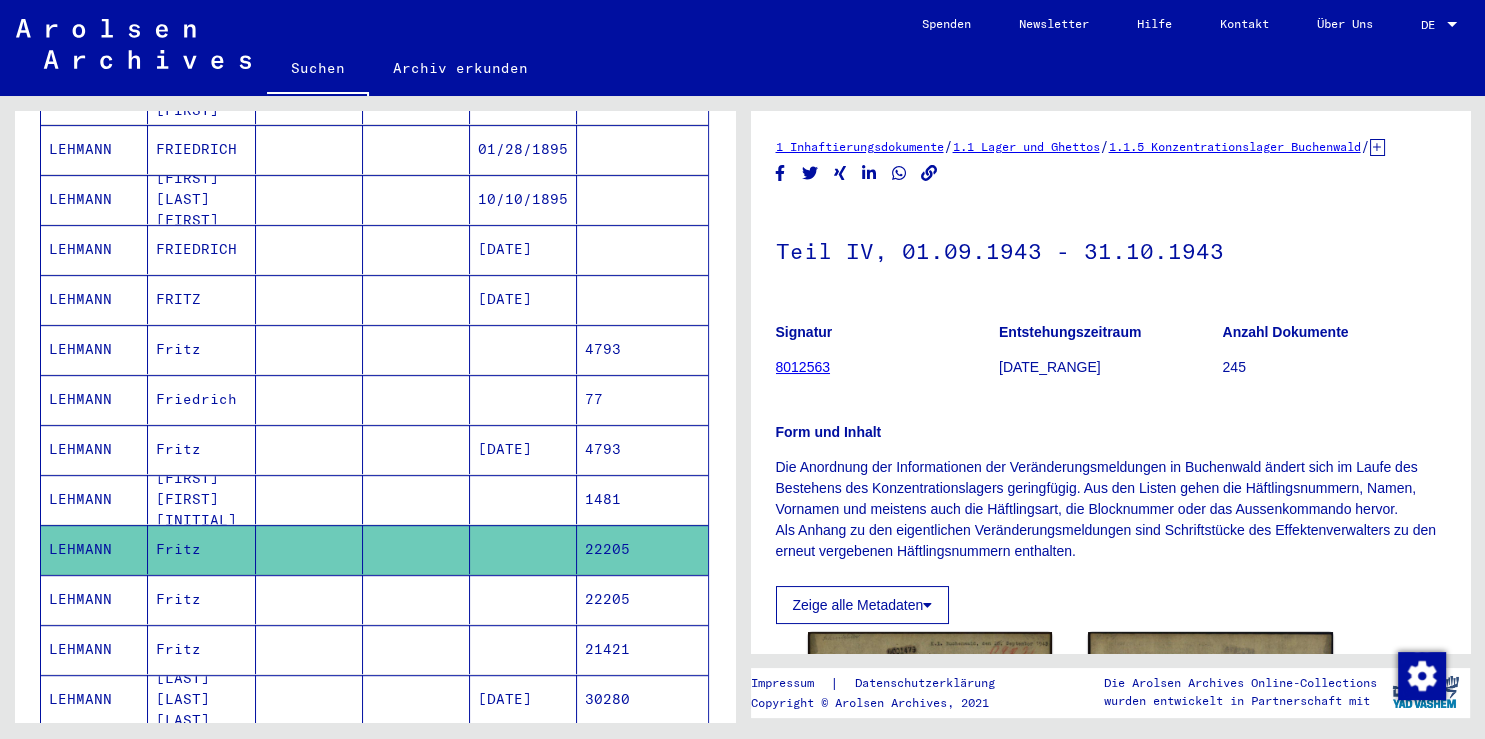click at bounding box center [309, 649] 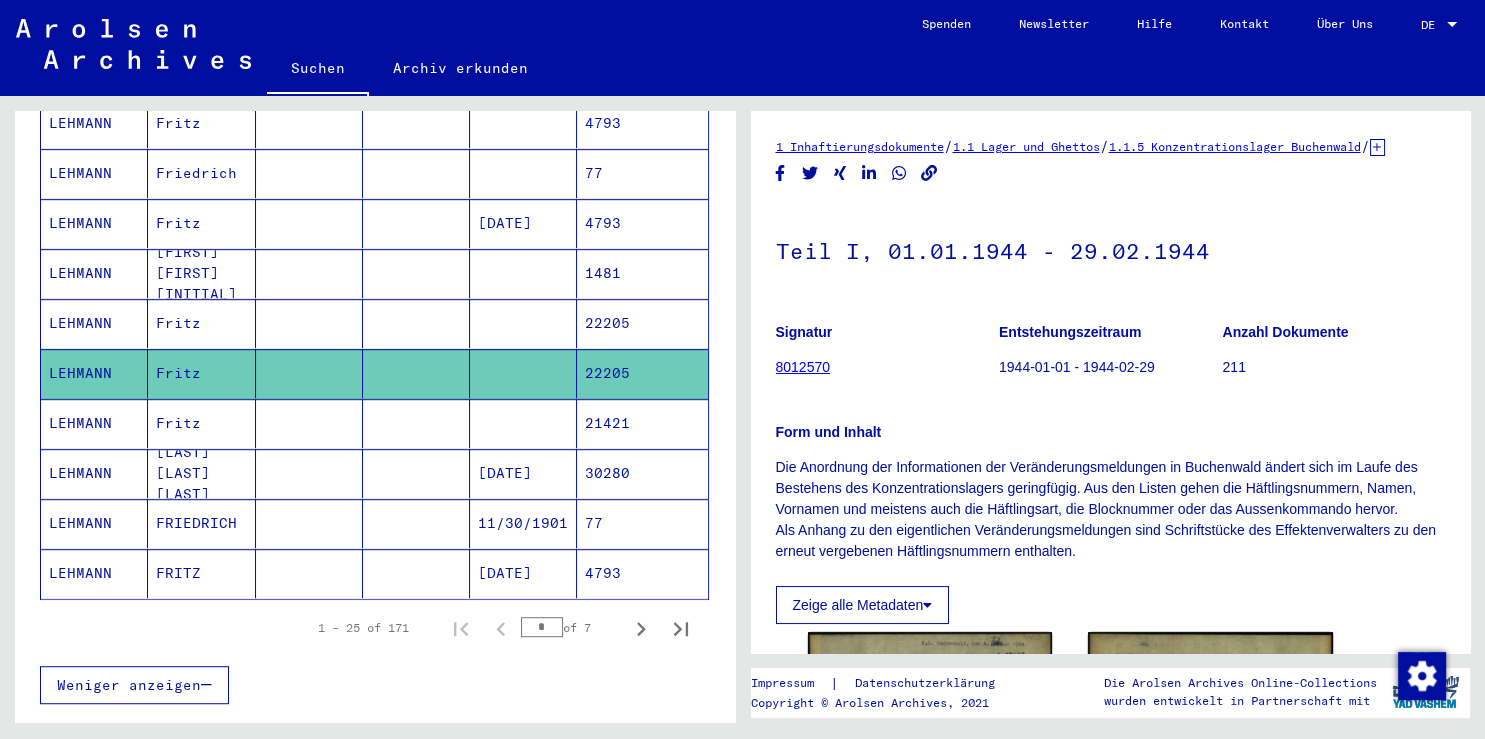 scroll, scrollTop: 1084, scrollLeft: 0, axis: vertical 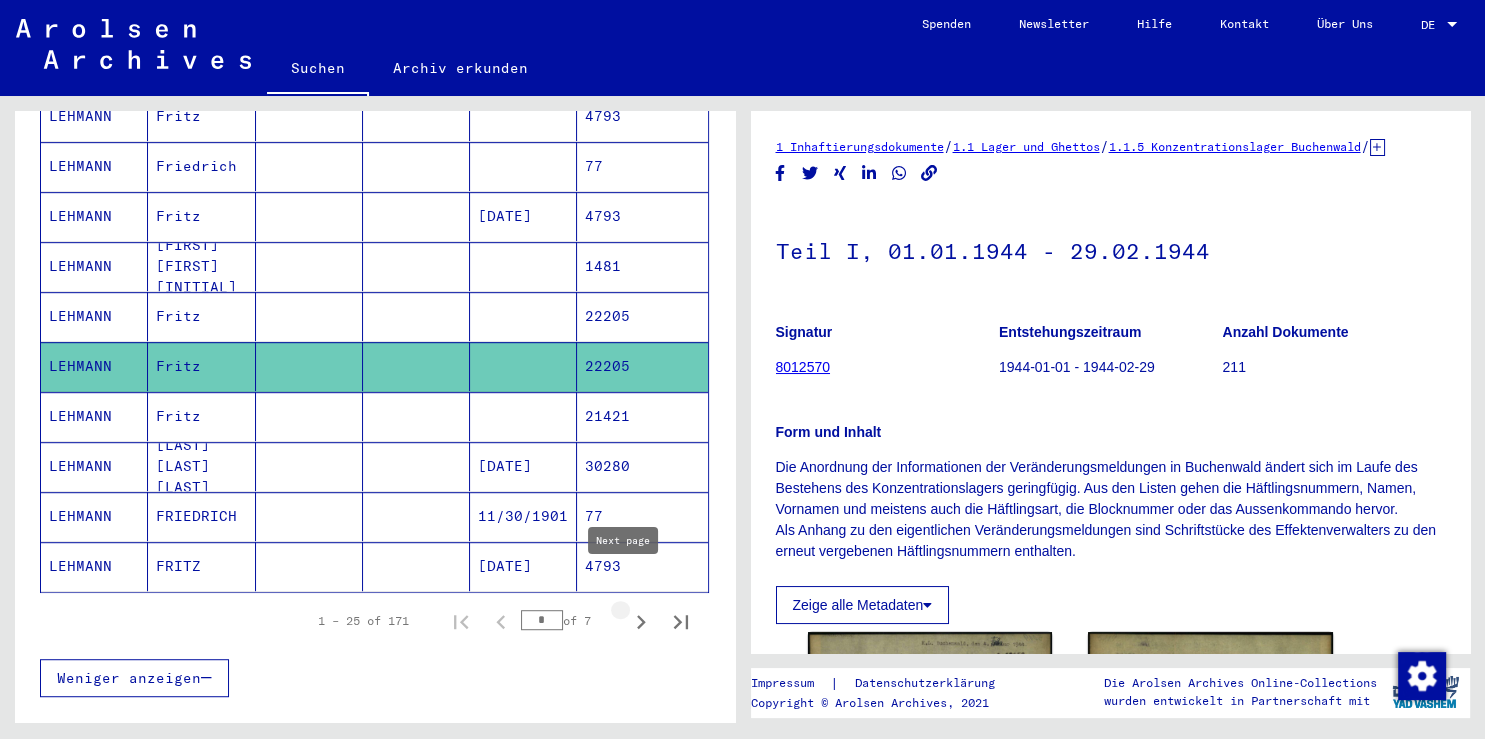 click 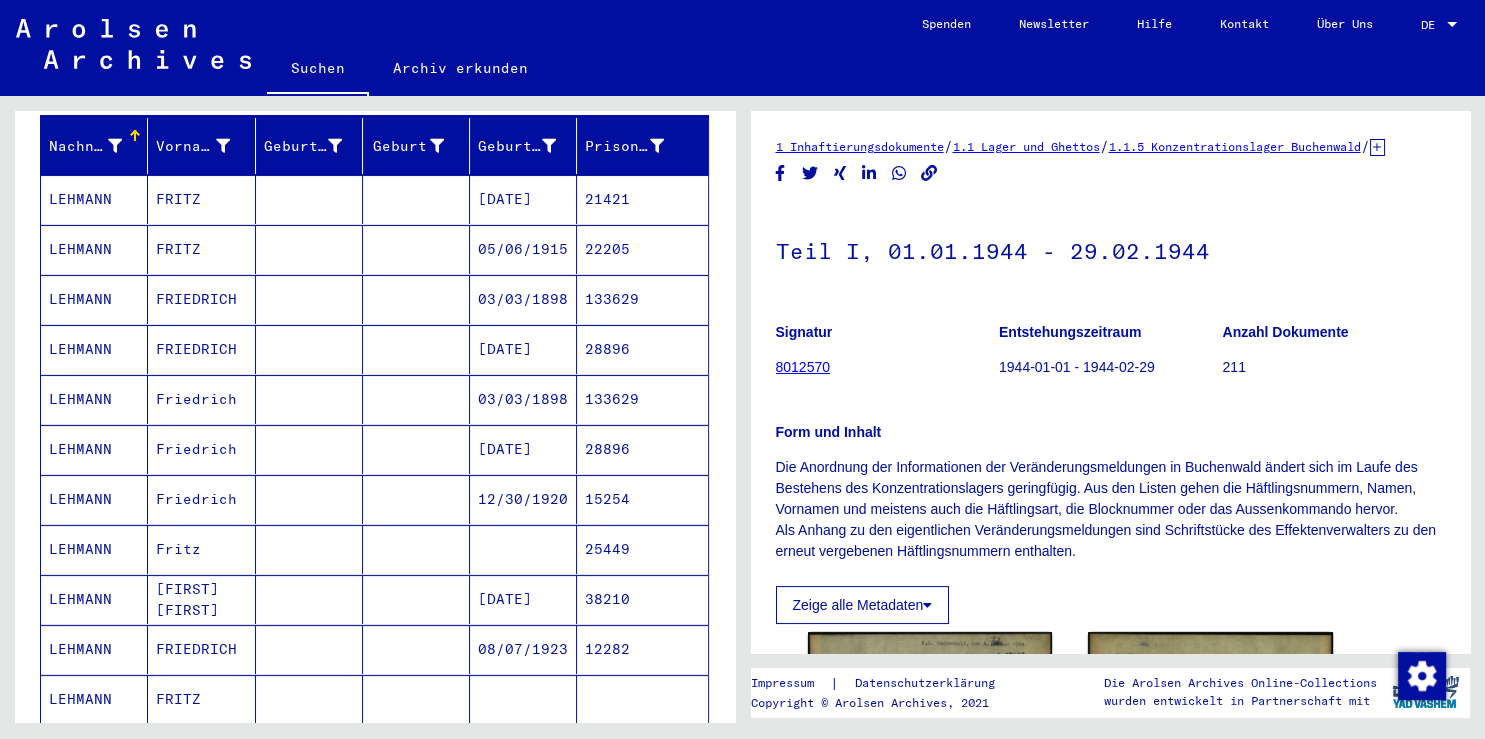 scroll, scrollTop: 251, scrollLeft: 0, axis: vertical 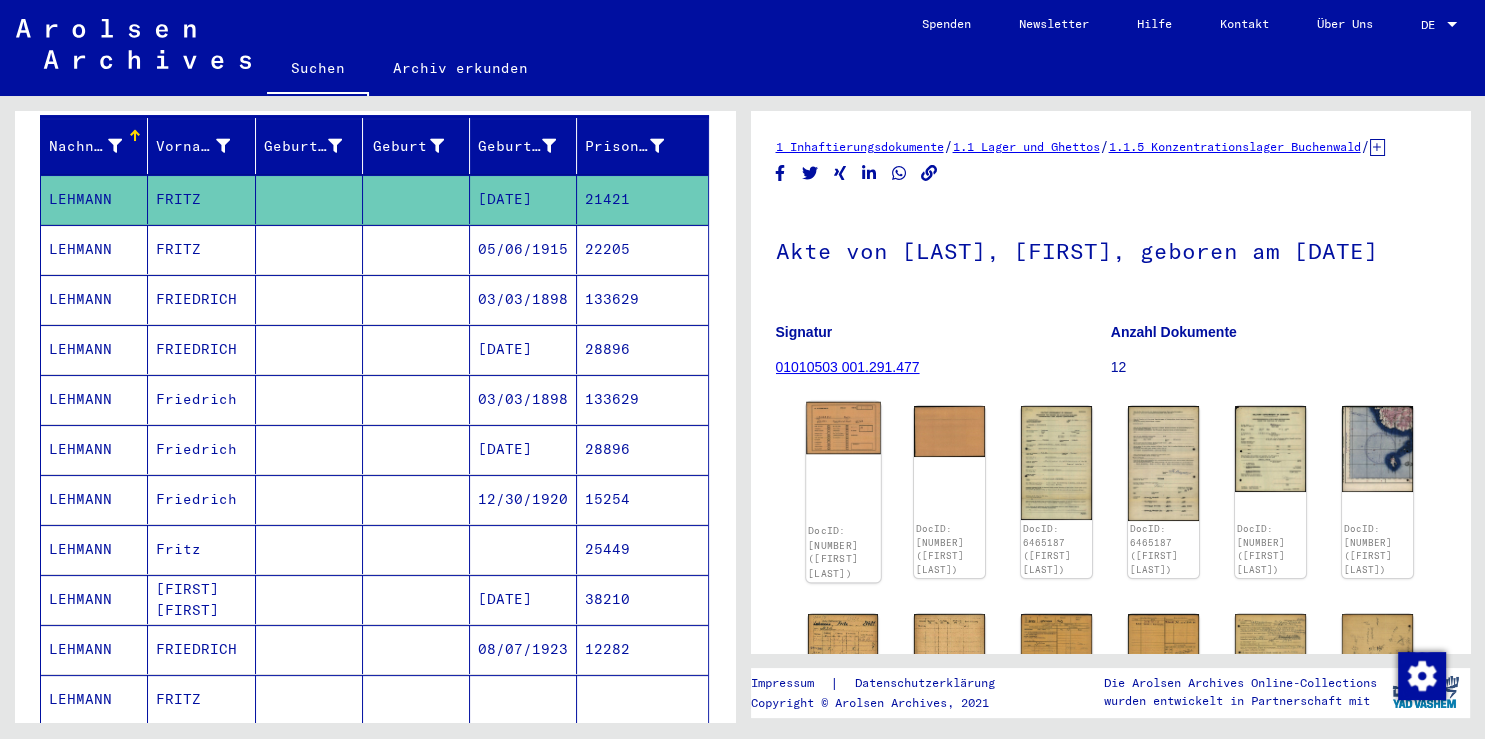 click 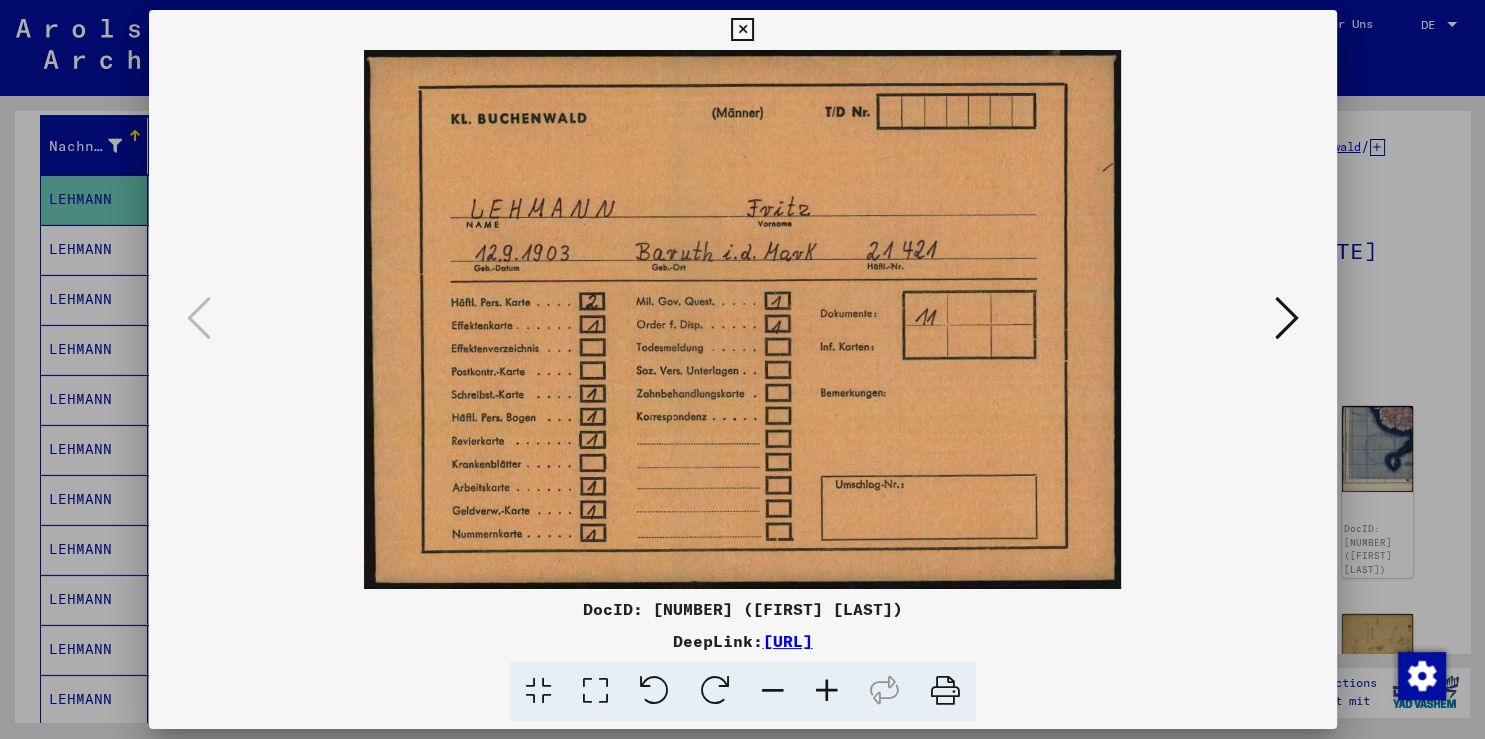 click at bounding box center [1287, 318] 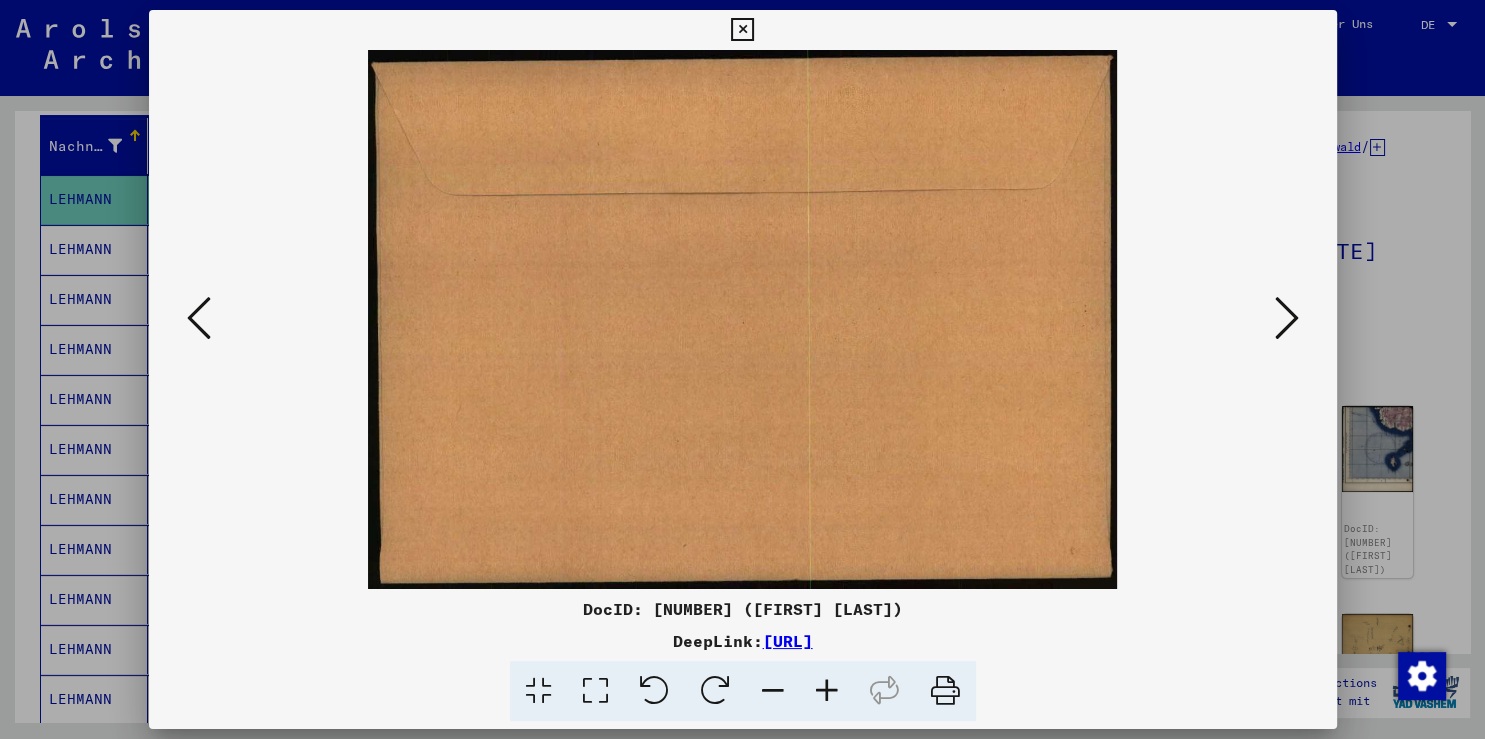 click at bounding box center (1287, 318) 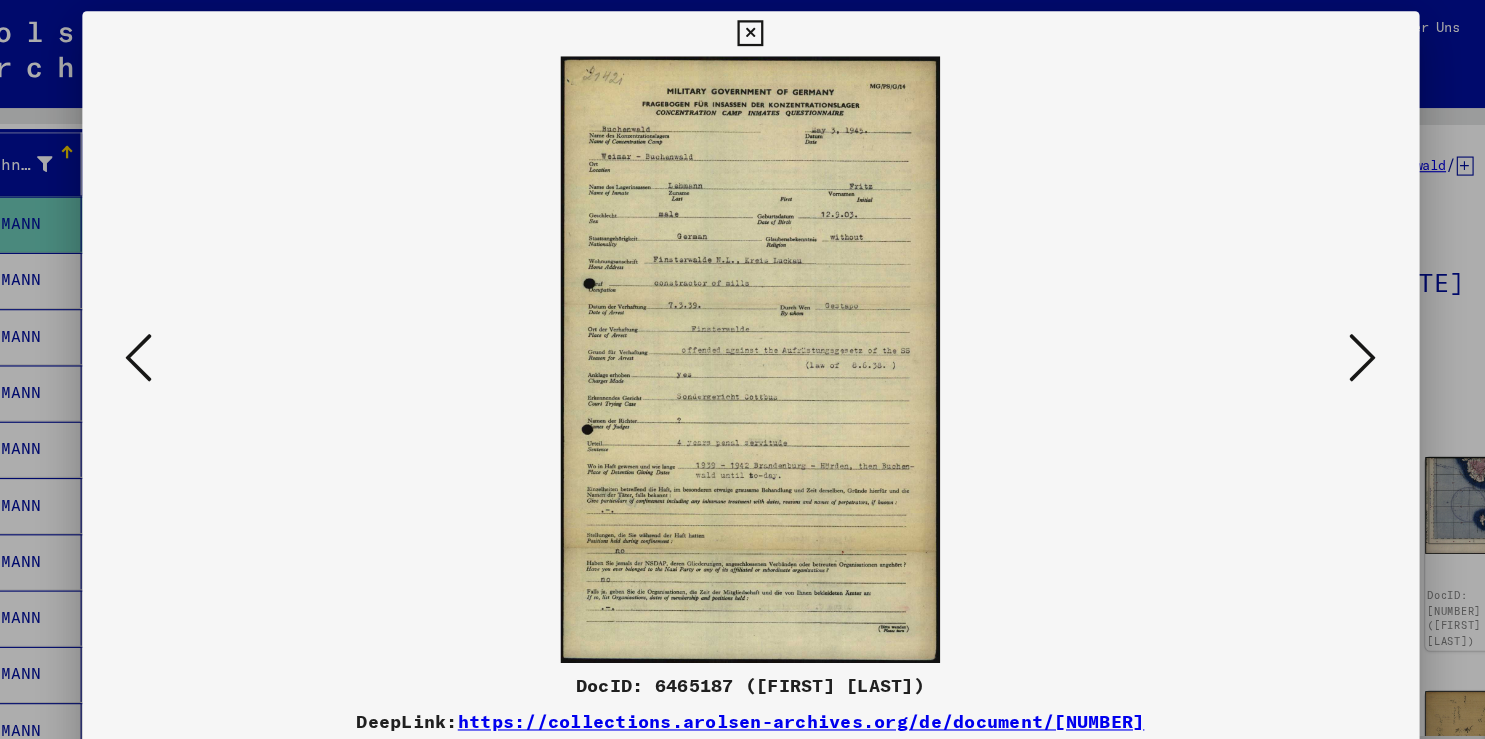 click at bounding box center [199, 319] 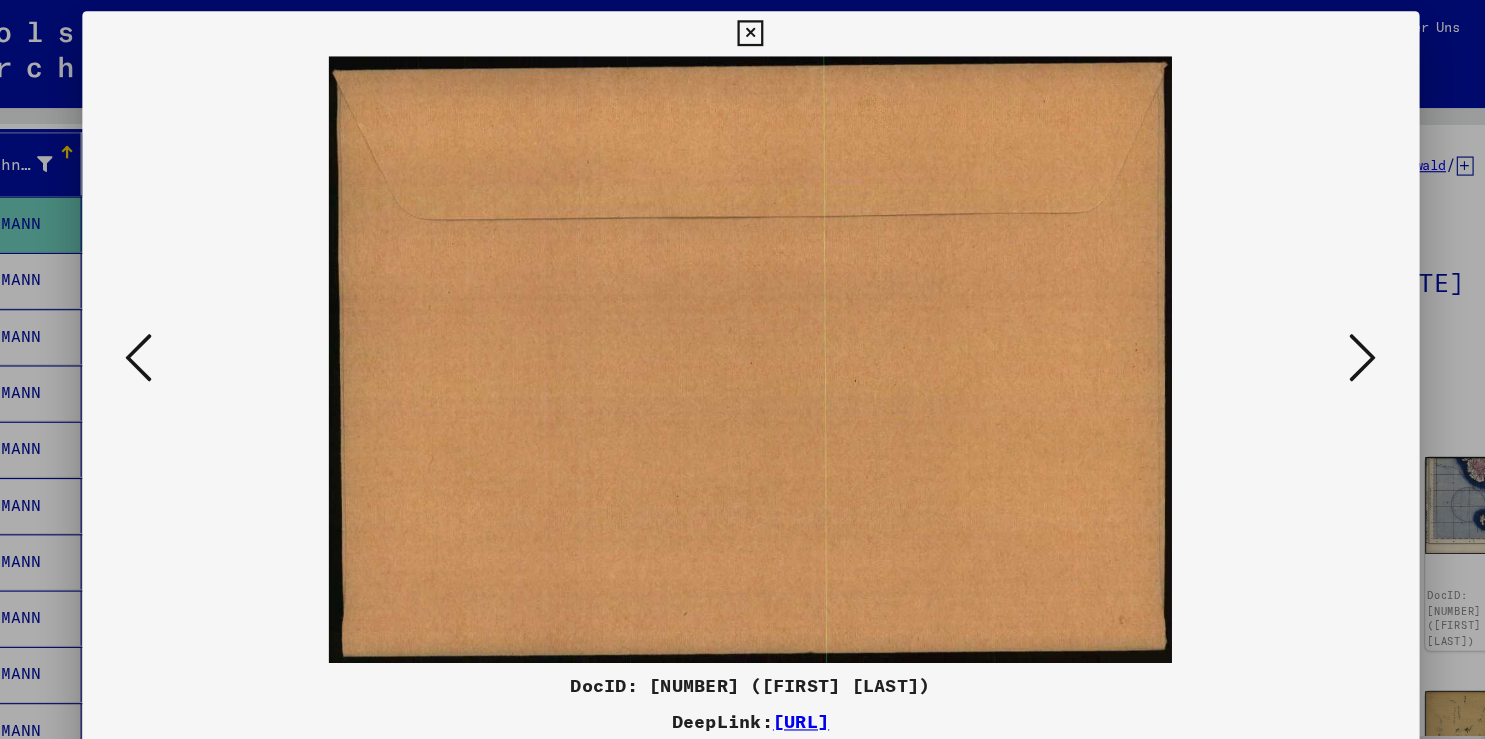 click at bounding box center [199, 318] 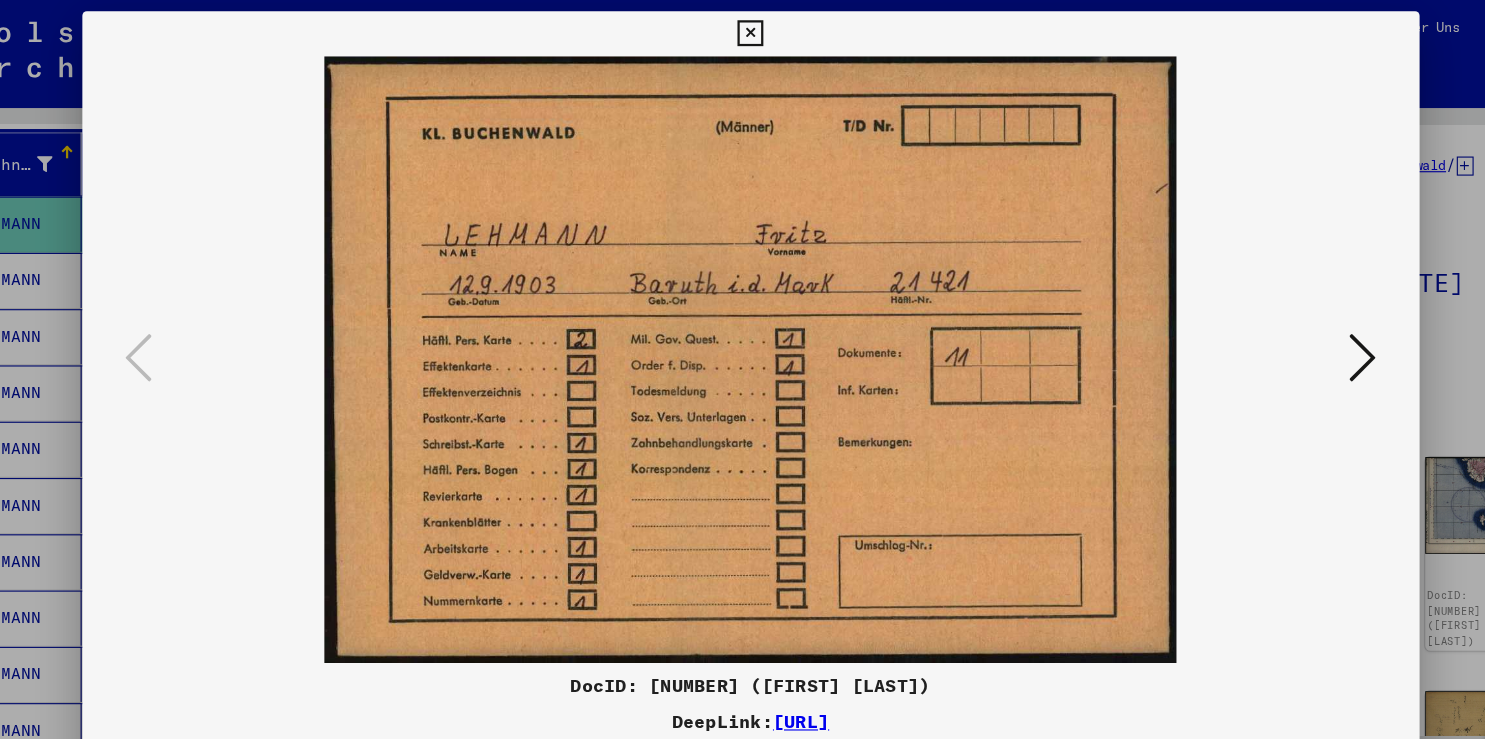 click at bounding box center (1287, 318) 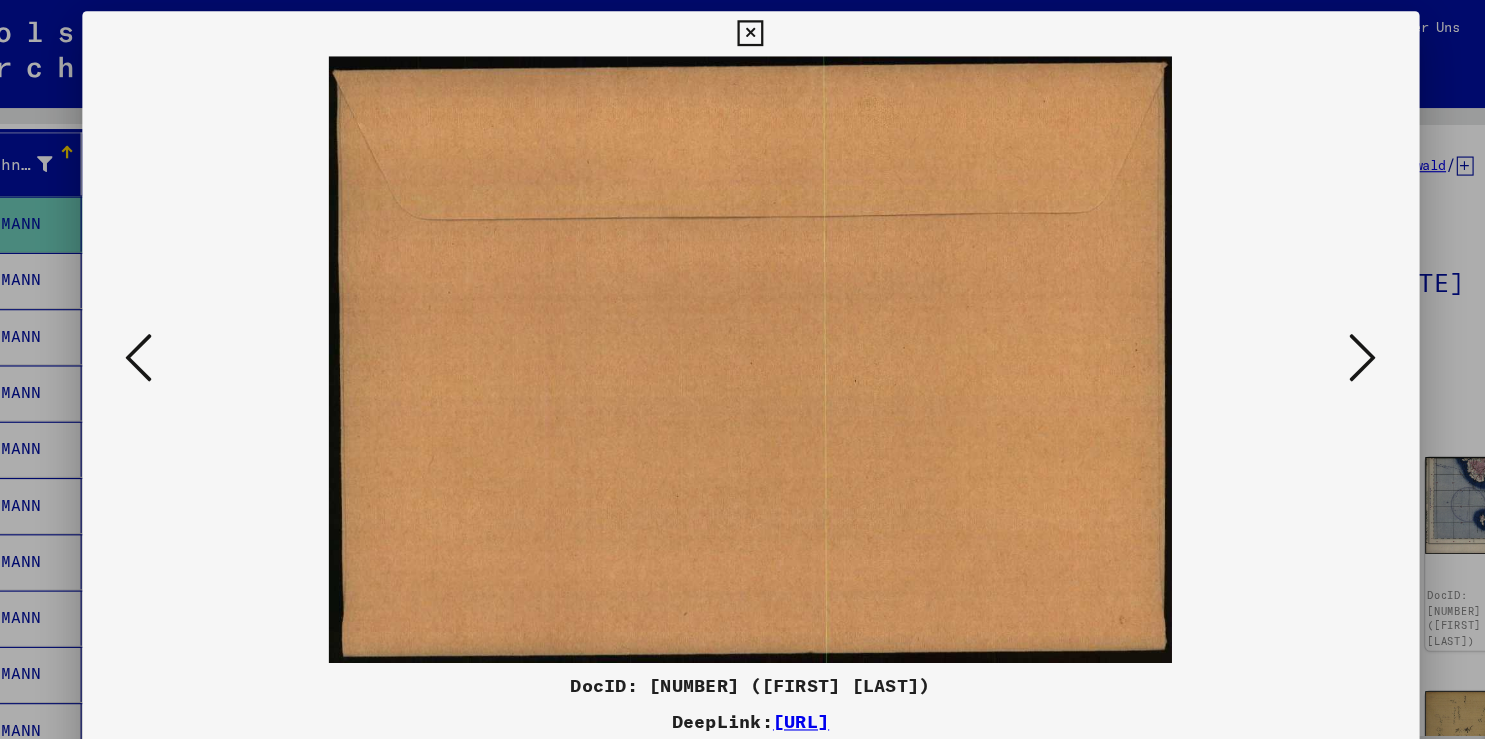 click at bounding box center (1287, 318) 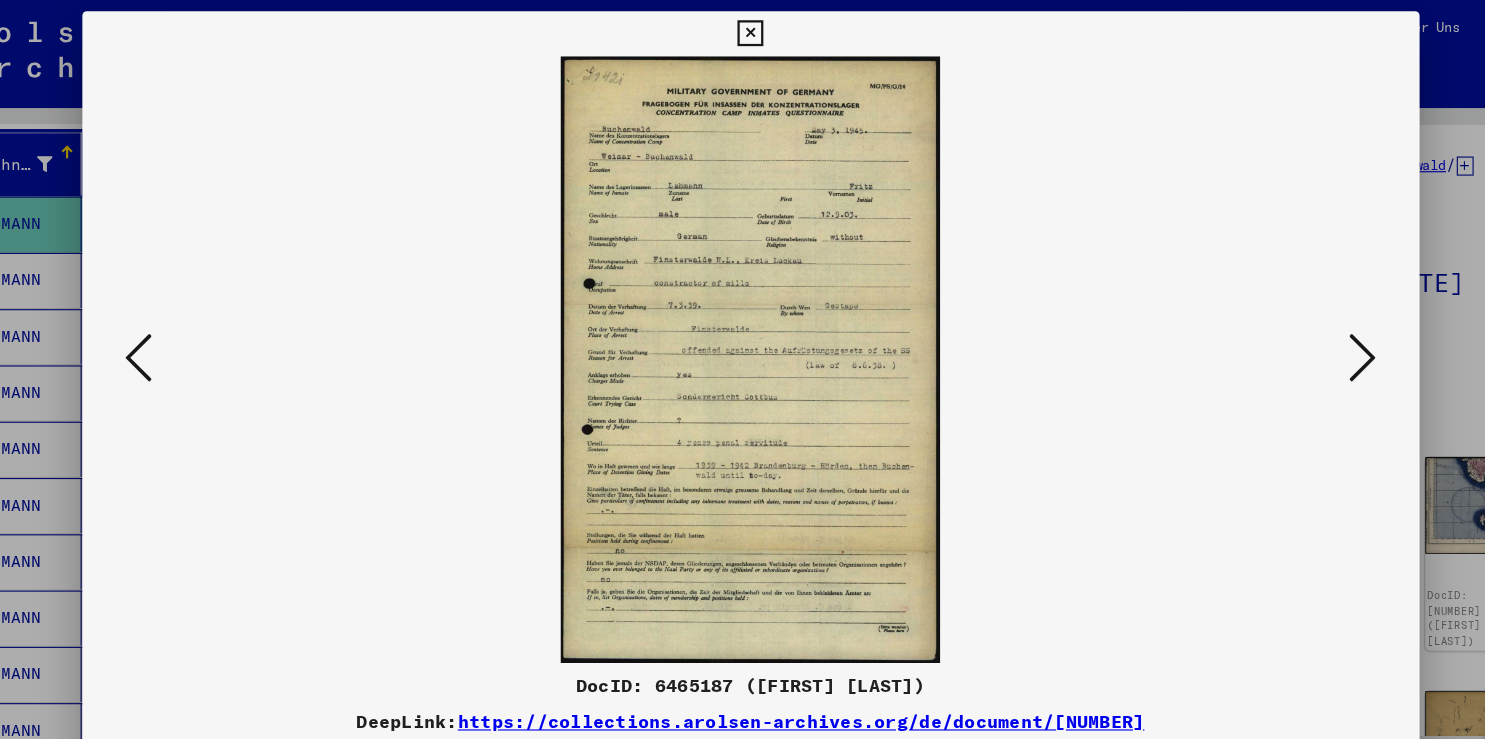 click at bounding box center (1287, 318) 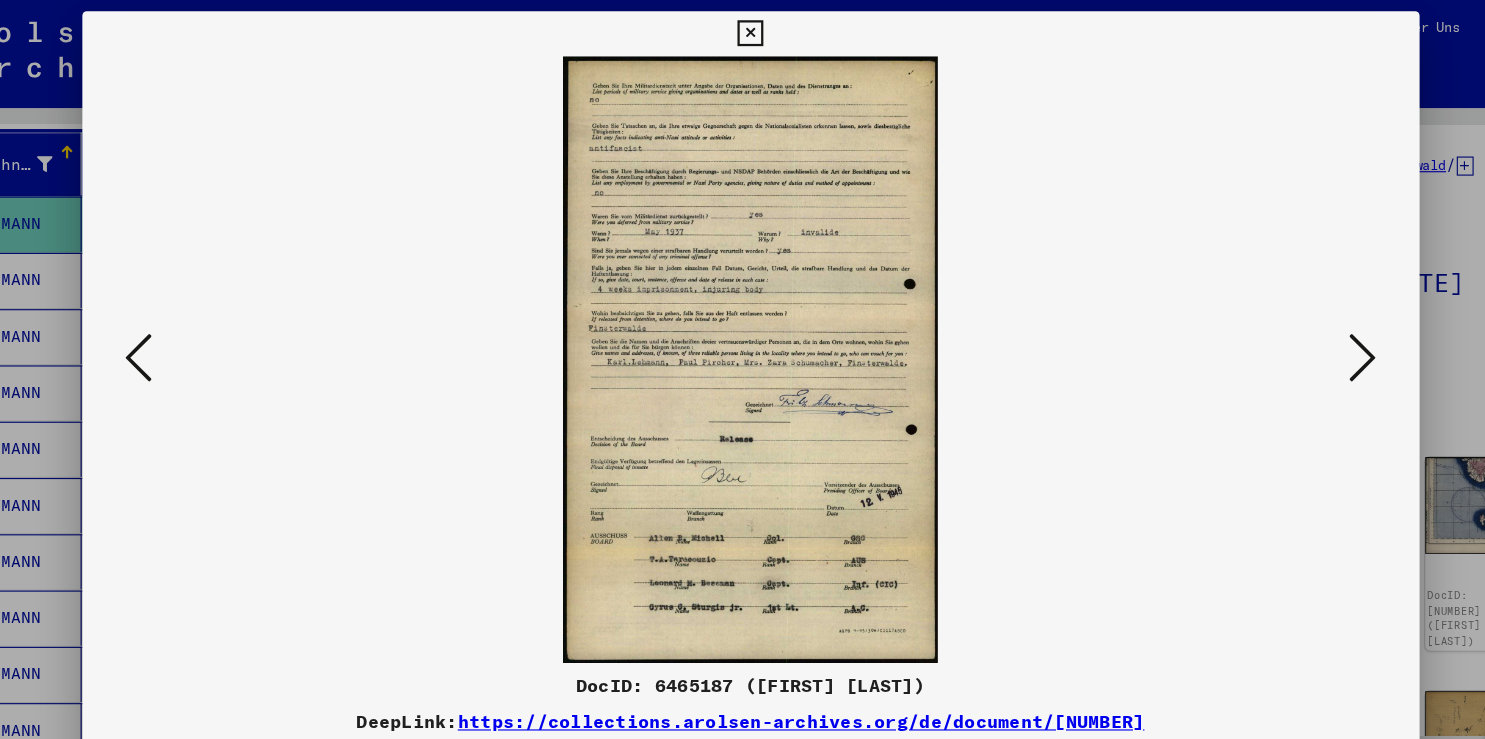 click at bounding box center (1287, 318) 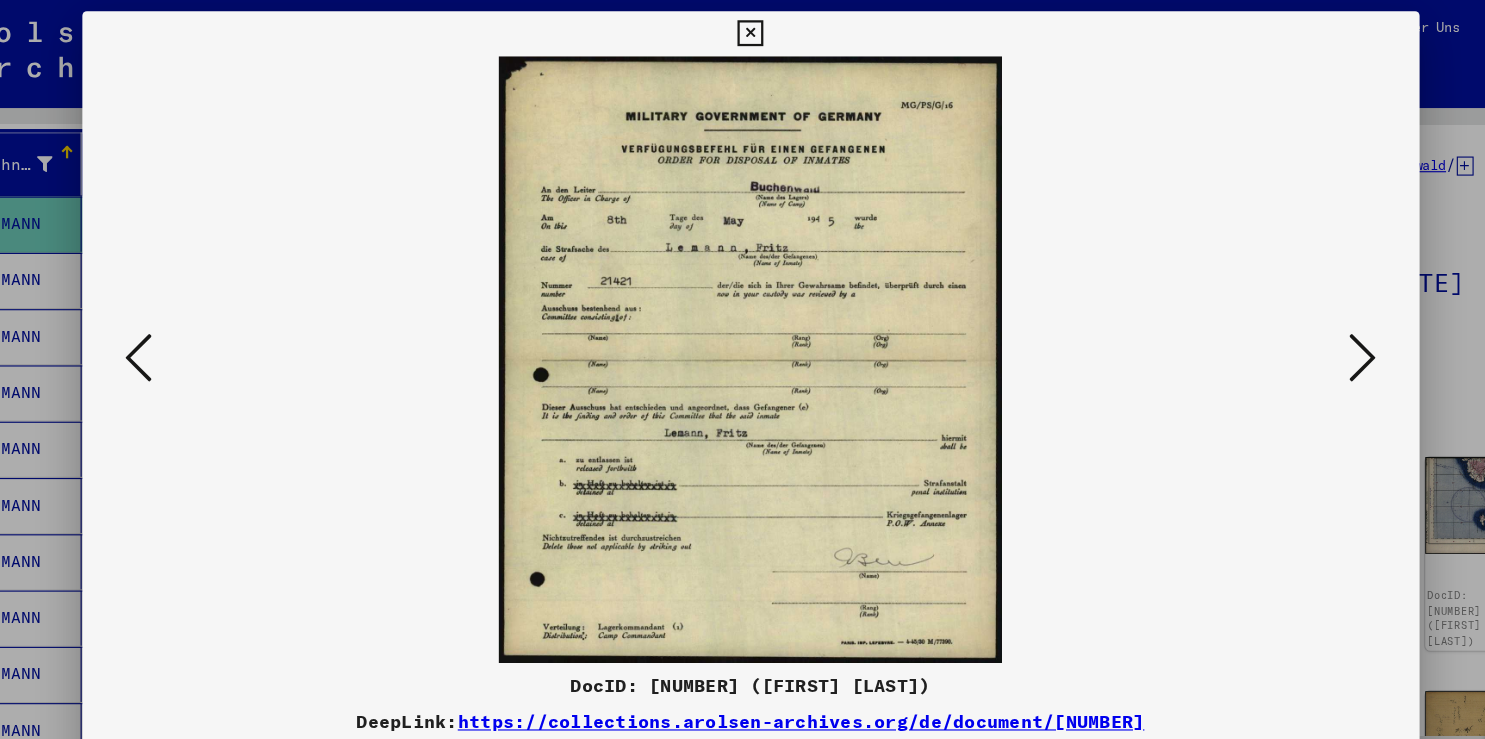 click at bounding box center [1287, 318] 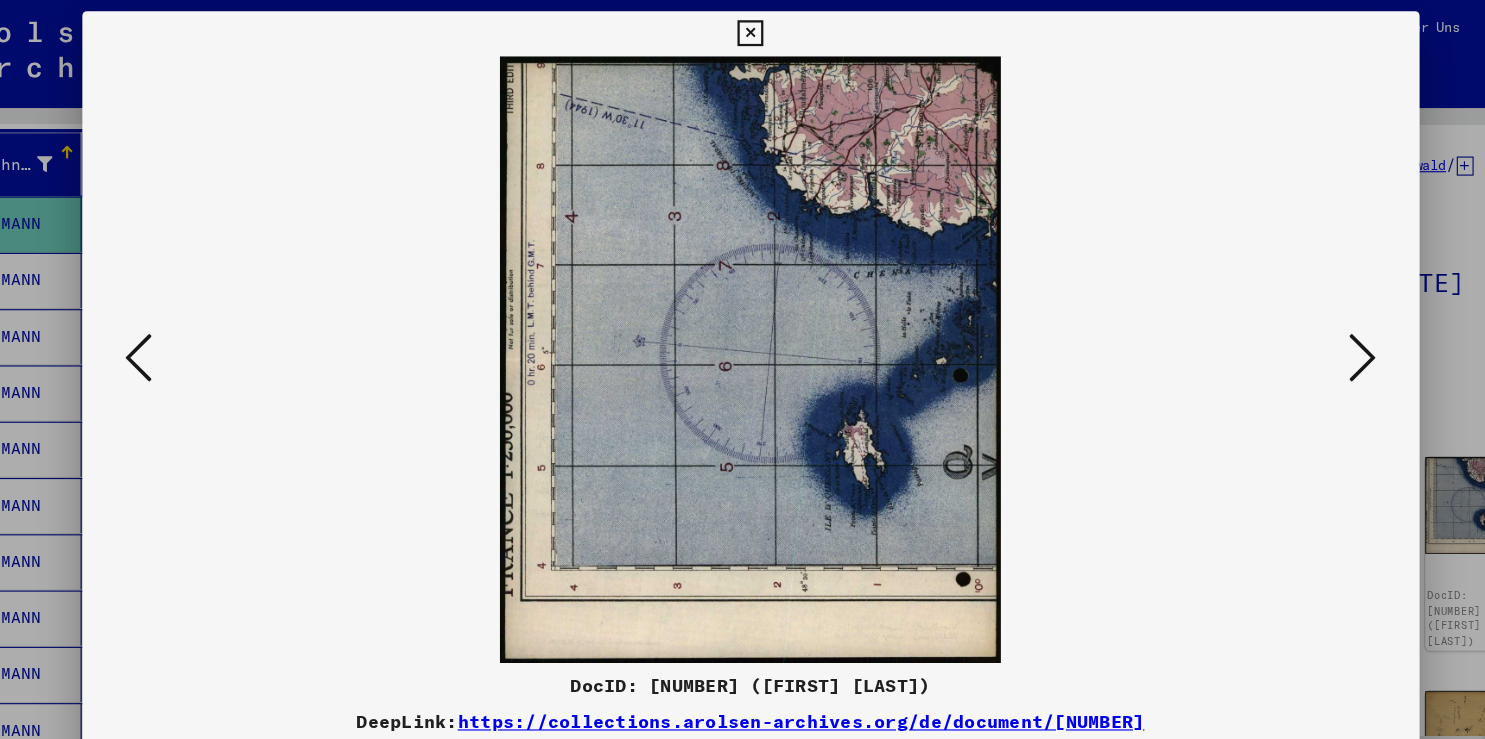 click at bounding box center (1287, 318) 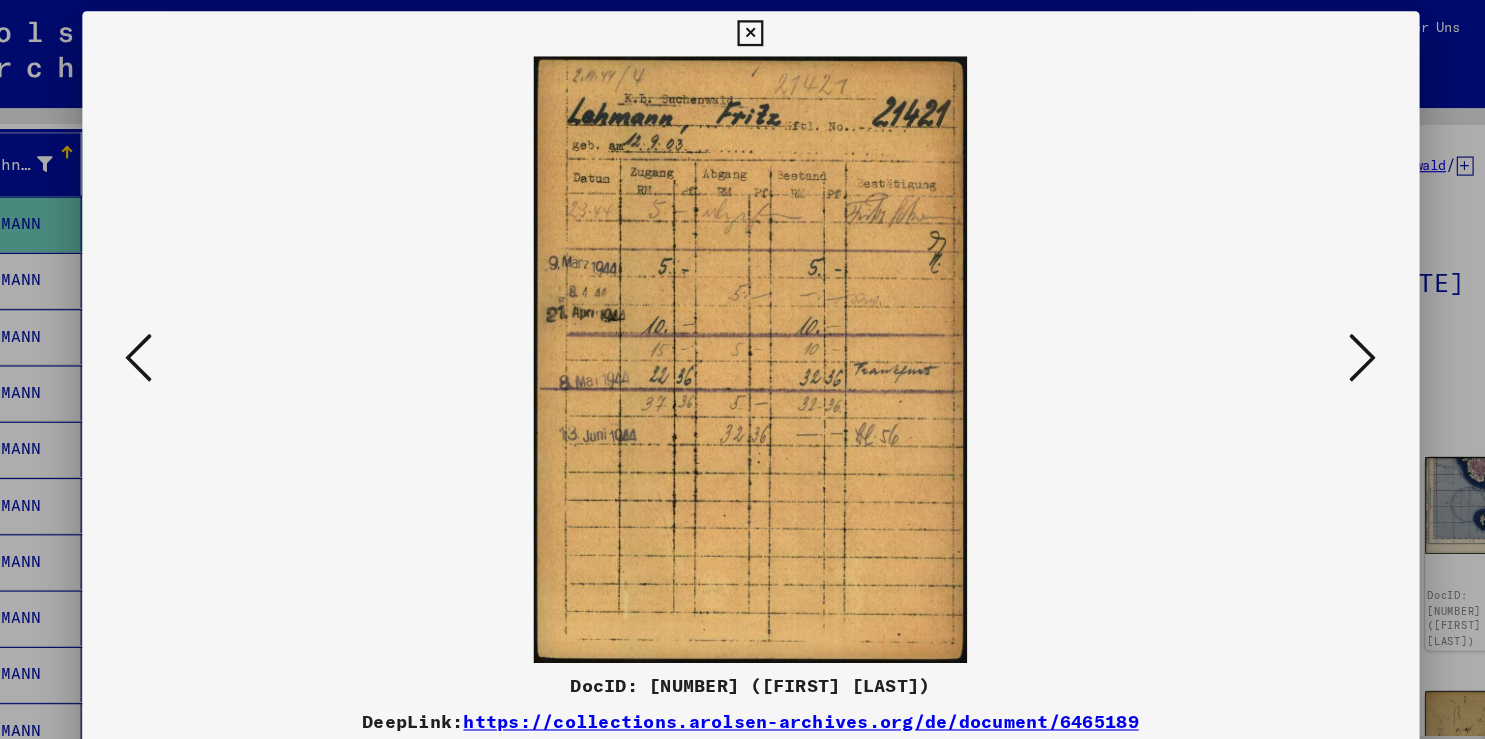 click at bounding box center [1287, 318] 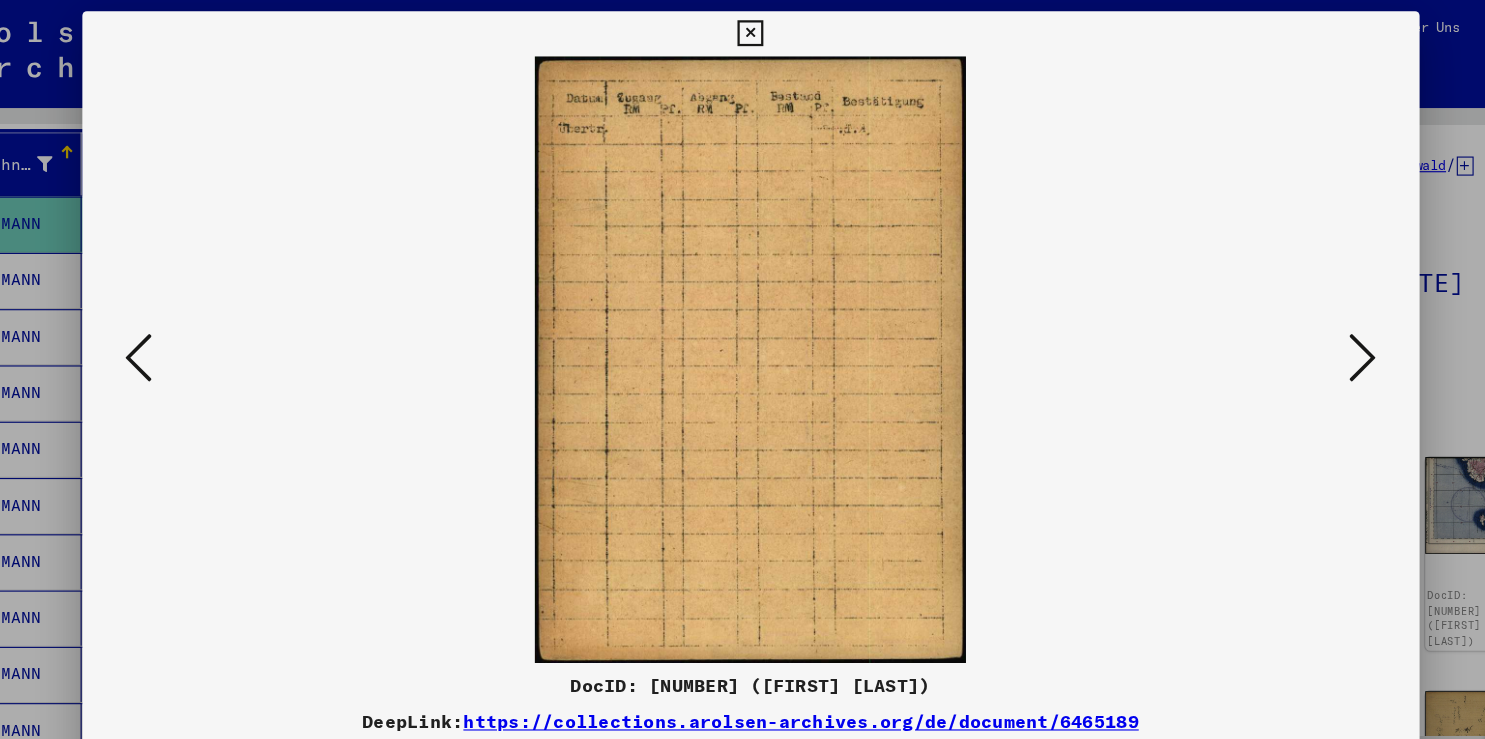 click at bounding box center [1287, 318] 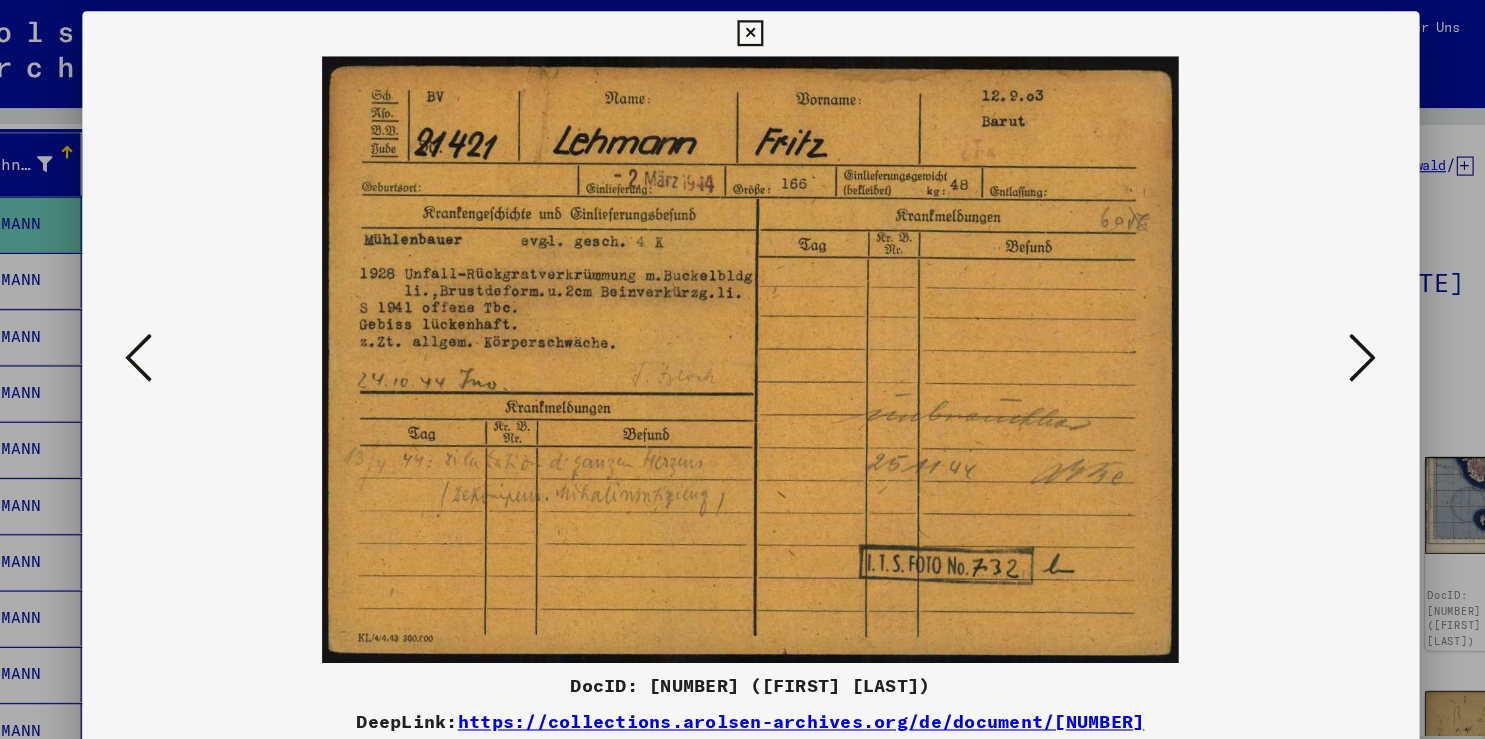 click at bounding box center [742, 369] 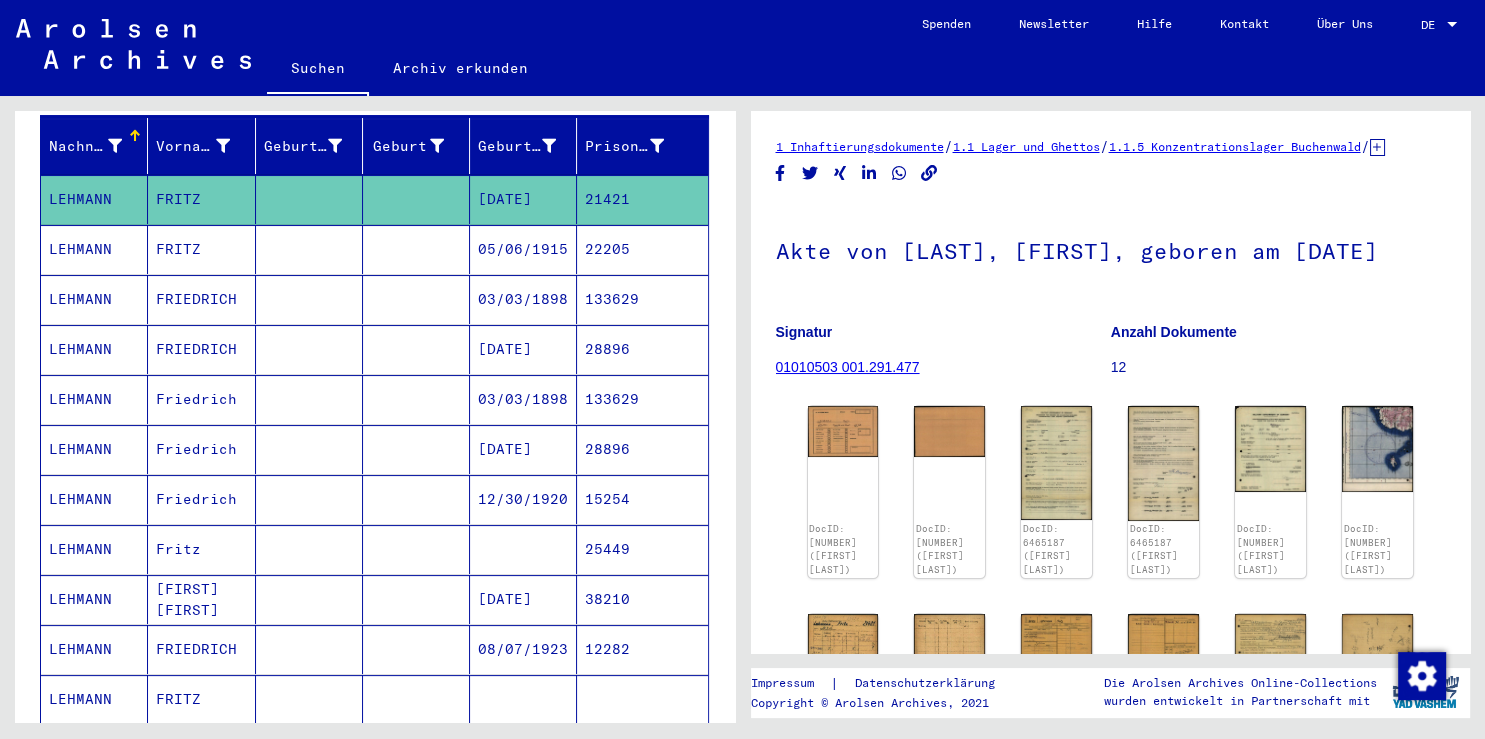 click at bounding box center [309, 299] 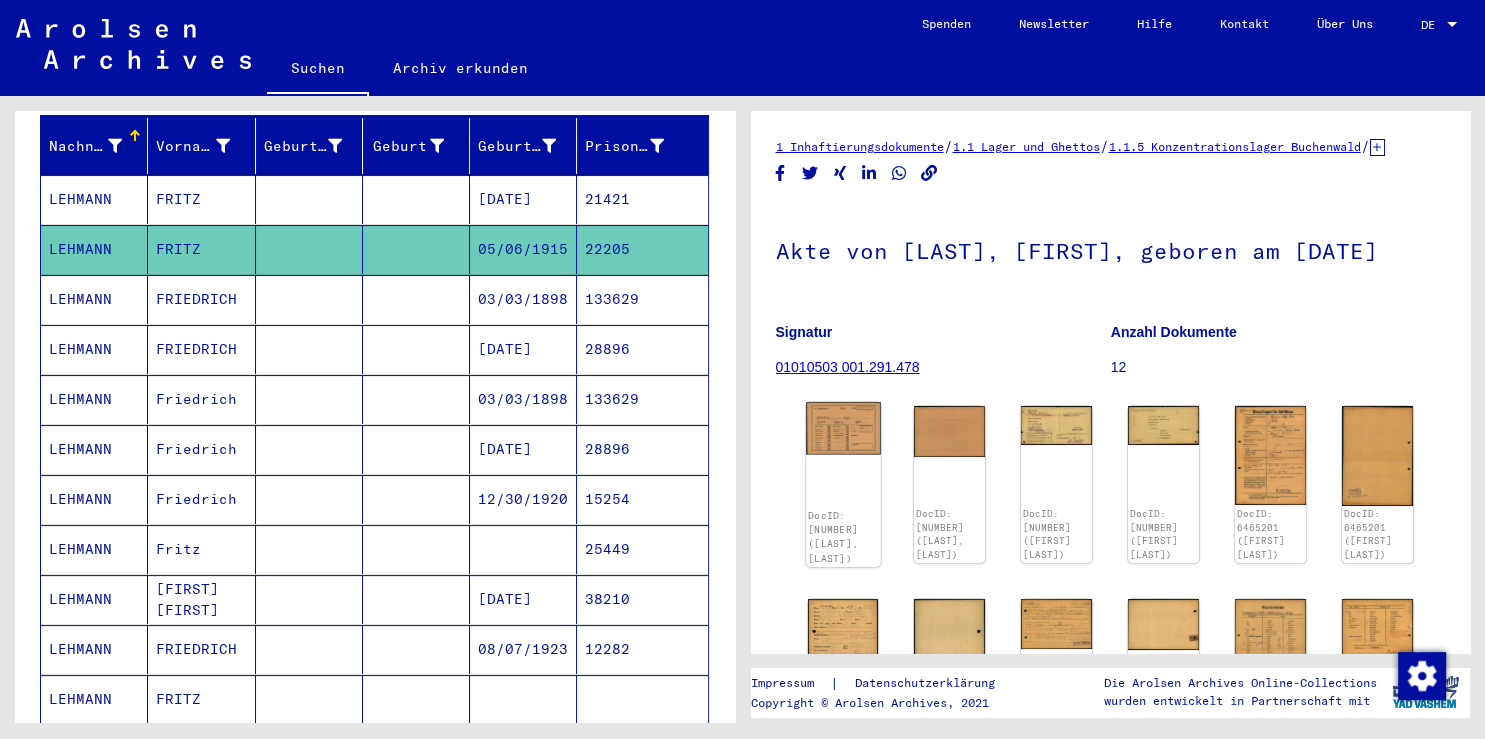 click 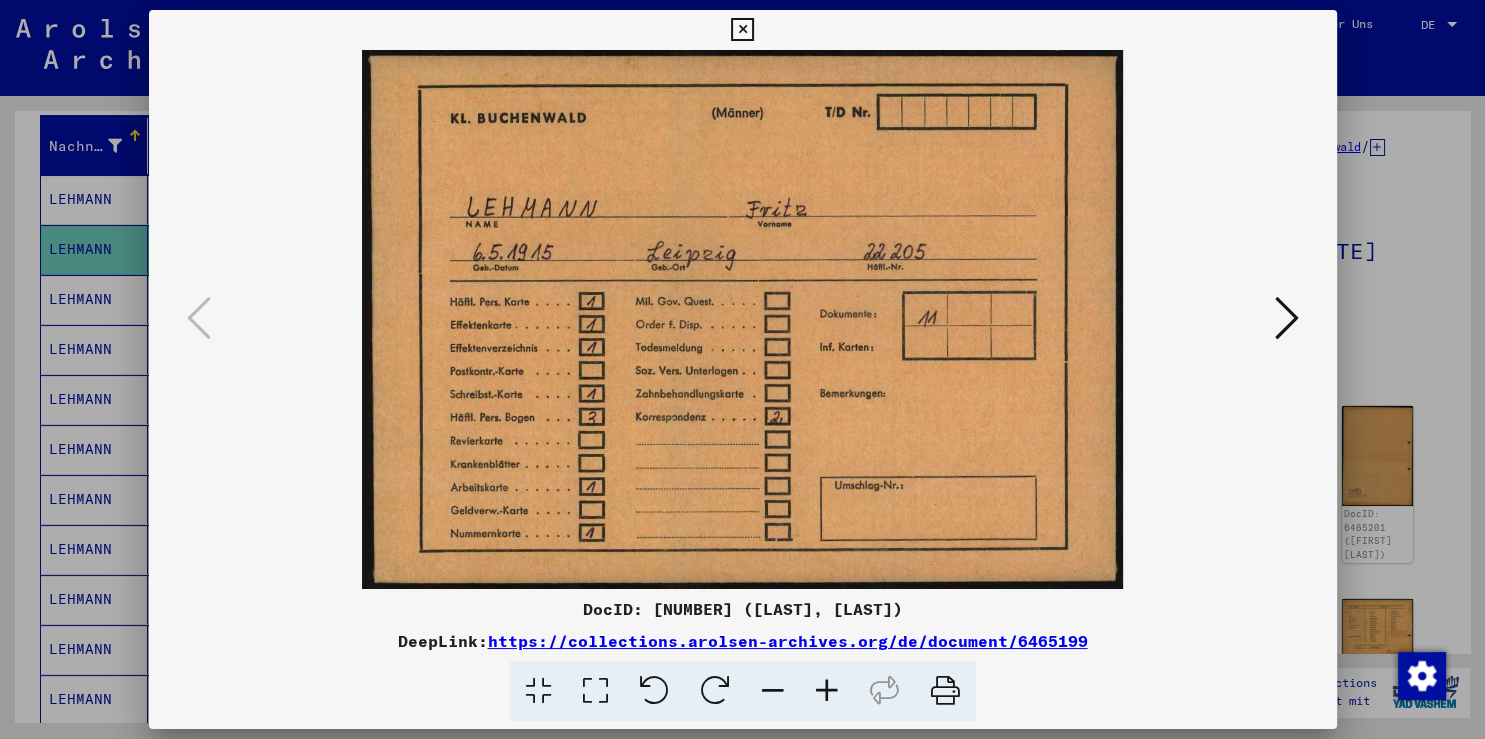 click at bounding box center [1287, 318] 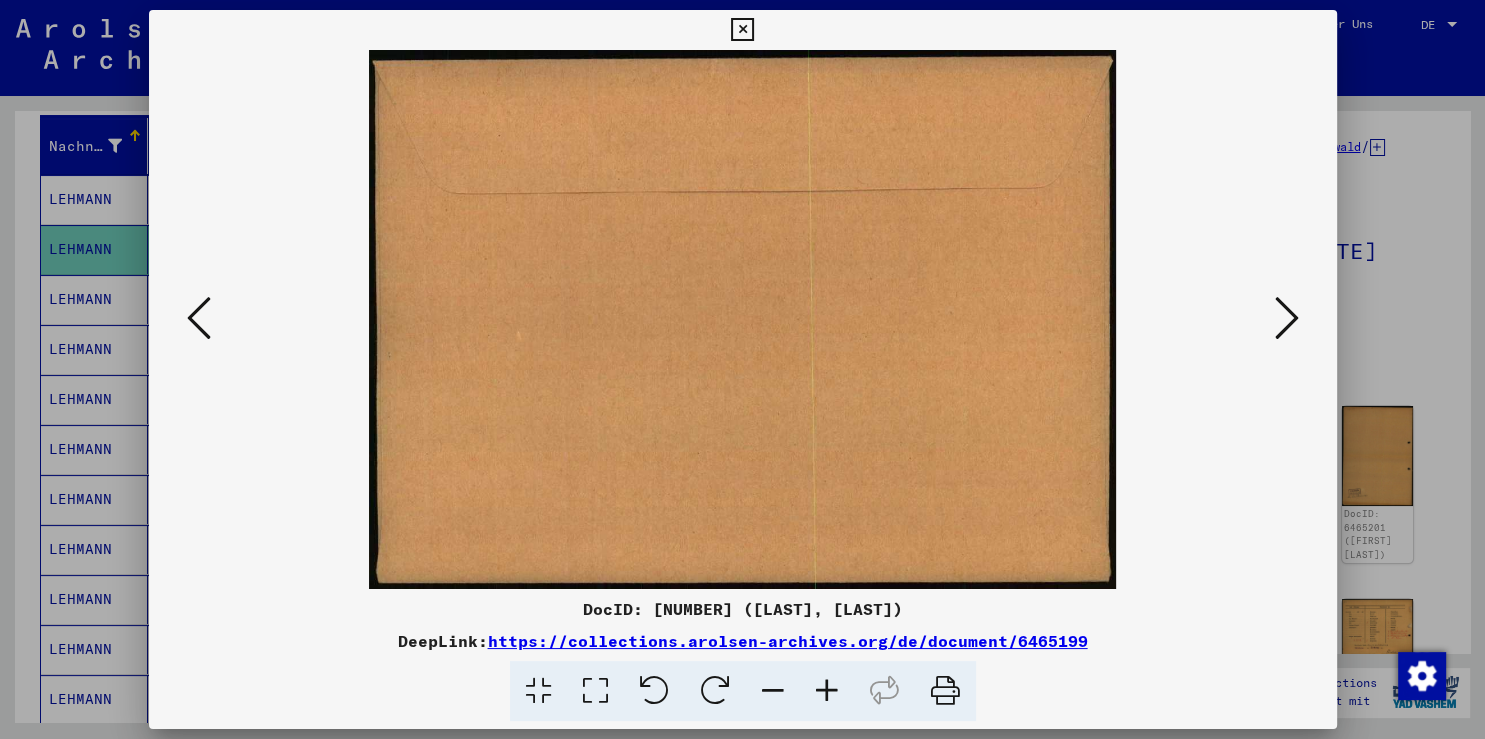 click at bounding box center [1287, 318] 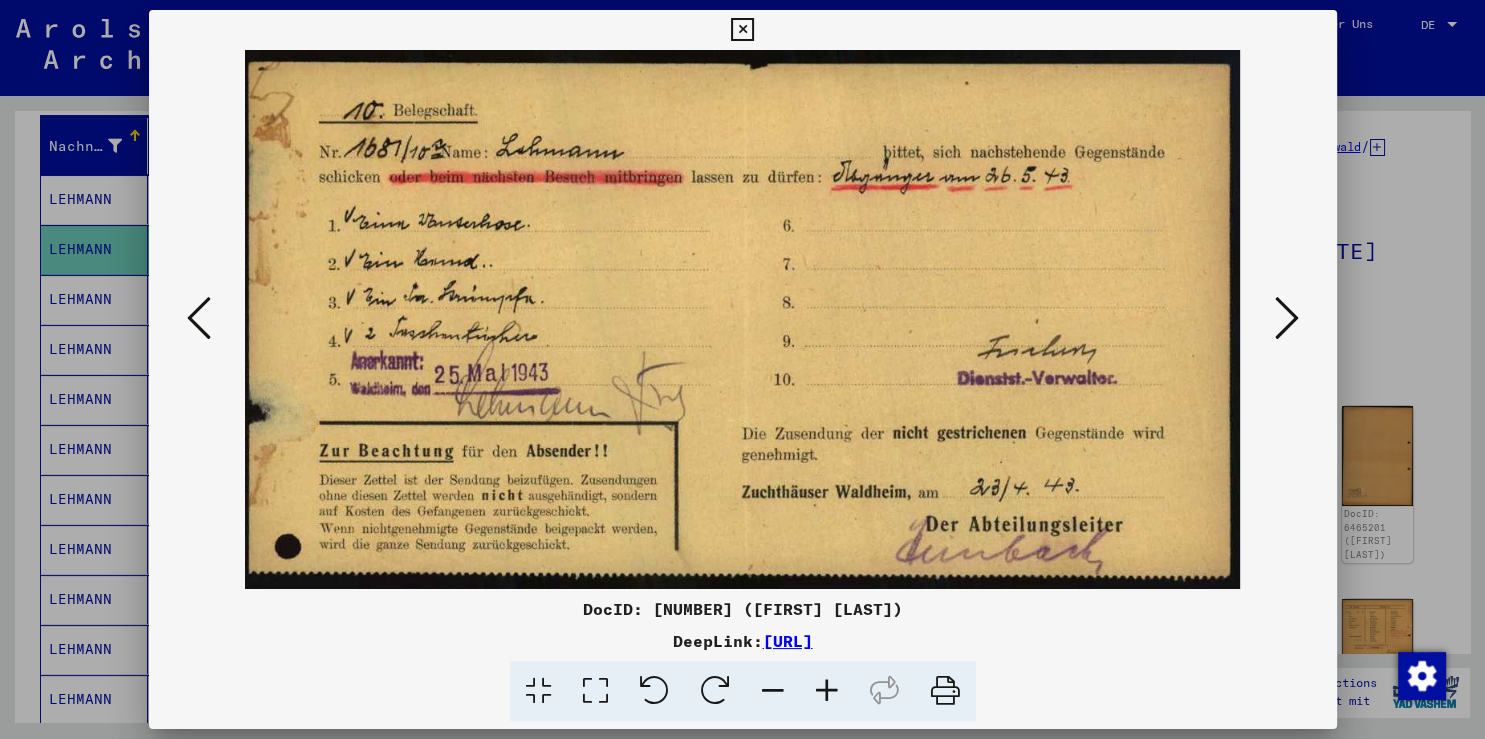 click at bounding box center [1287, 318] 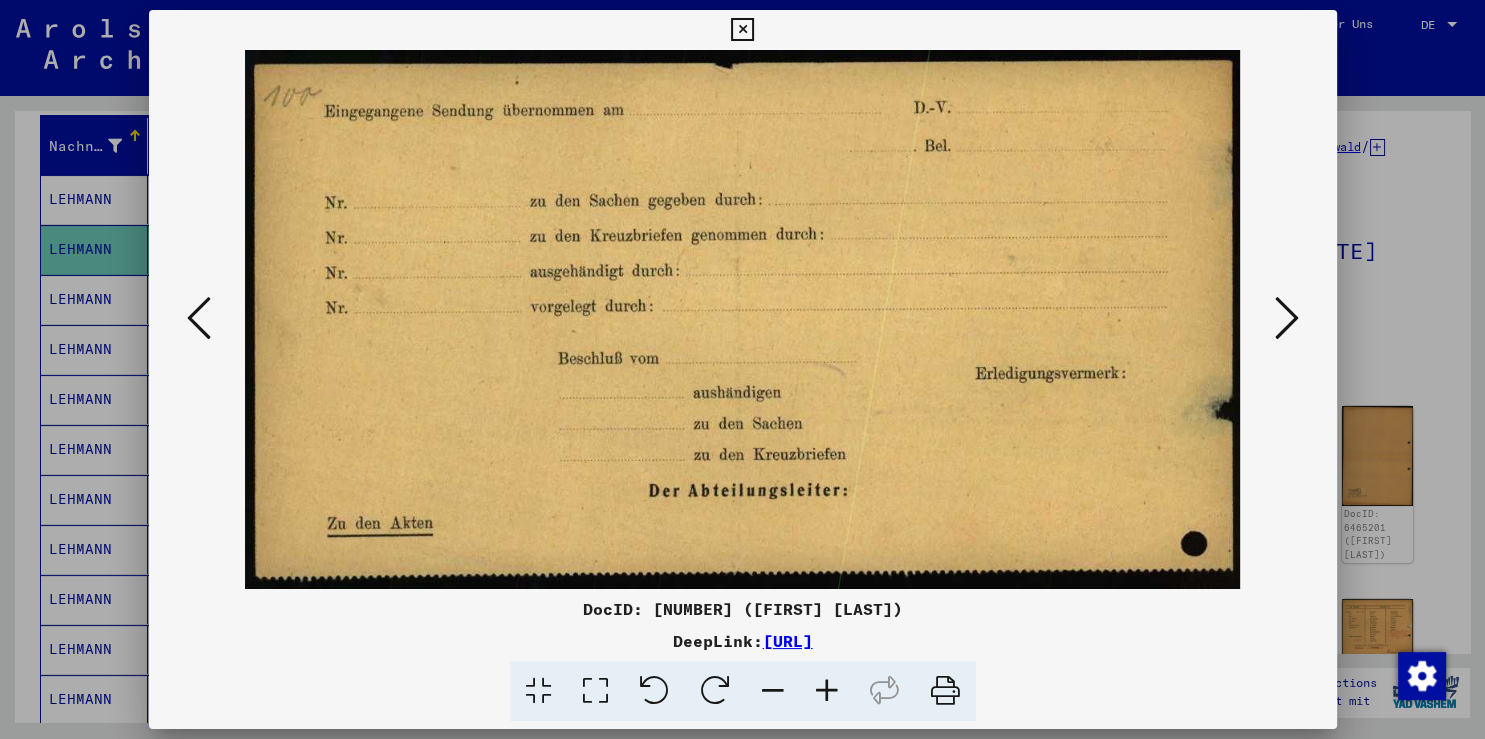 click at bounding box center [1287, 318] 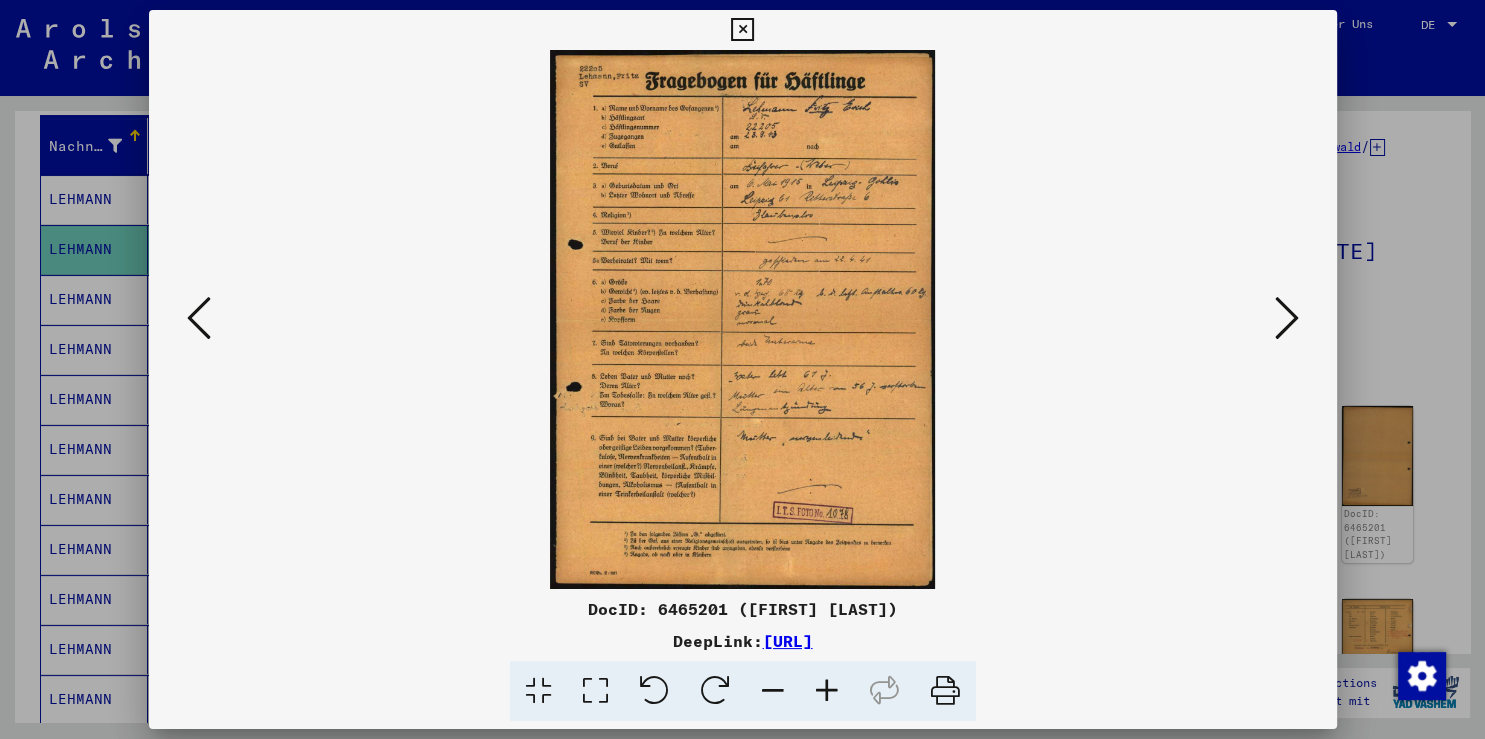 click at bounding box center (742, 369) 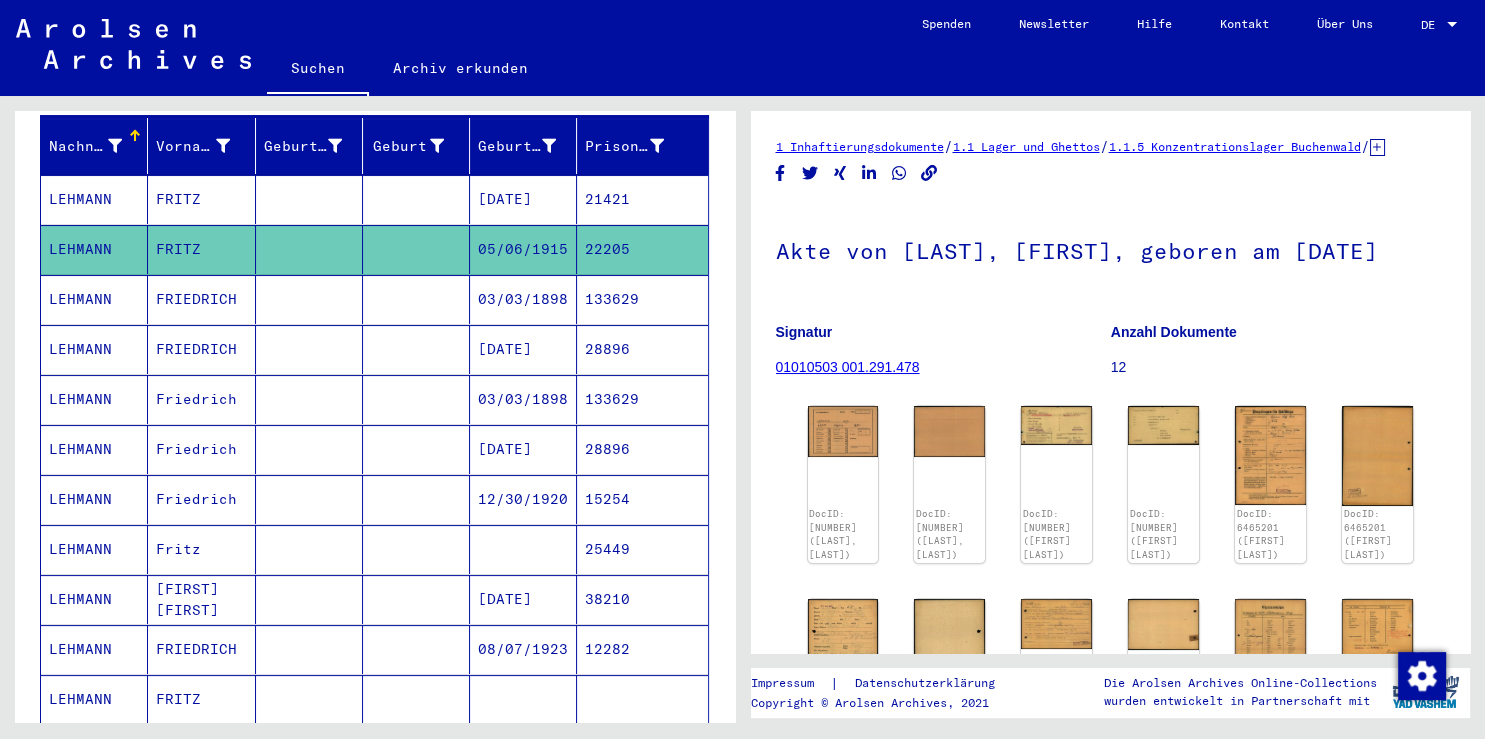 click at bounding box center [309, 349] 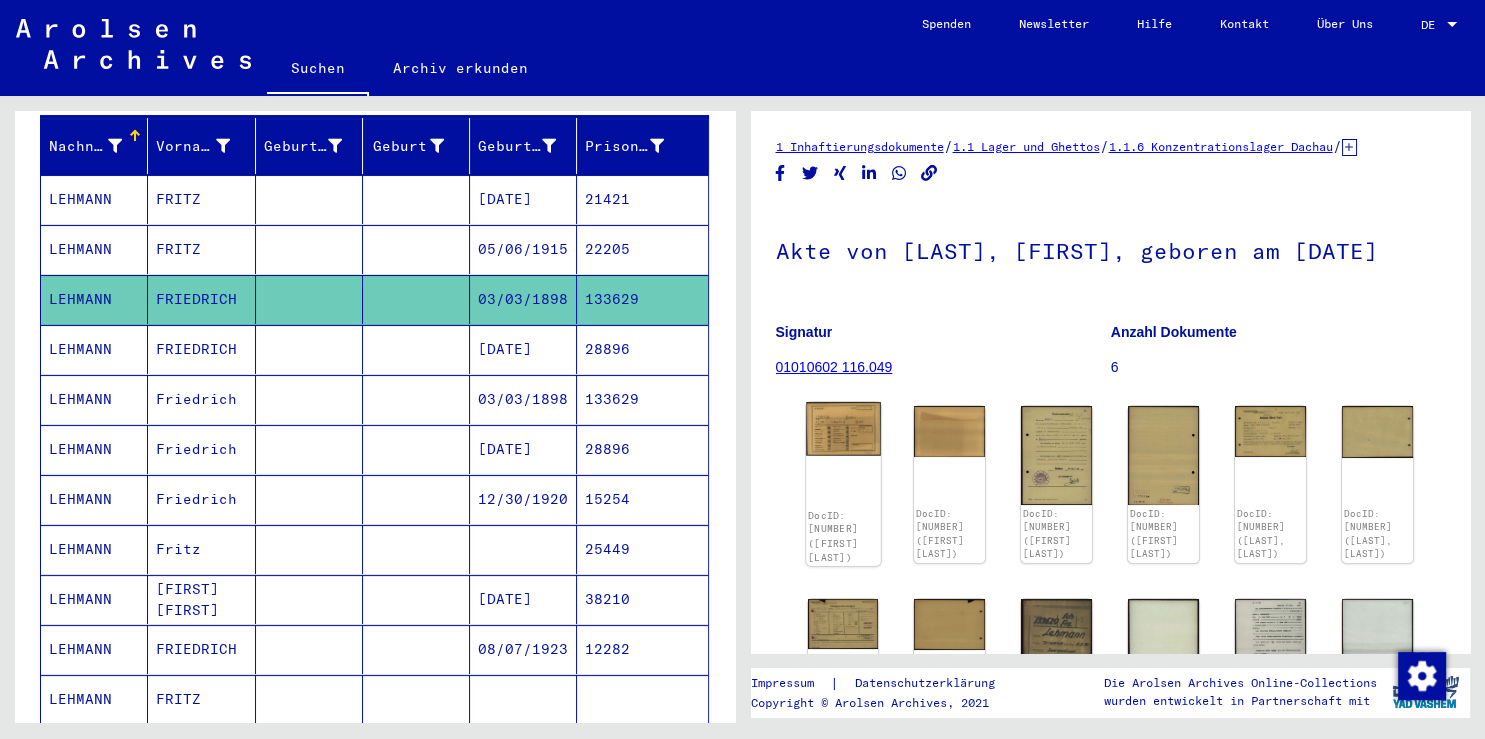 click 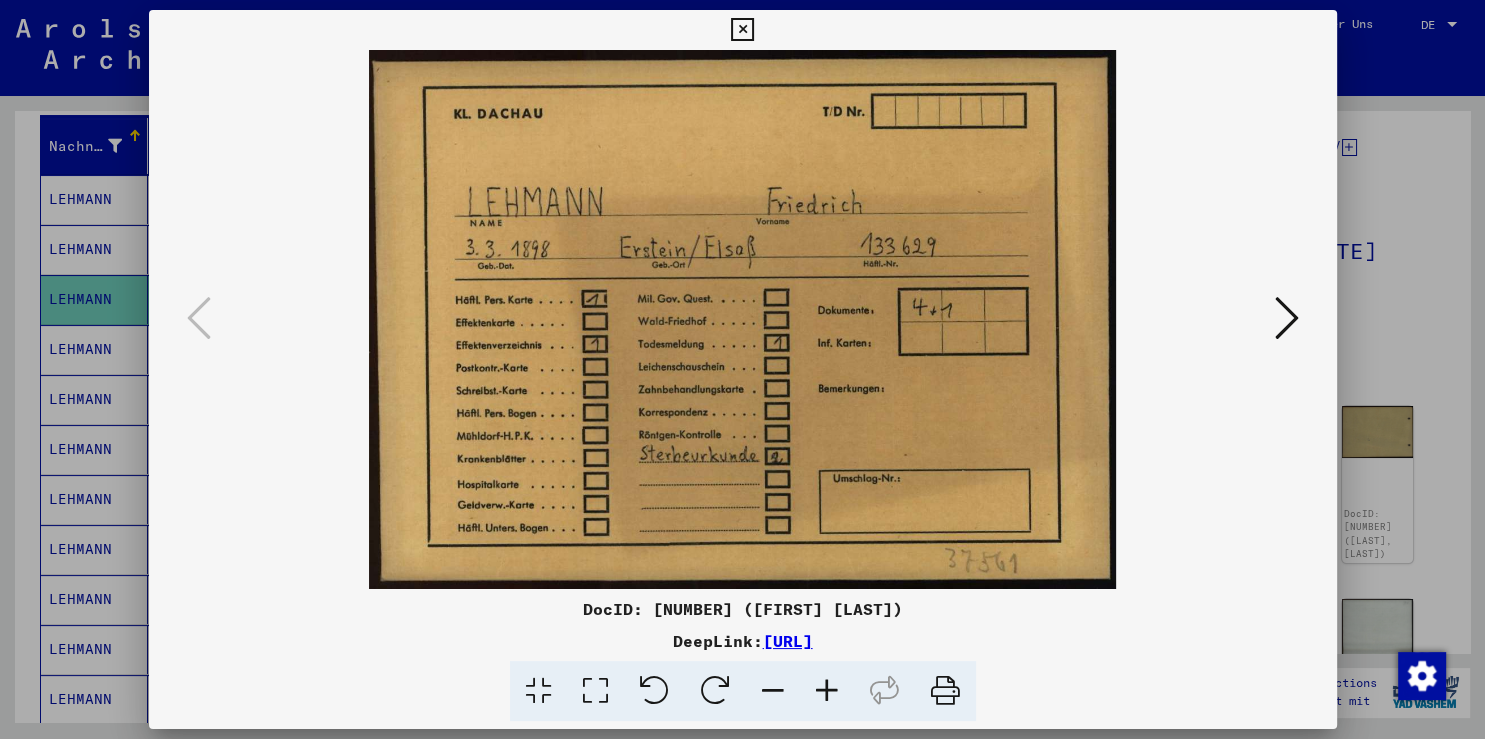 click at bounding box center (742, 369) 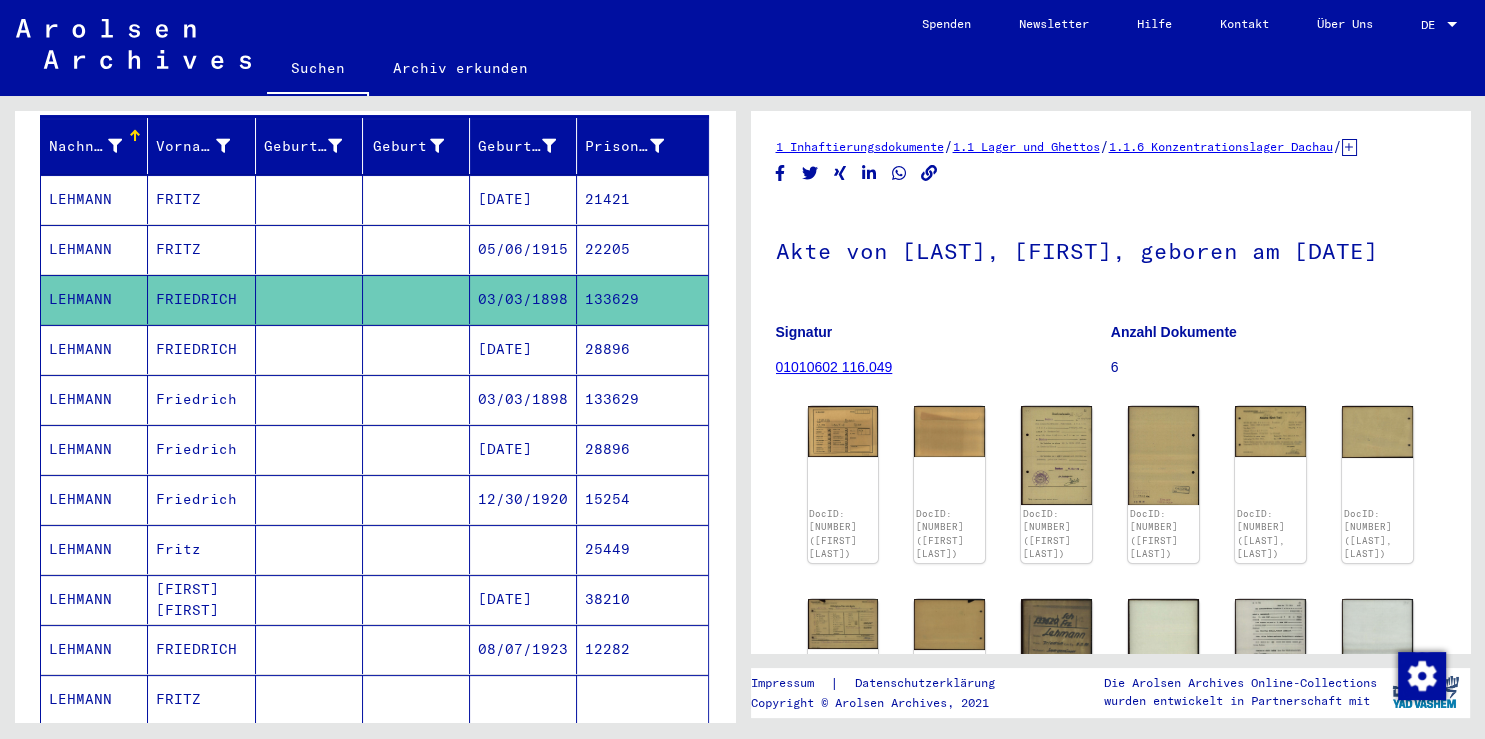 click on "FRIEDRICH" at bounding box center (201, 399) 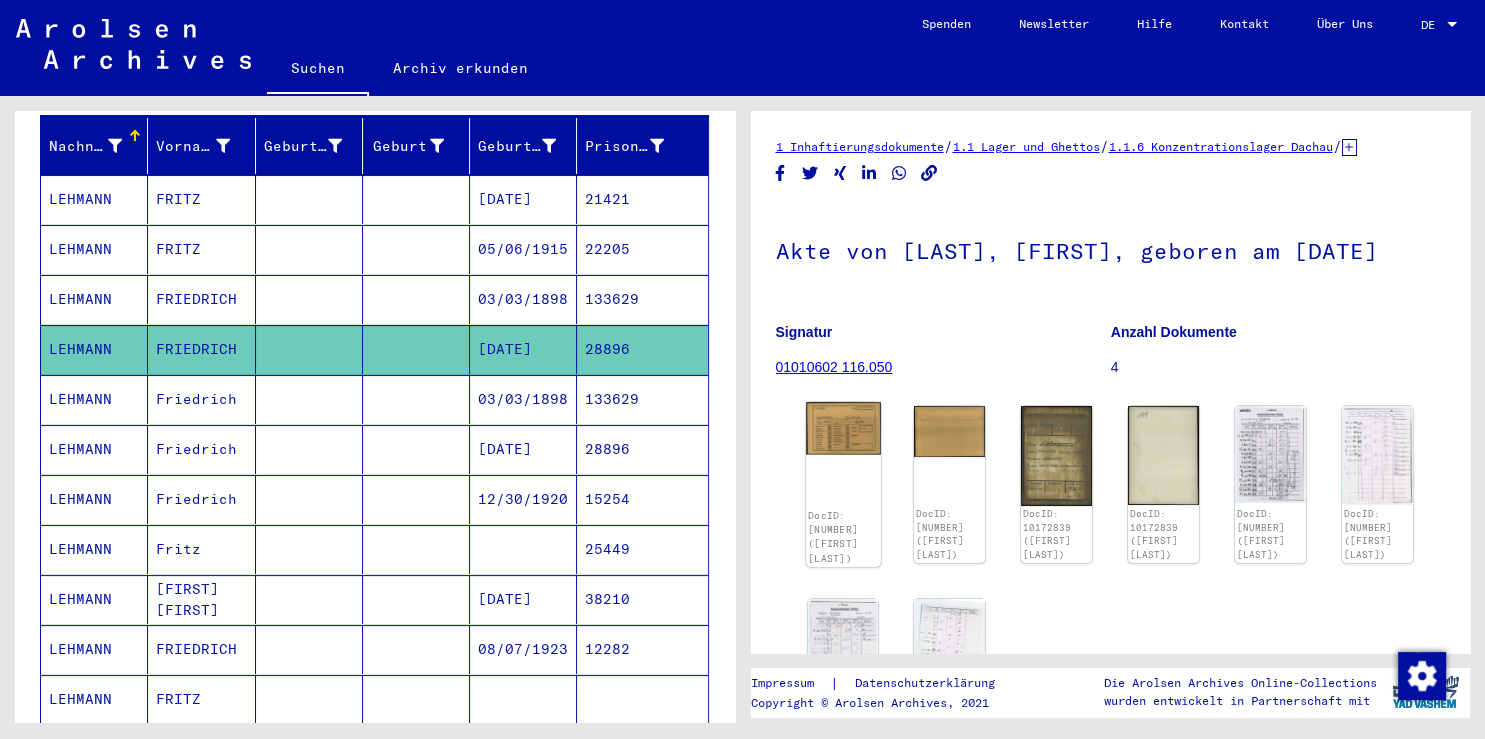 click on "DocID: [NUMBER] ([FIRST] [LAST])" 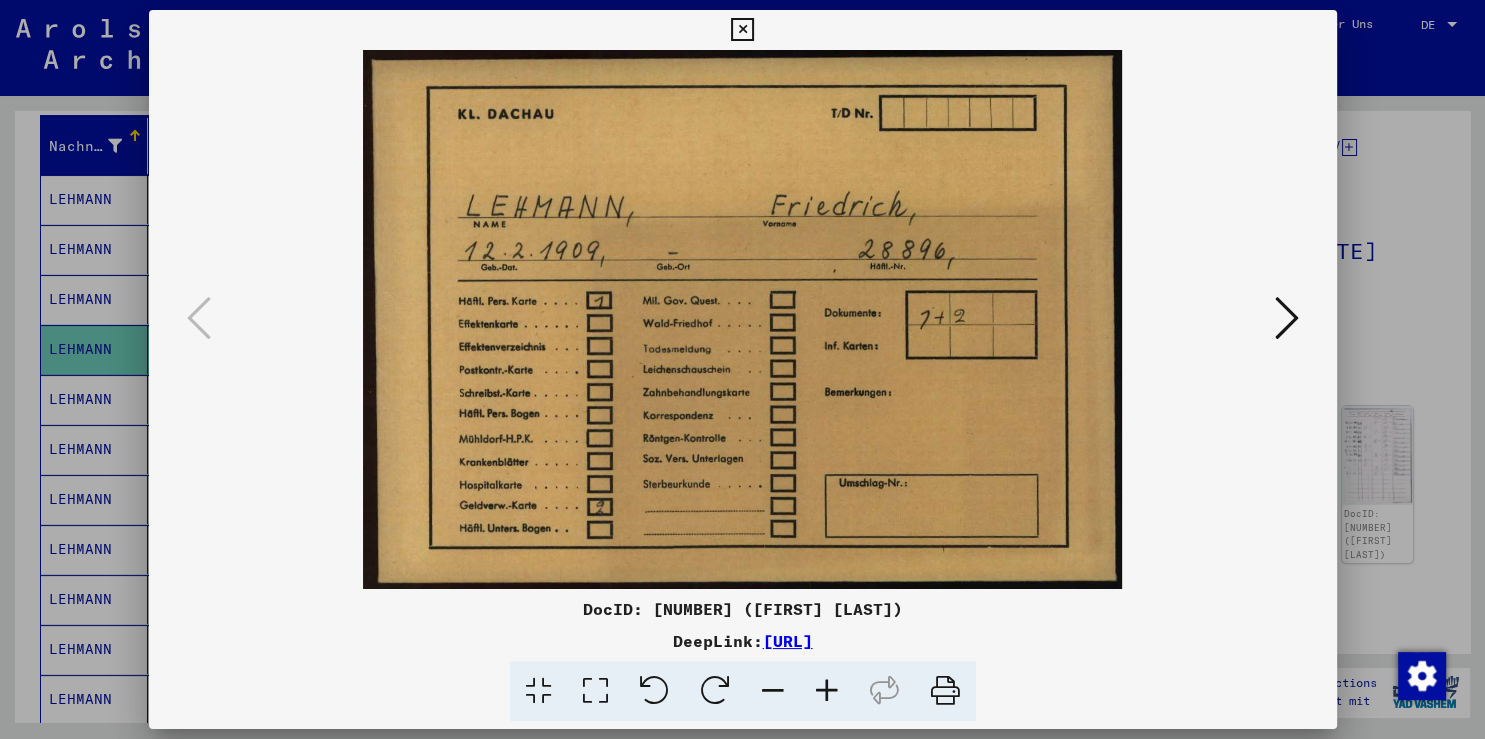 click at bounding box center [1287, 318] 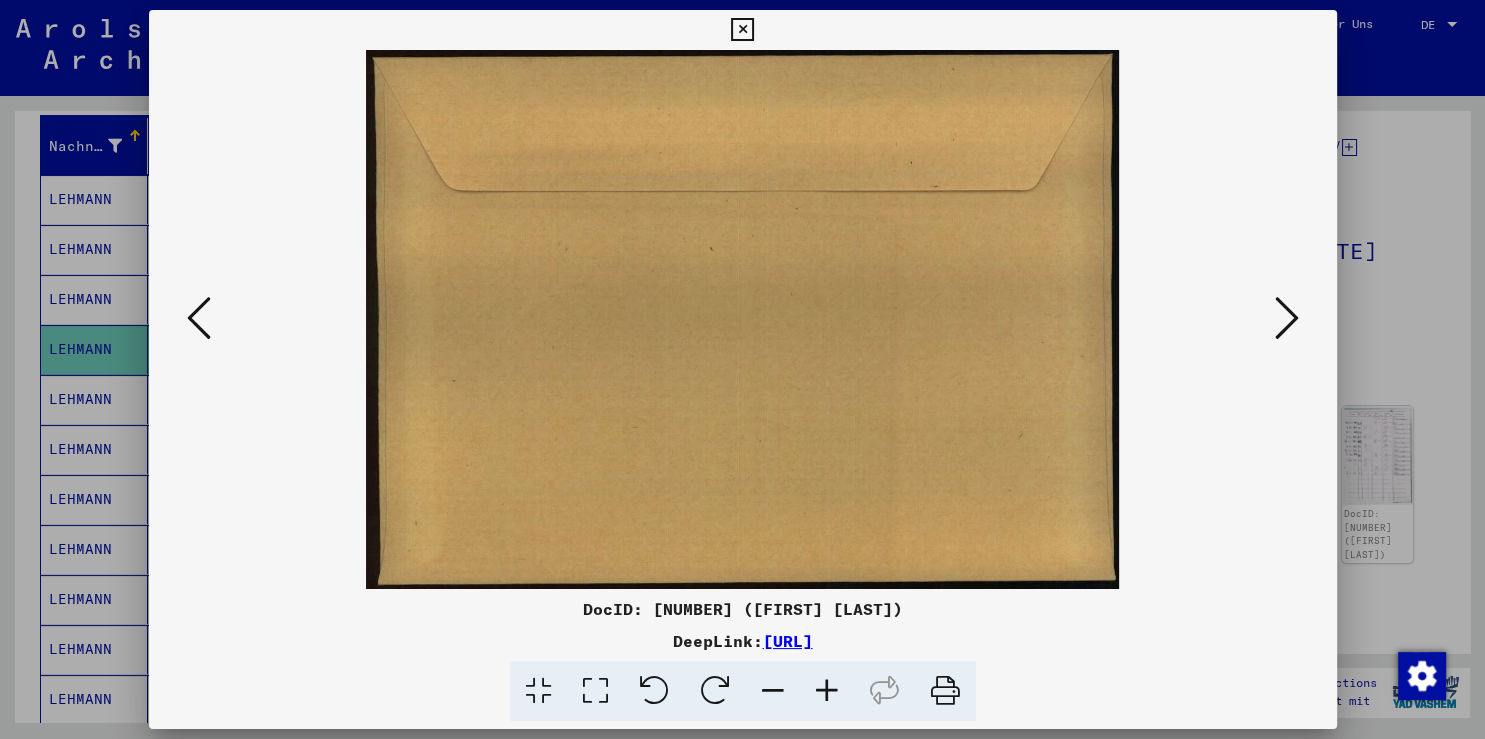 click at bounding box center [1287, 318] 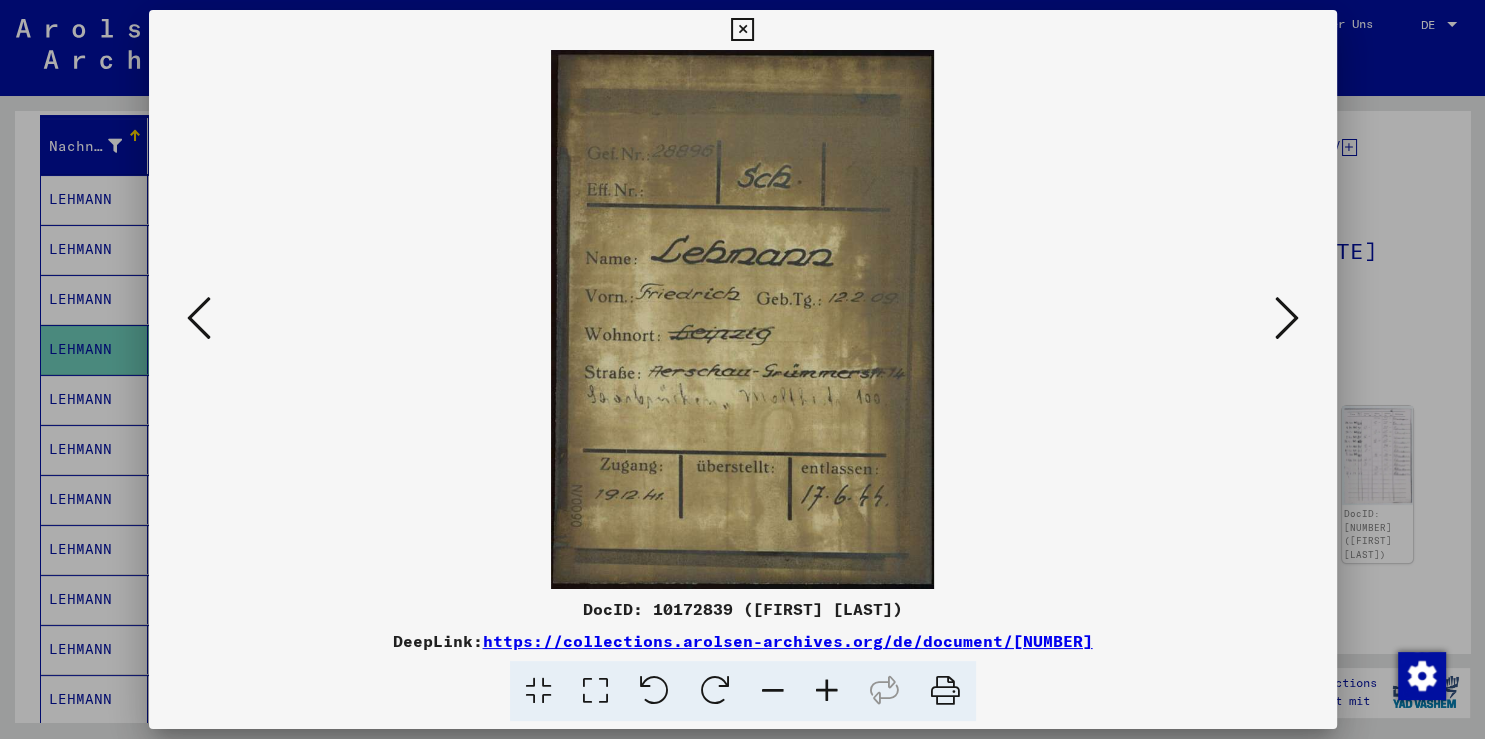 click at bounding box center [1287, 318] 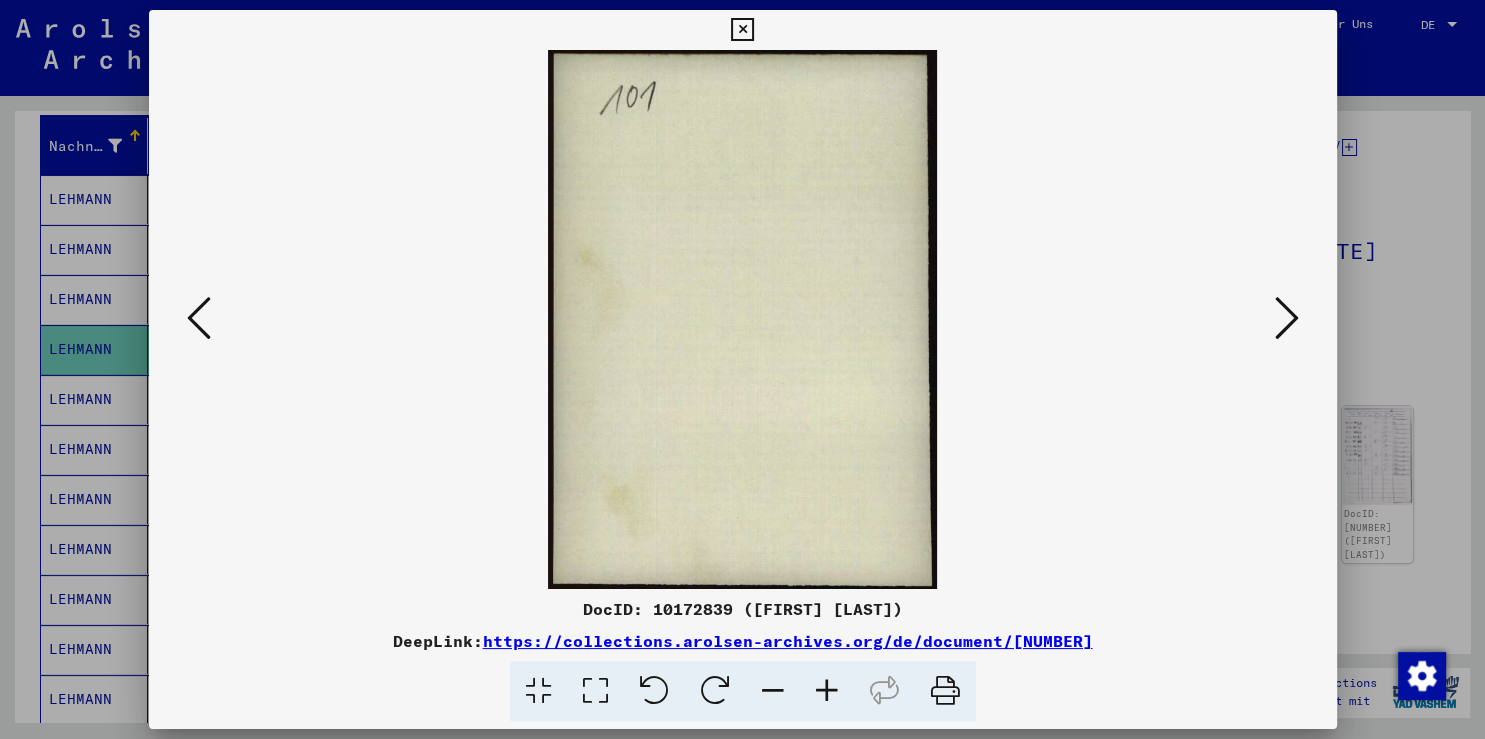 click at bounding box center (1287, 318) 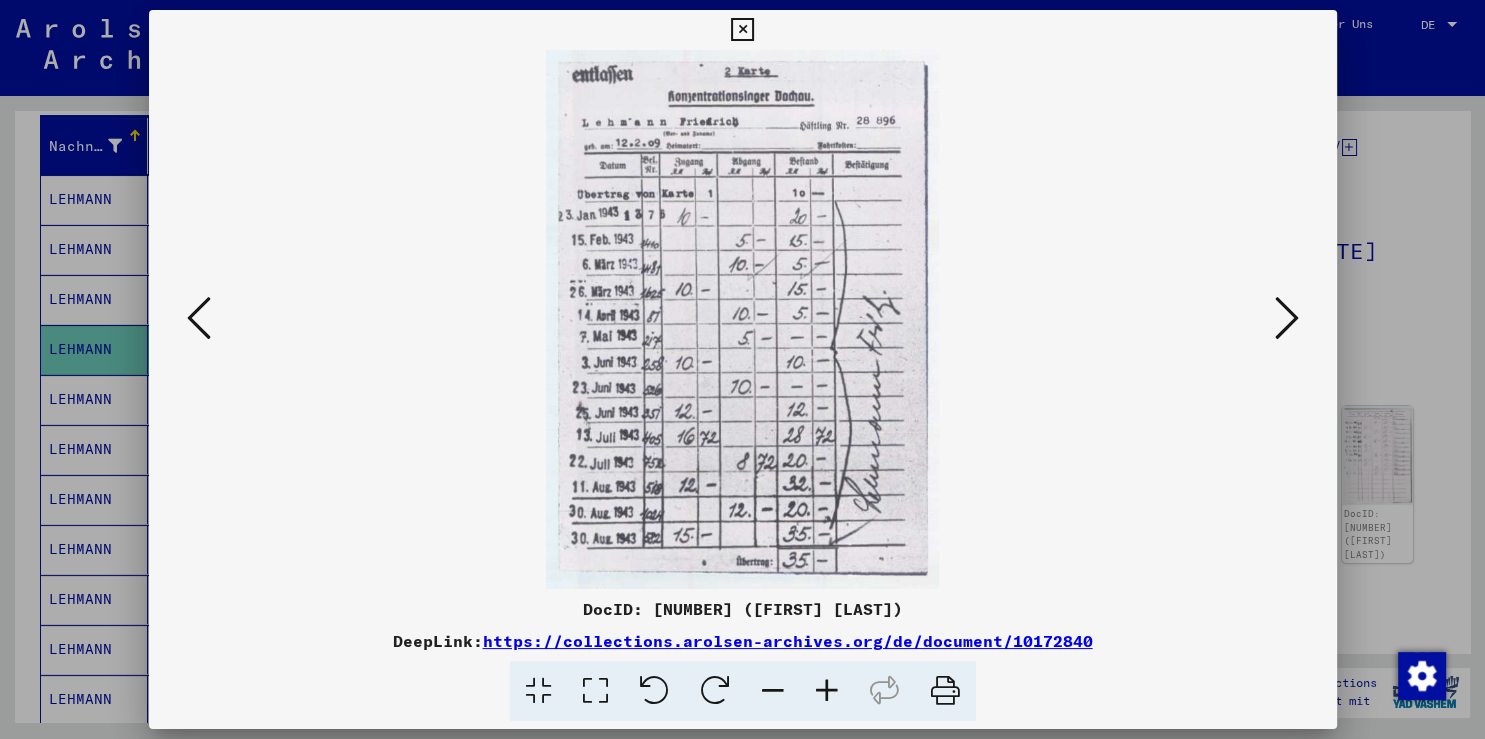 click at bounding box center [1287, 318] 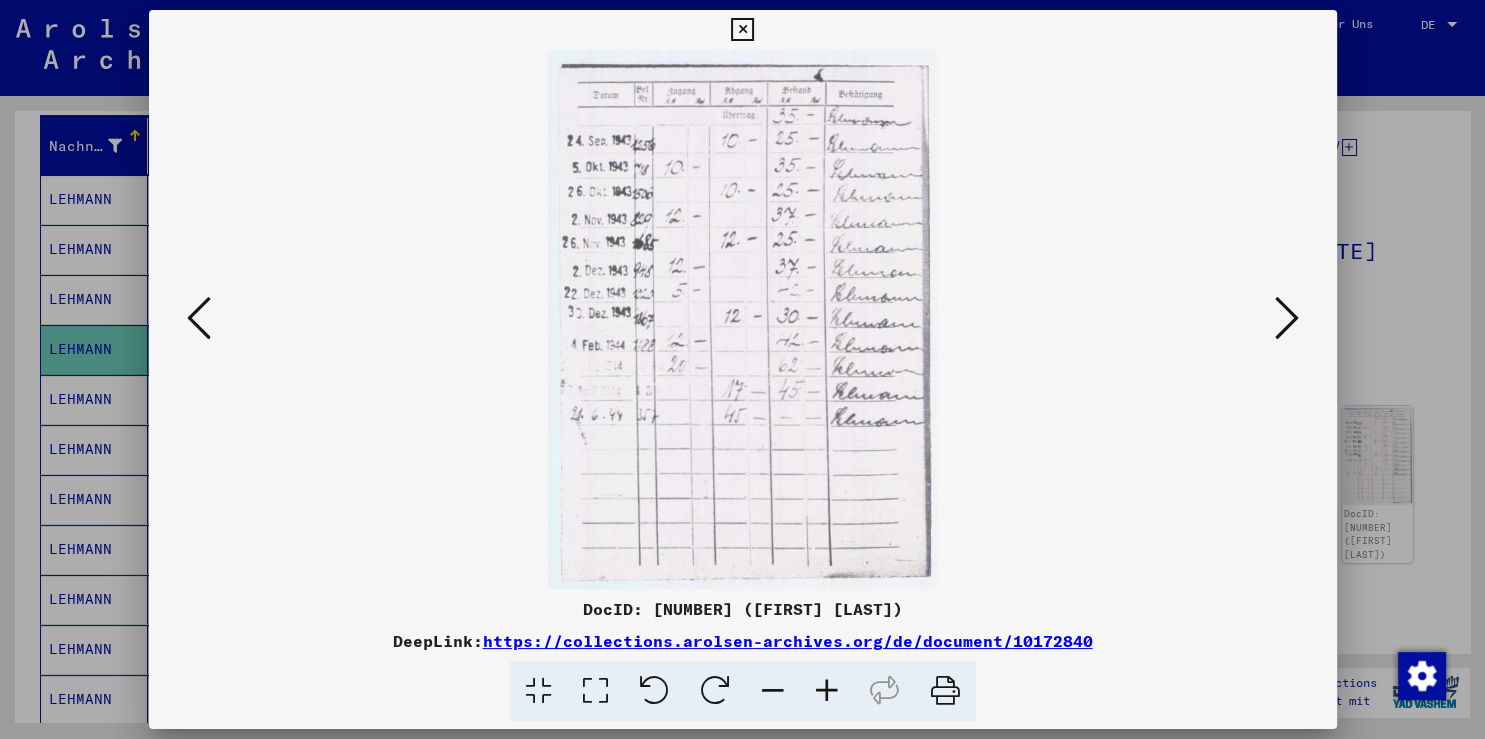 click at bounding box center (1287, 318) 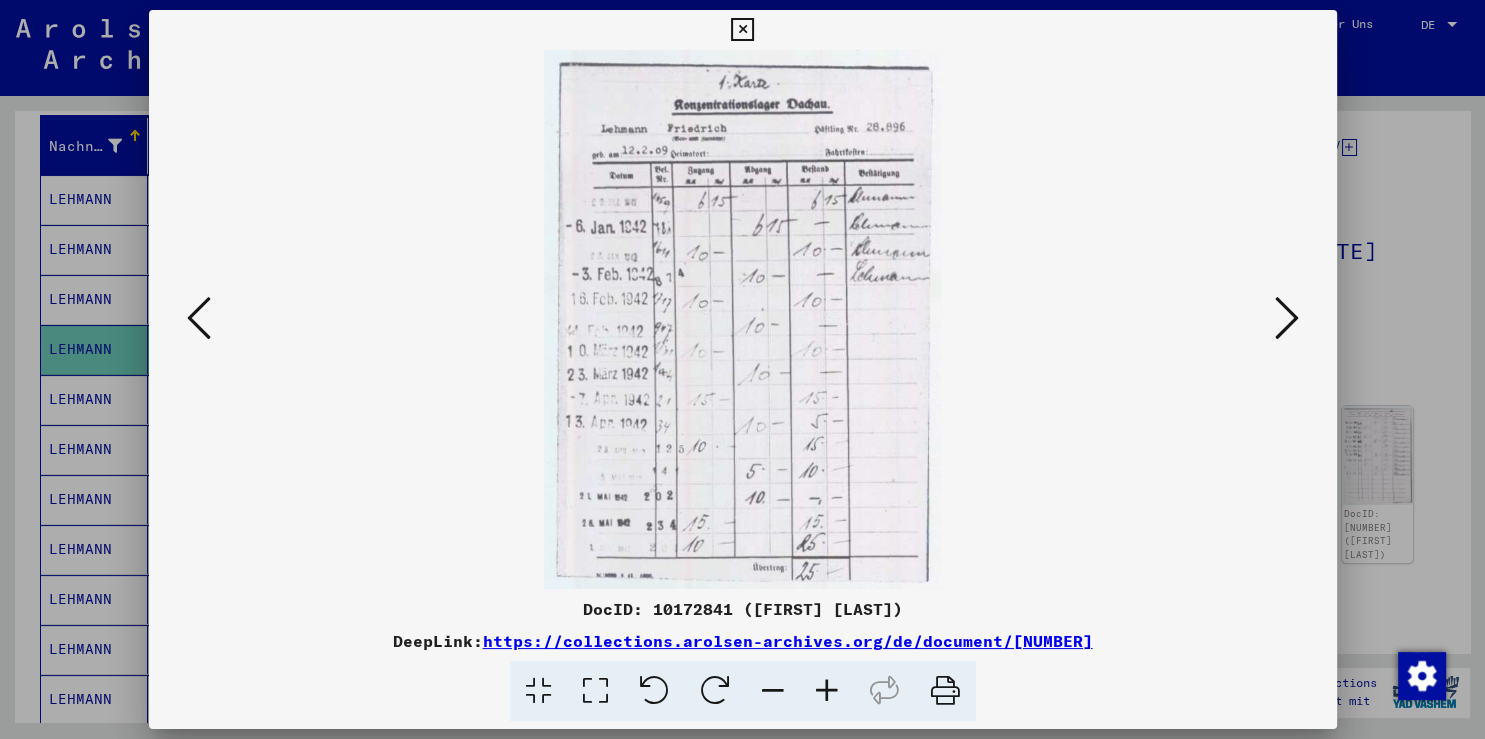 click at bounding box center (742, 369) 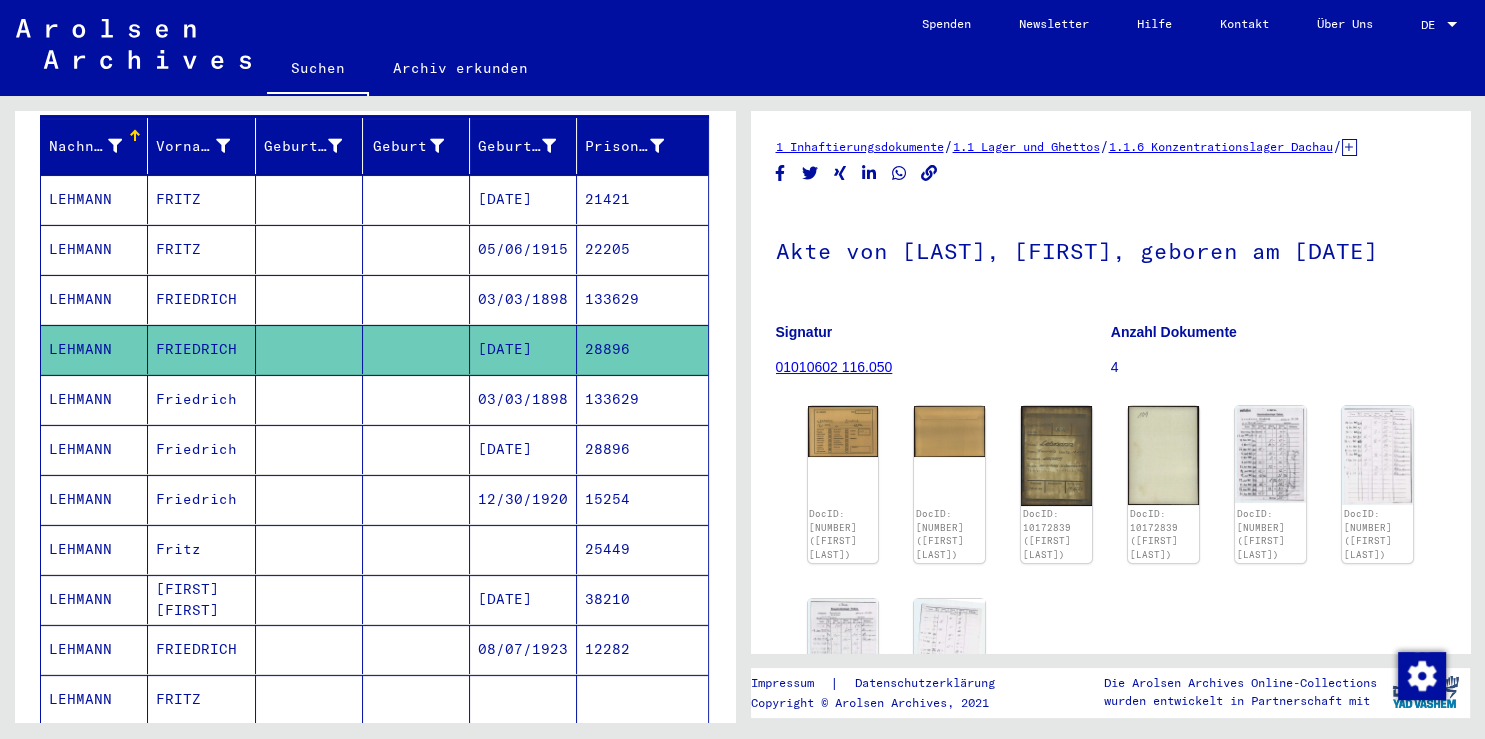 click on "Friedrich" at bounding box center [201, 449] 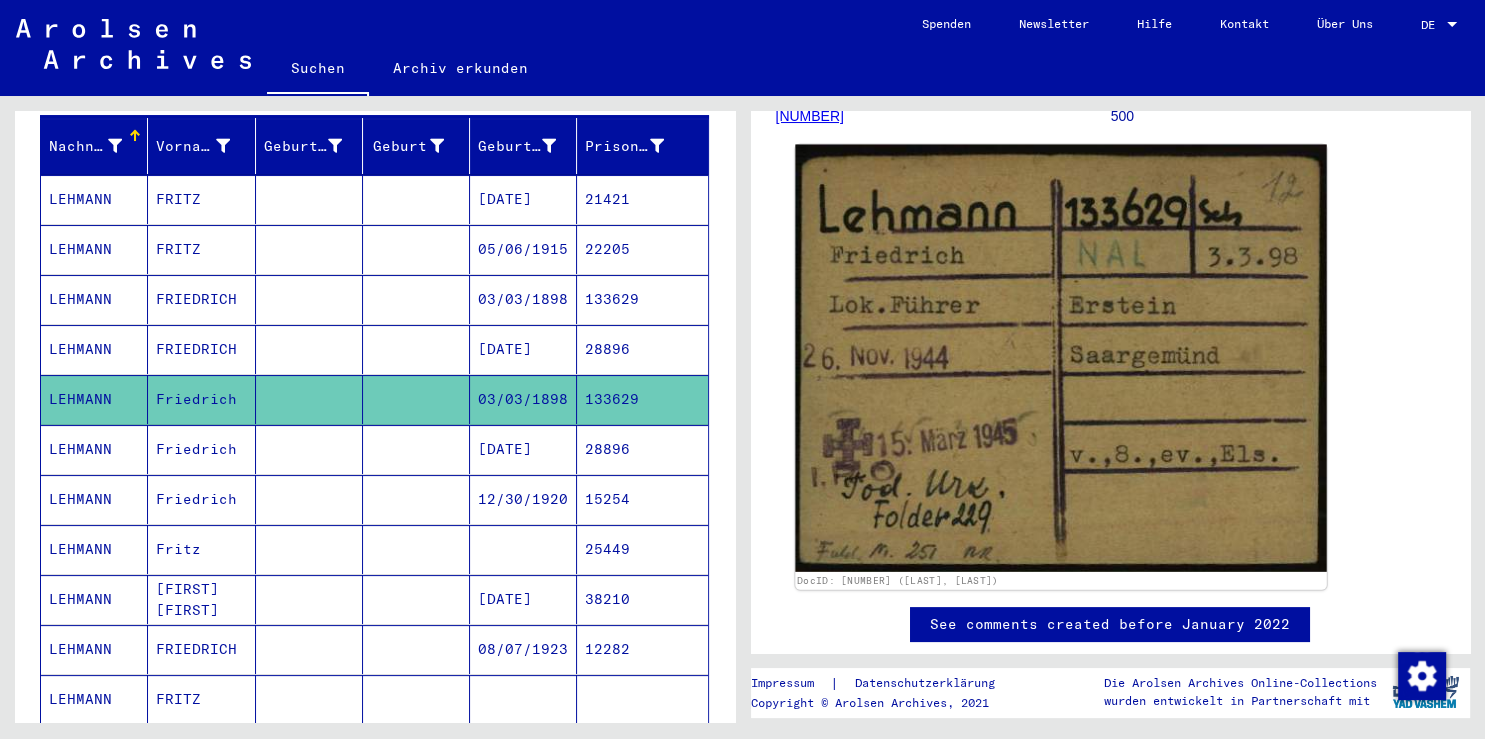 scroll, scrollTop: 255, scrollLeft: 0, axis: vertical 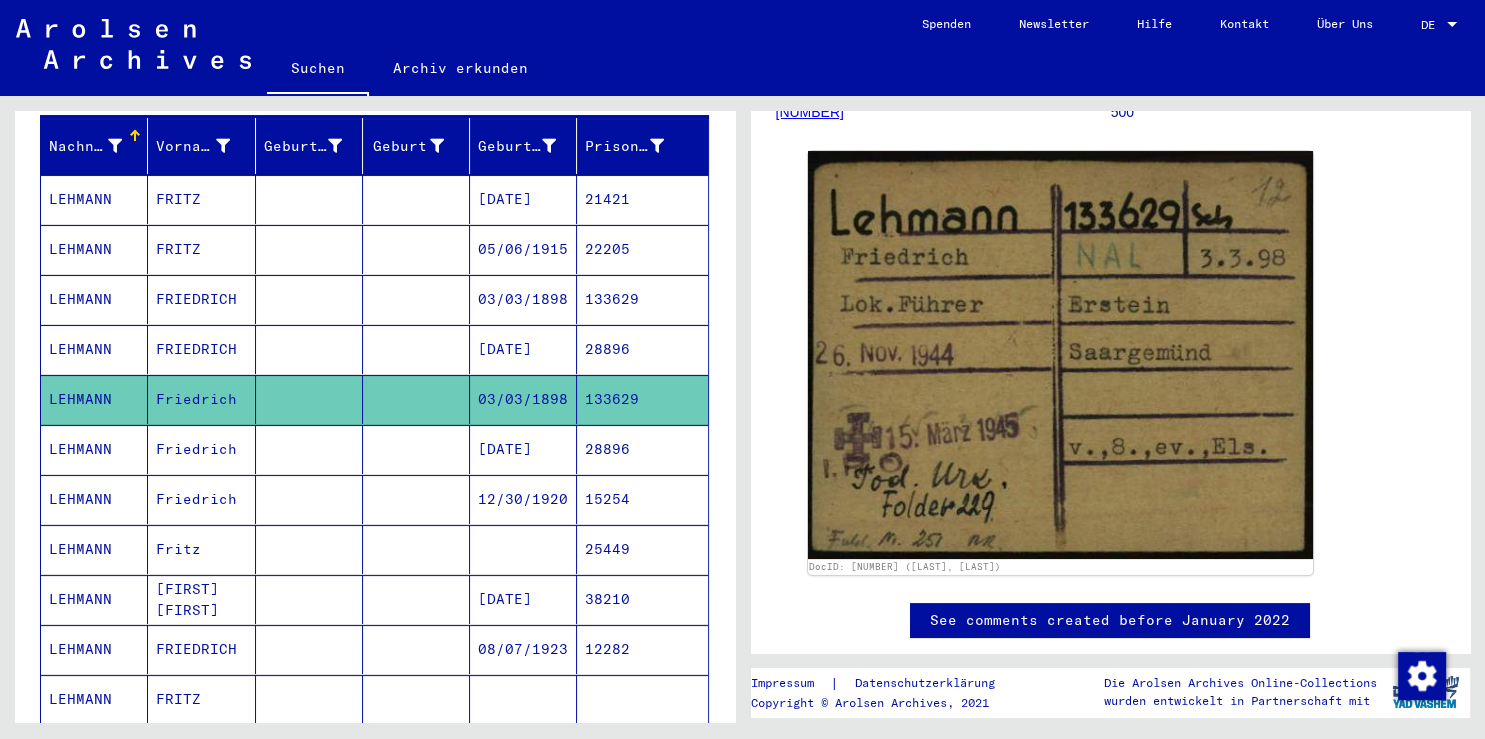 click at bounding box center (309, 499) 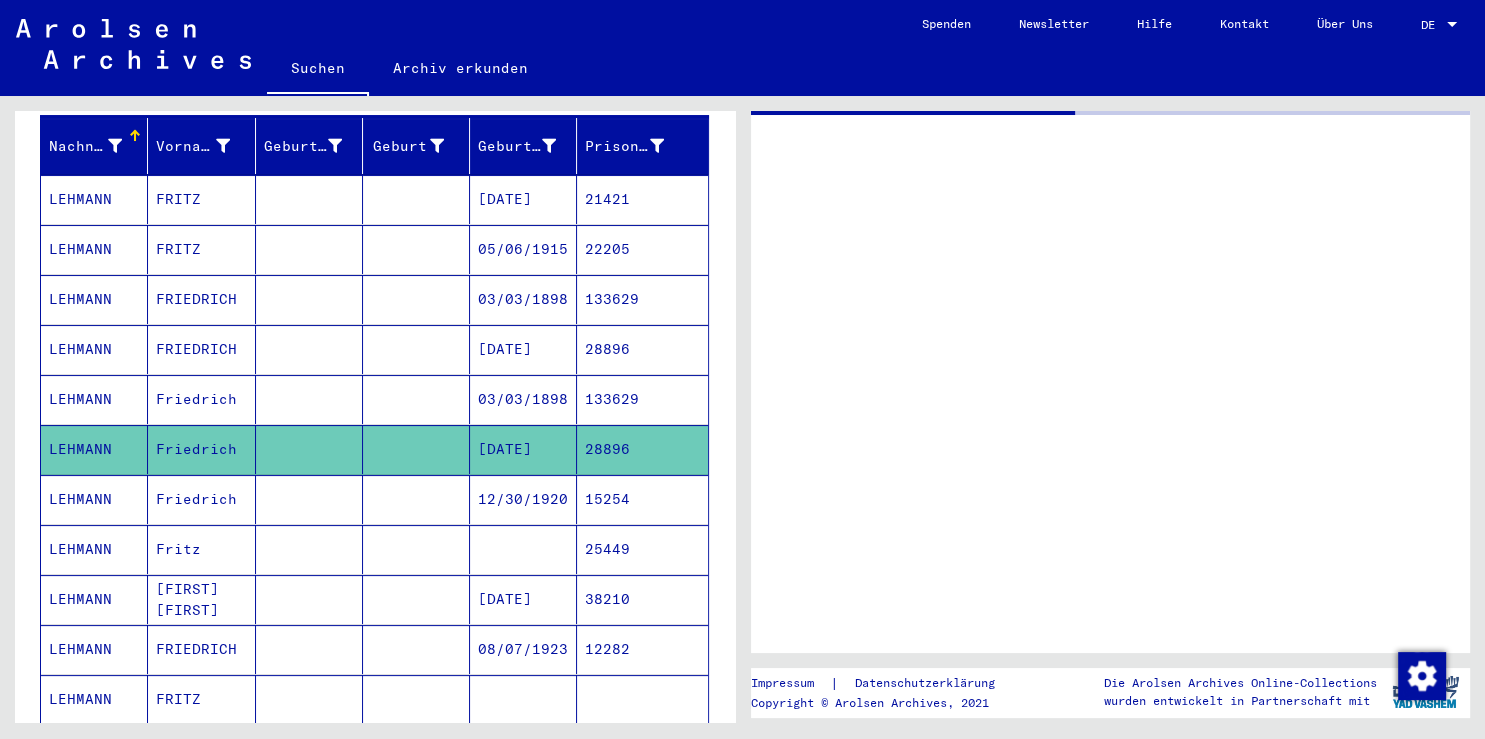 scroll, scrollTop: 0, scrollLeft: 0, axis: both 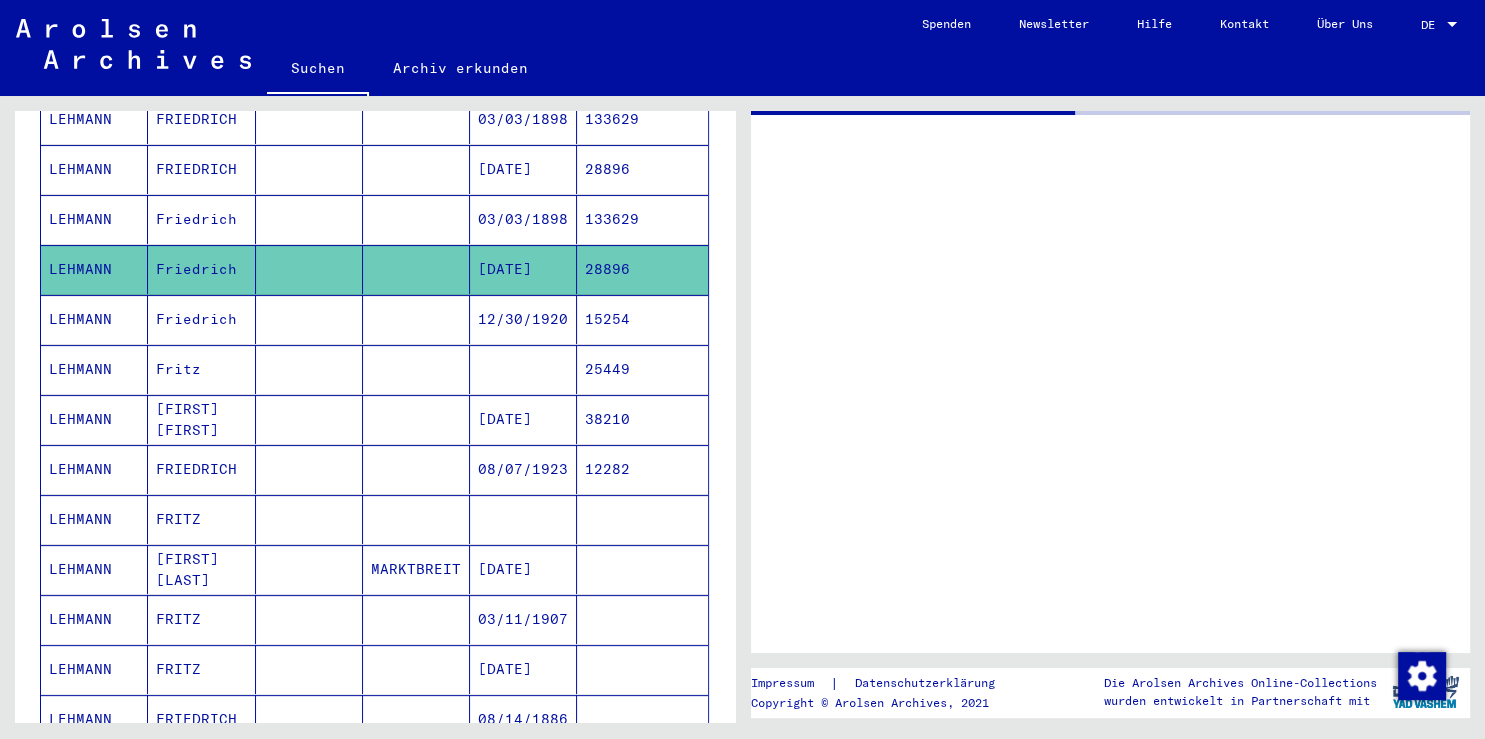 click on "Friedrich" at bounding box center (201, 369) 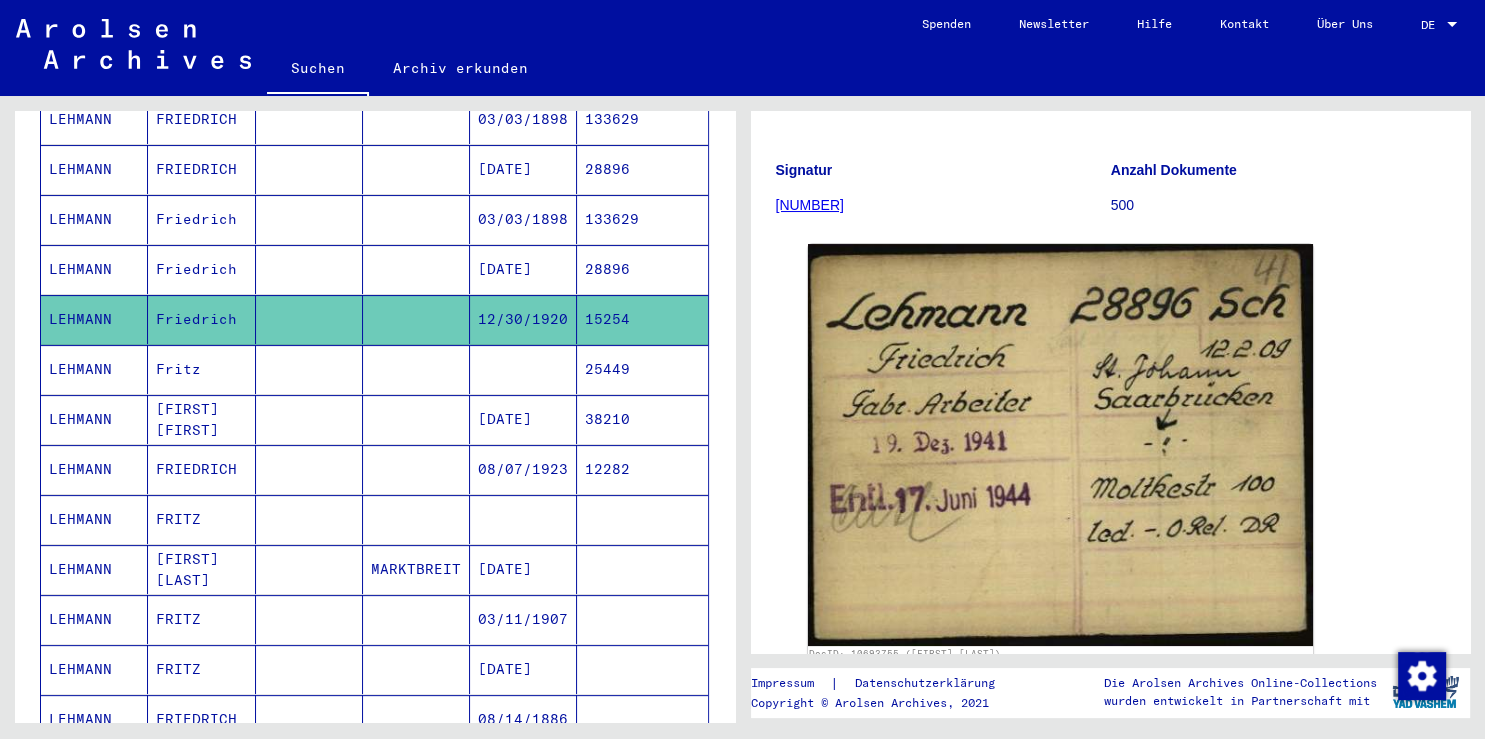 scroll, scrollTop: 158, scrollLeft: 0, axis: vertical 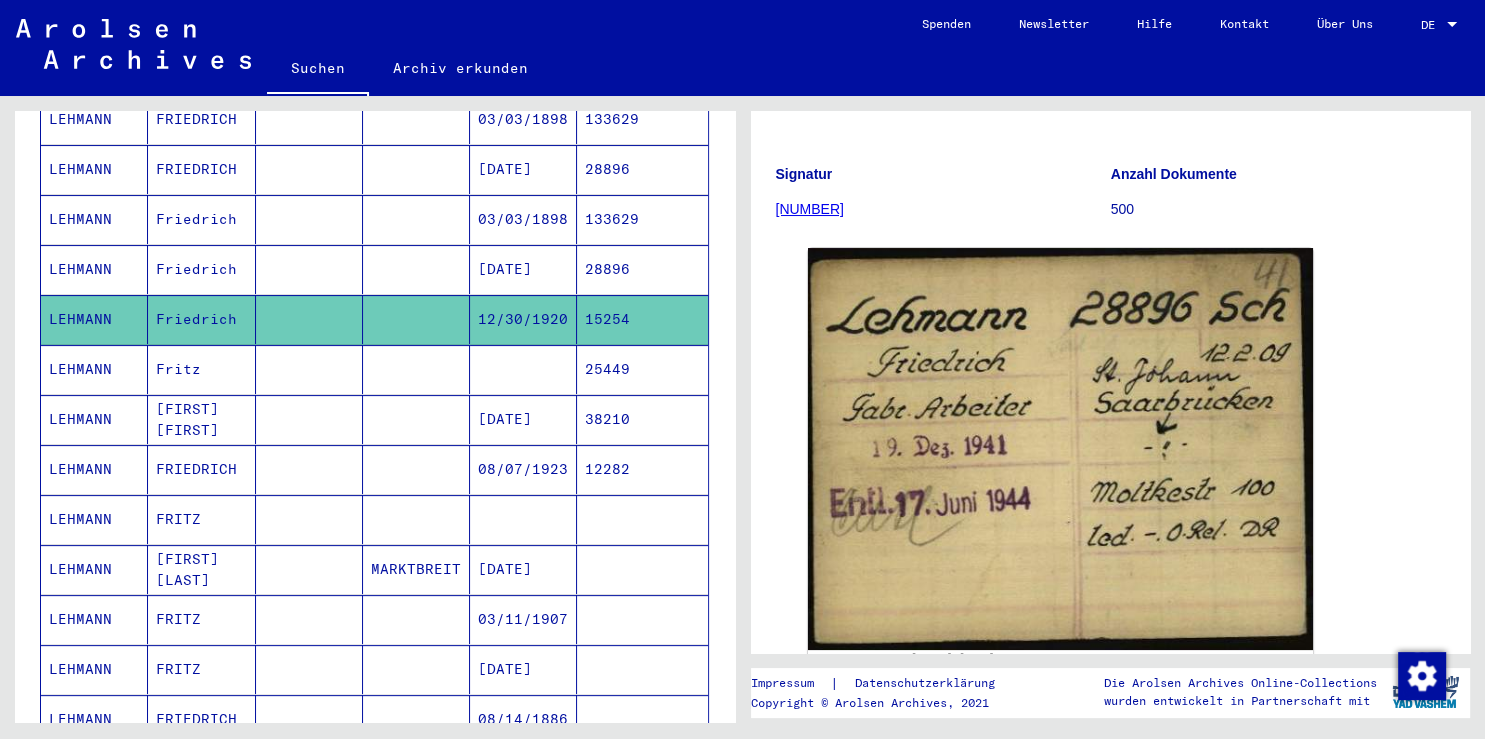 click on "Friedrich" at bounding box center [201, 319] 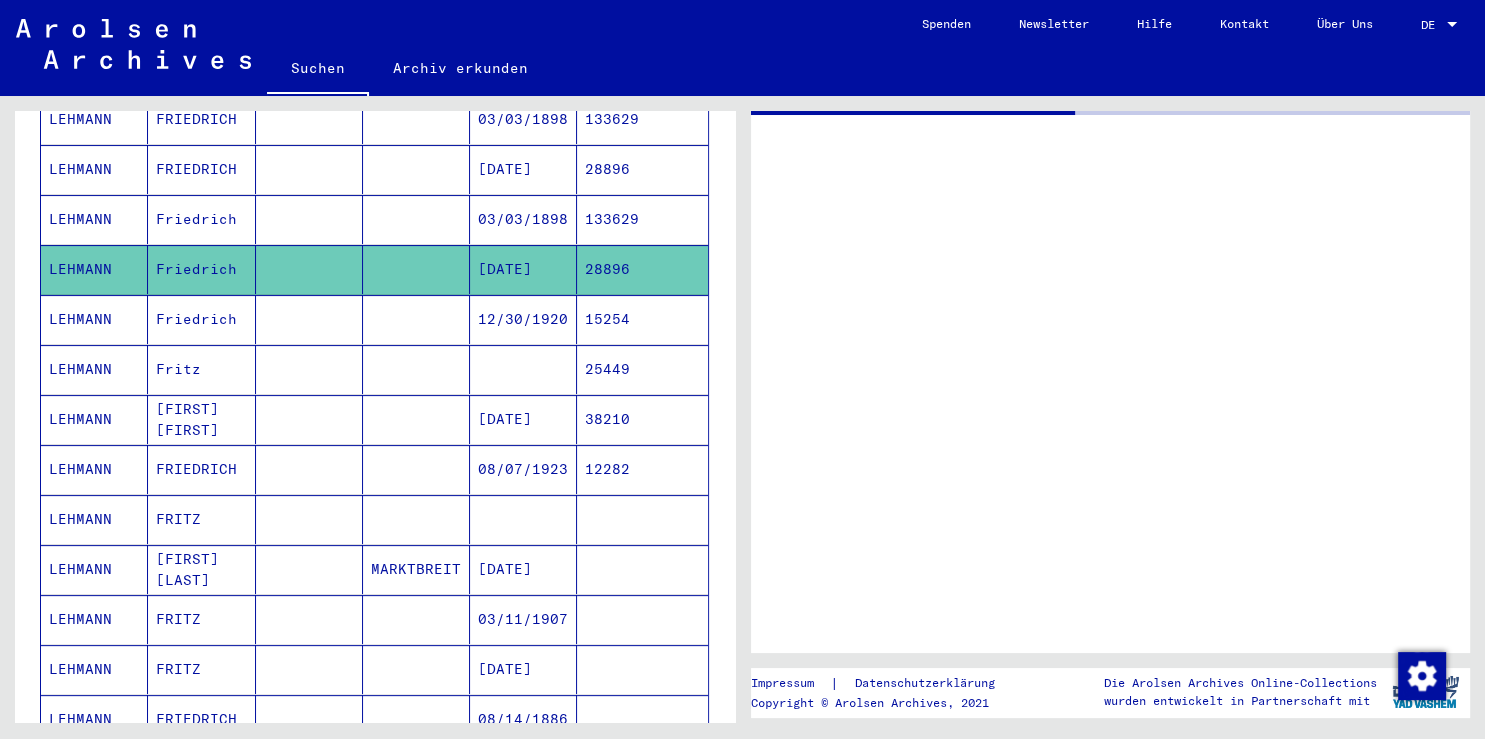 scroll, scrollTop: 0, scrollLeft: 0, axis: both 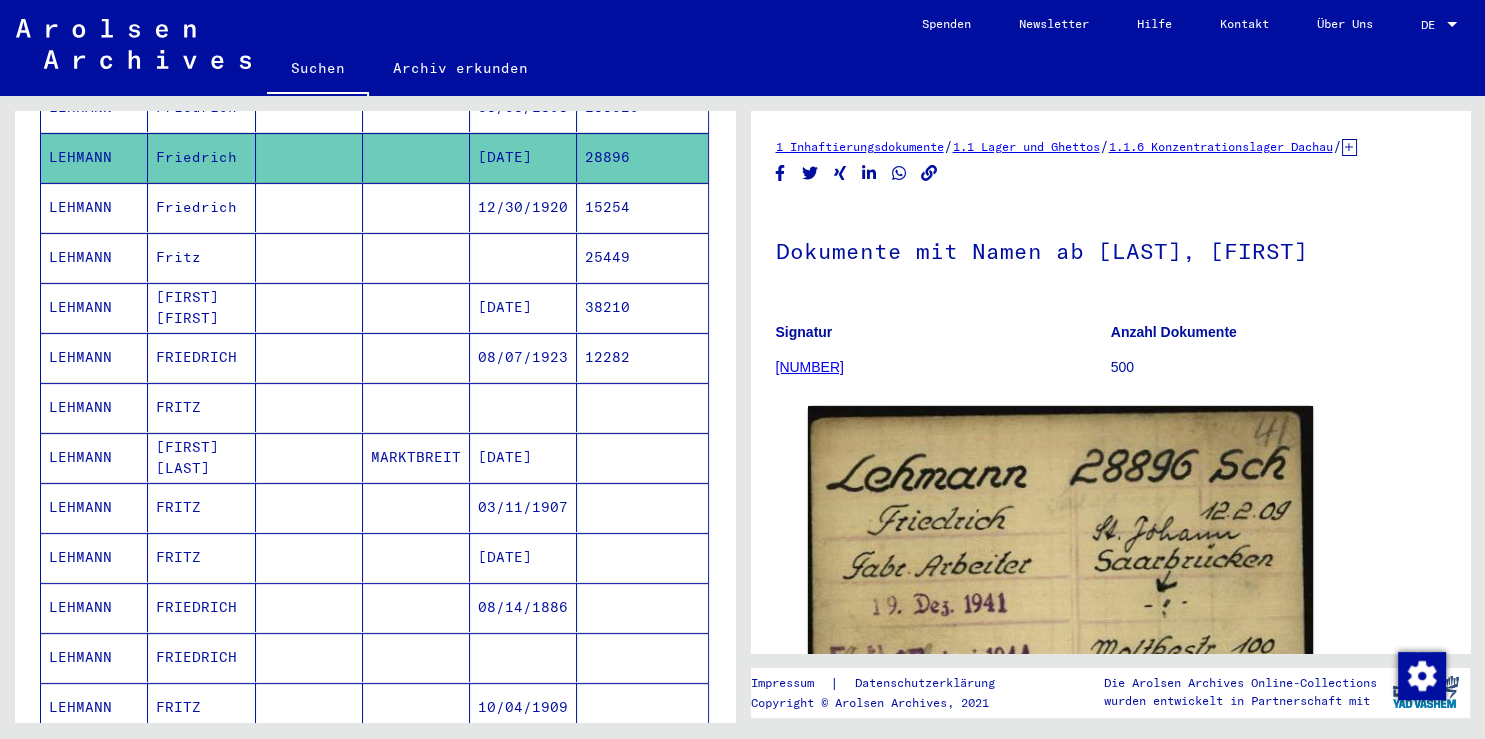 click on "Fritz" at bounding box center (201, 307) 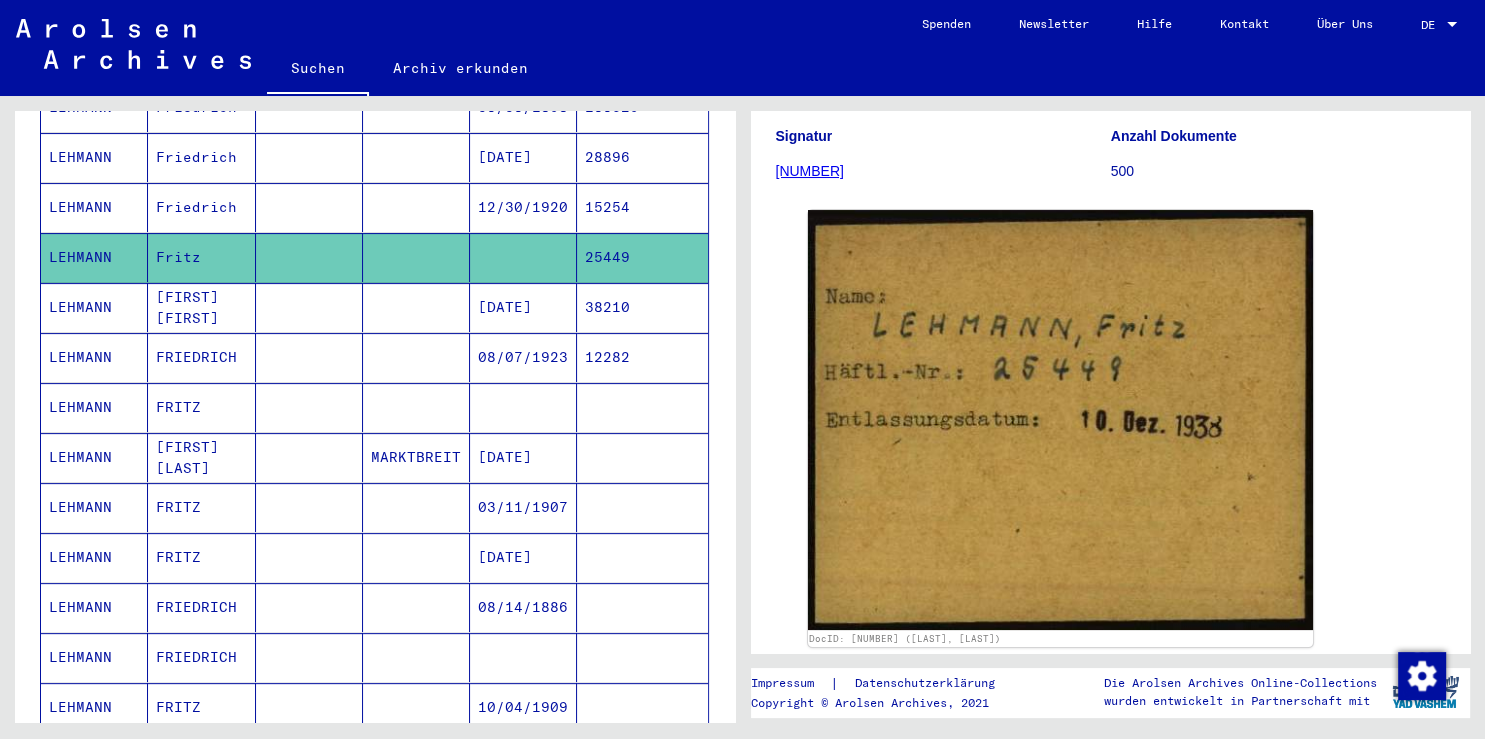 scroll, scrollTop: 198, scrollLeft: 0, axis: vertical 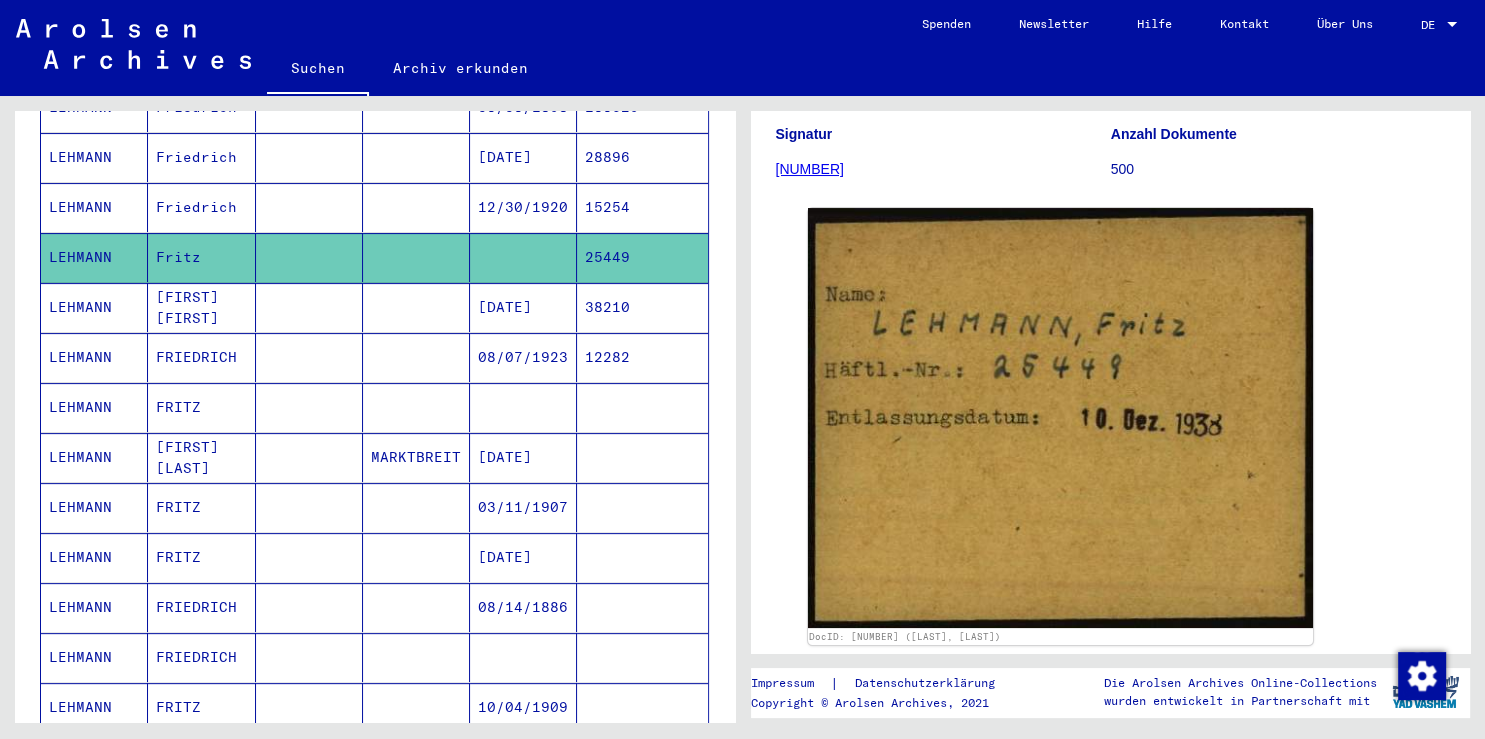 click on "[FIRST] [FIRST]" at bounding box center (201, 357) 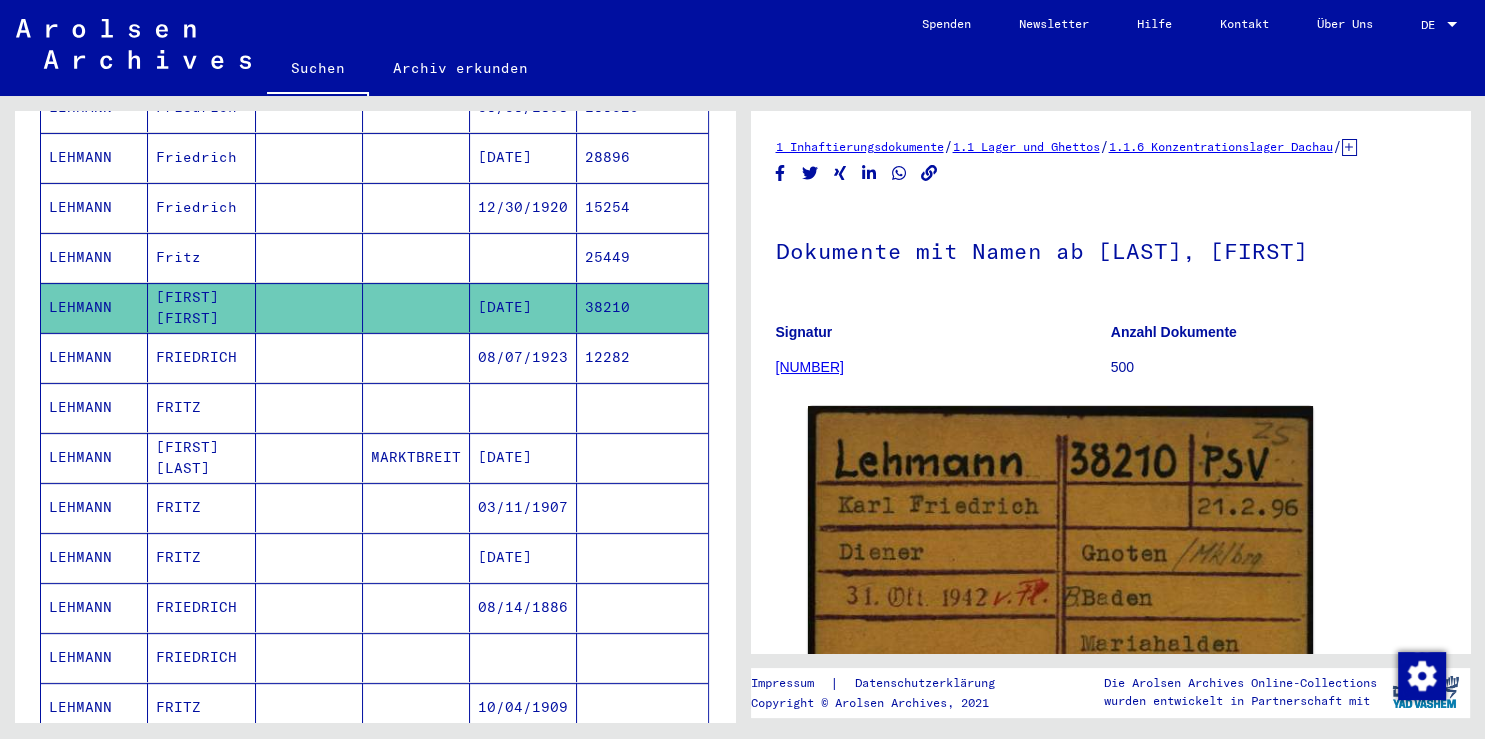 scroll, scrollTop: 133, scrollLeft: 0, axis: vertical 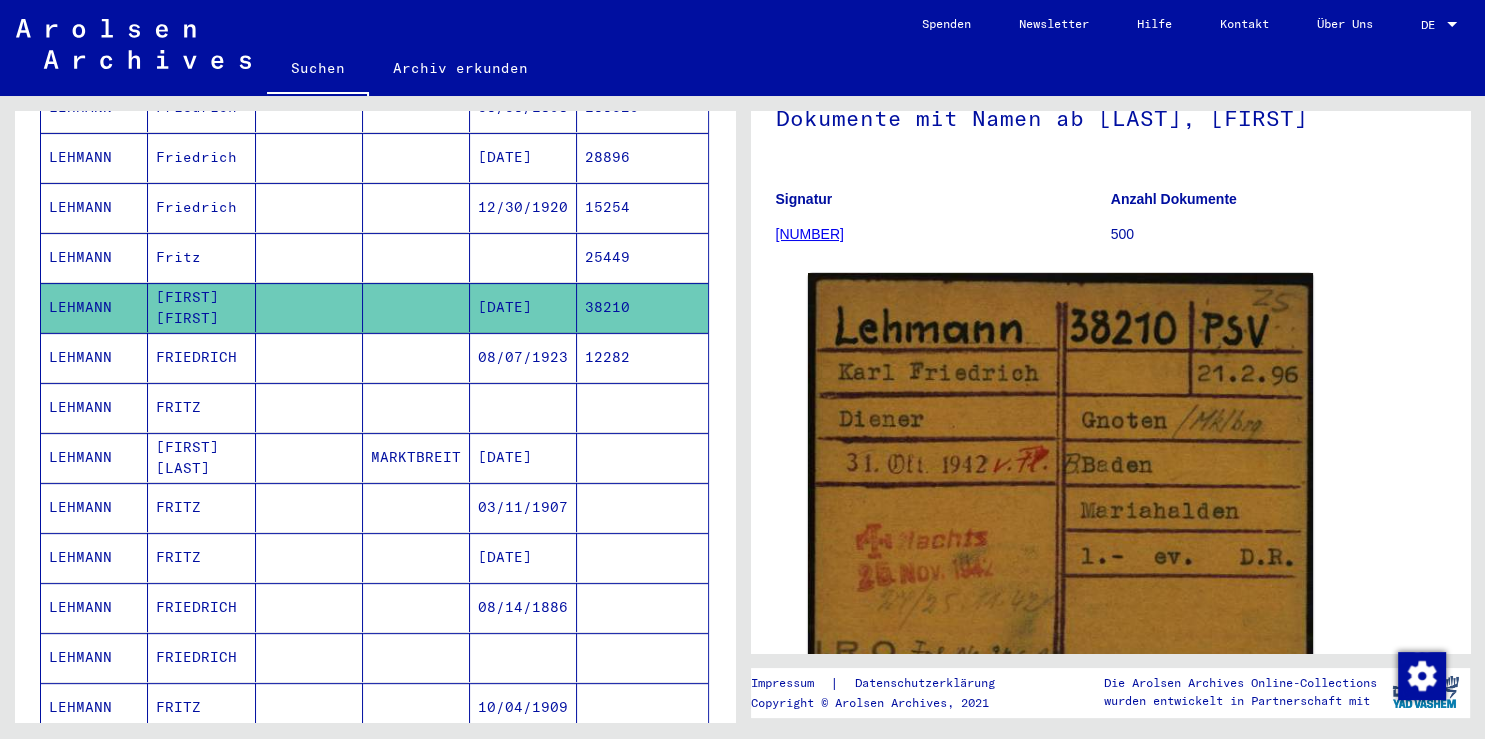 click on "FRIEDRICH" at bounding box center (201, 407) 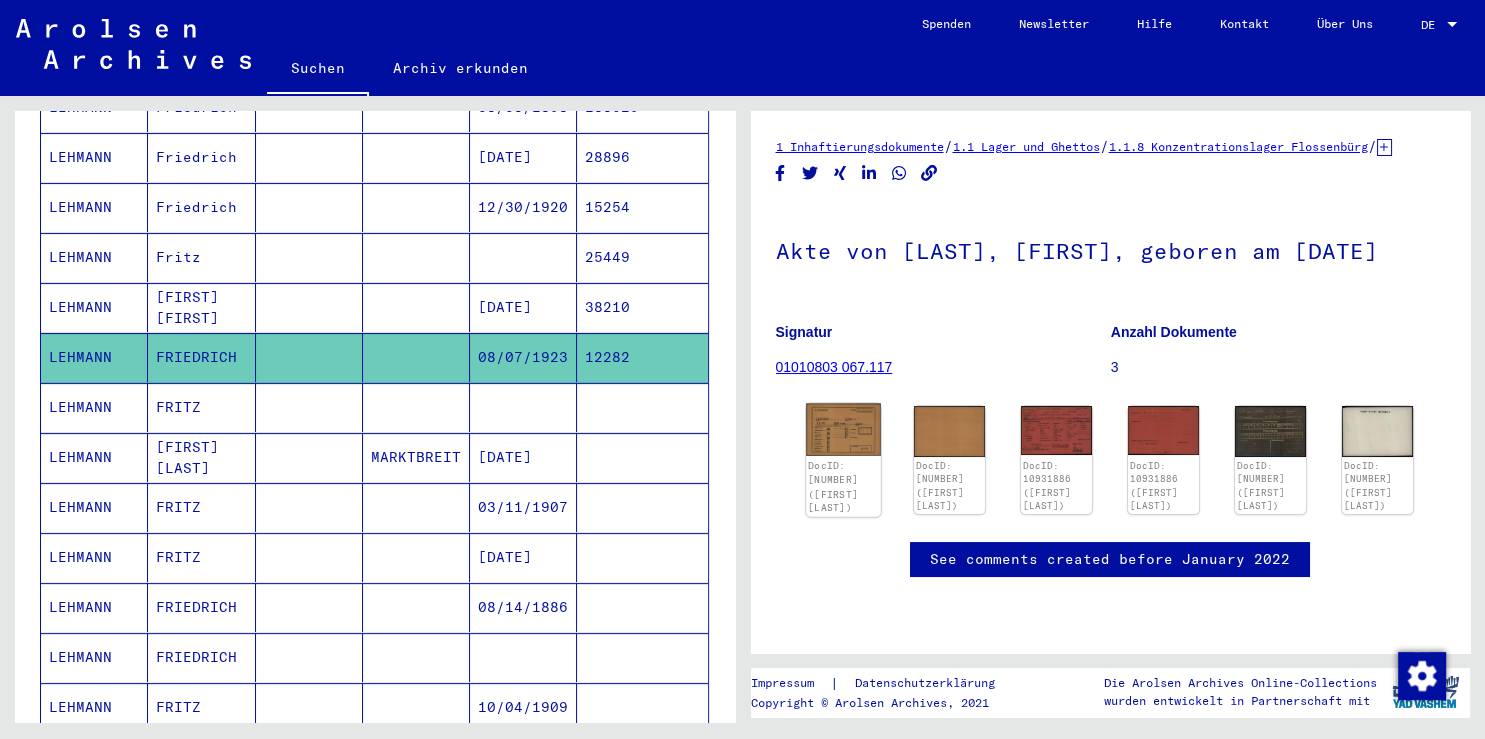 click 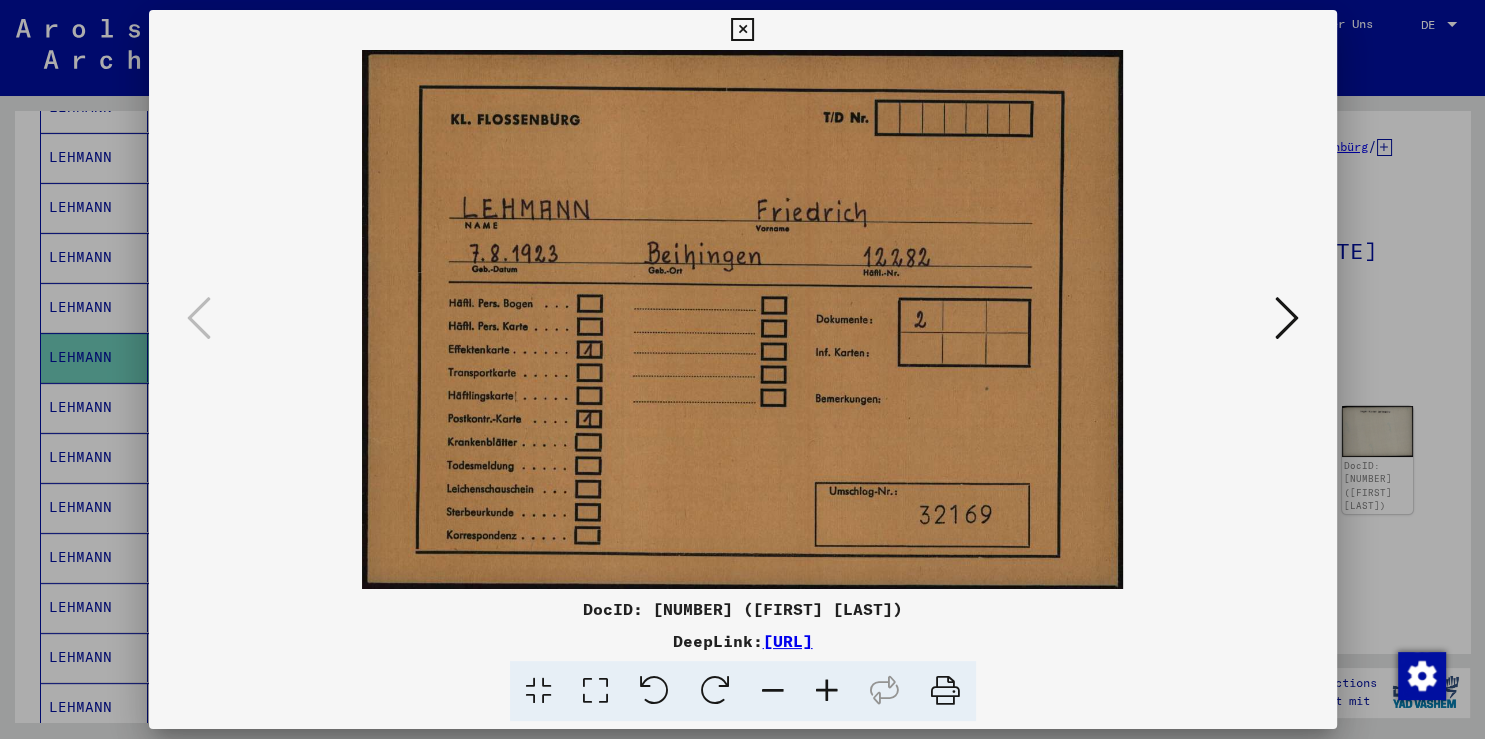 click at bounding box center [1287, 318] 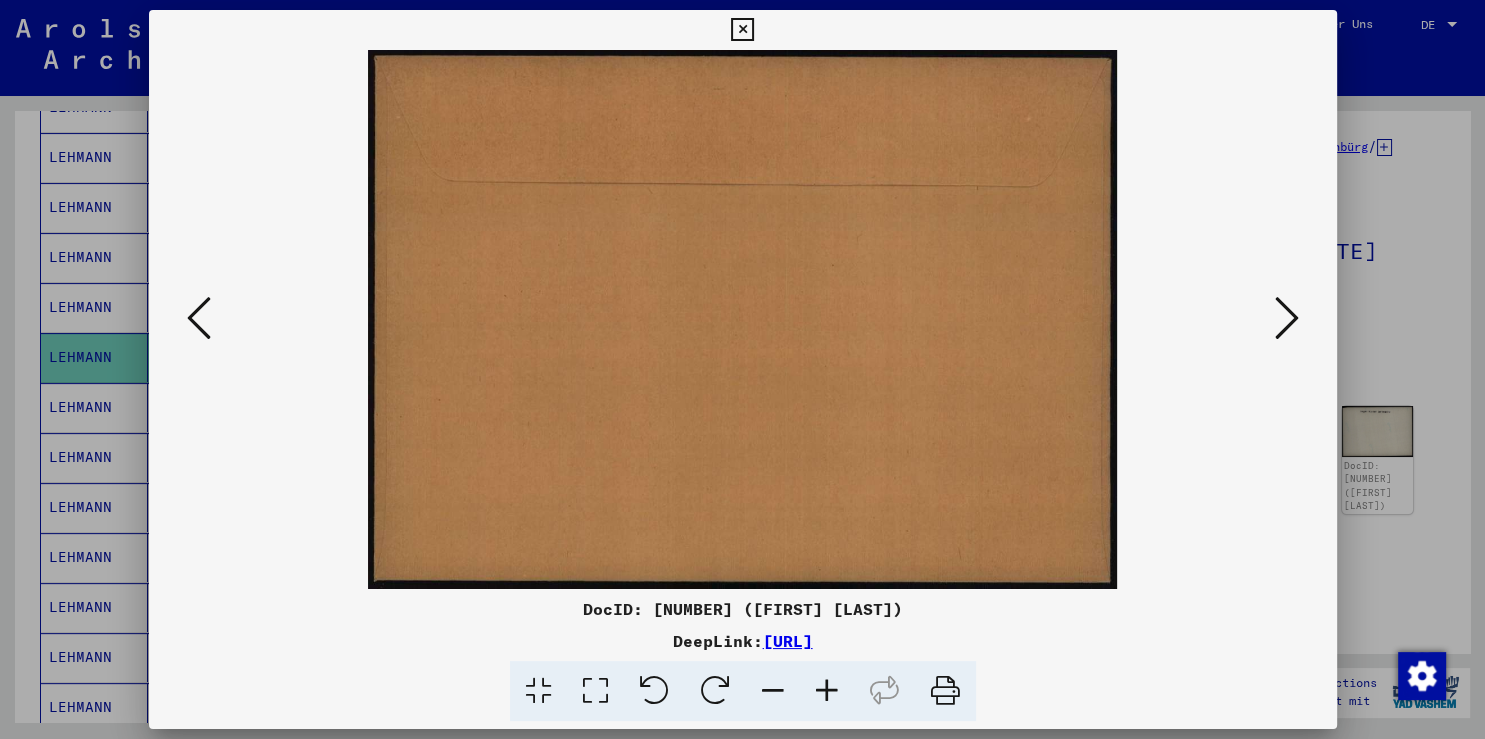 click at bounding box center [1287, 318] 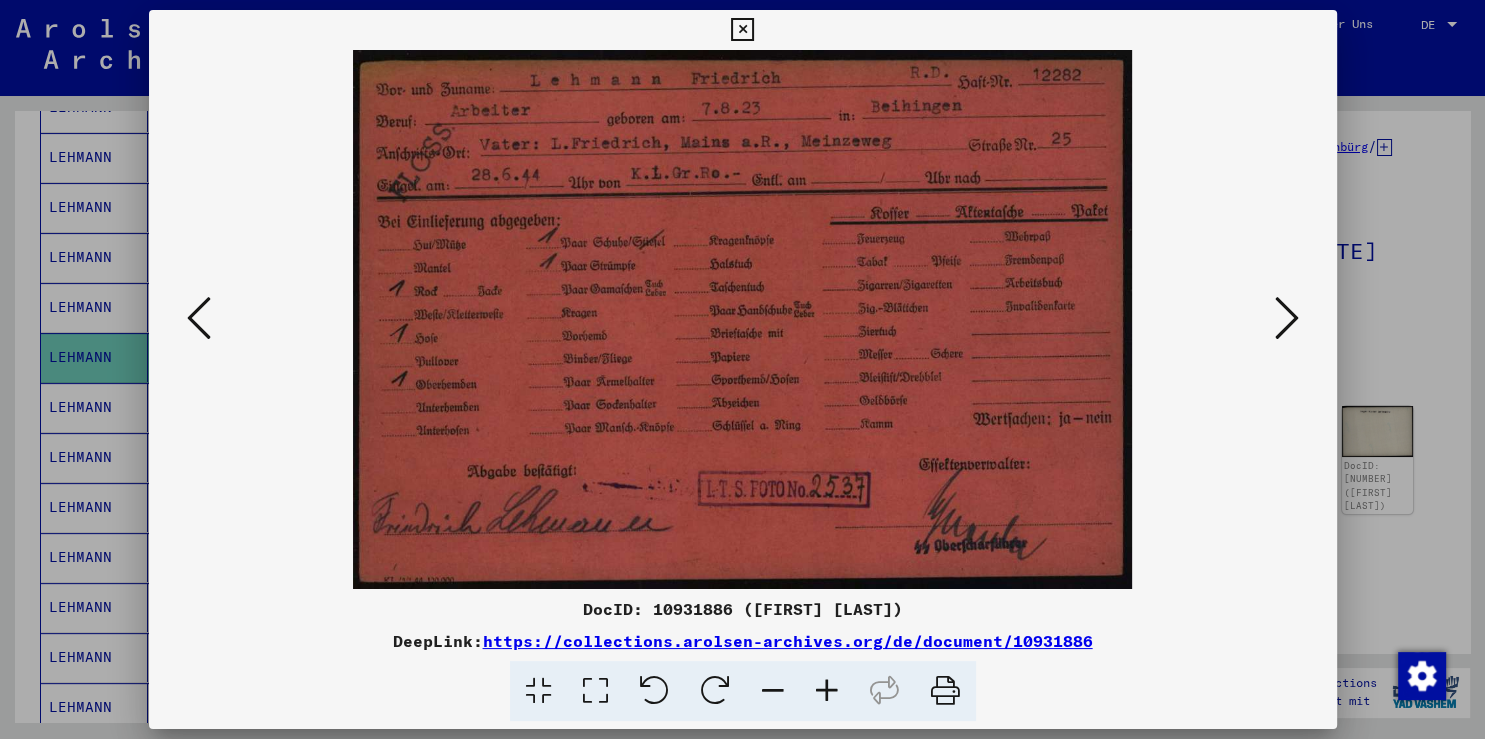 click at bounding box center (1287, 318) 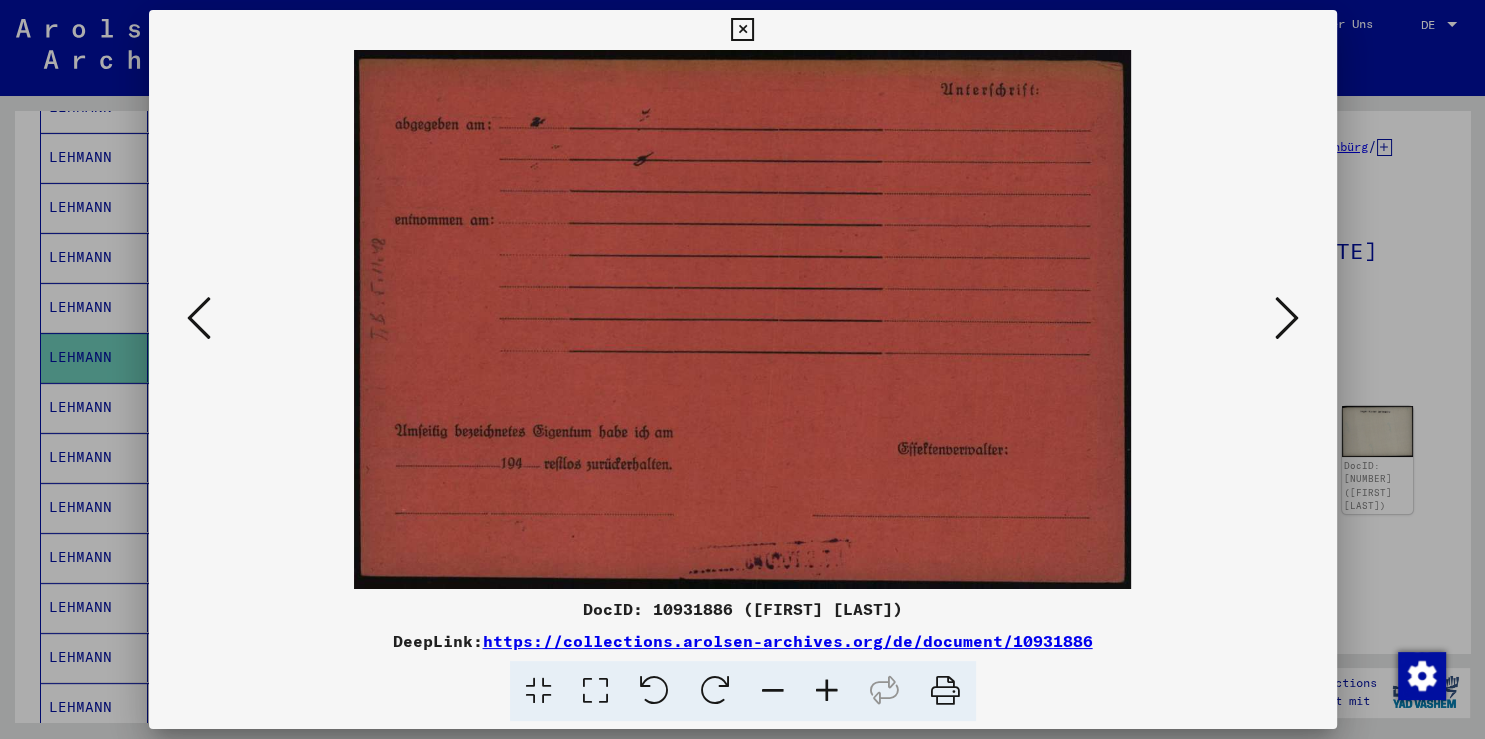click at bounding box center (742, 369) 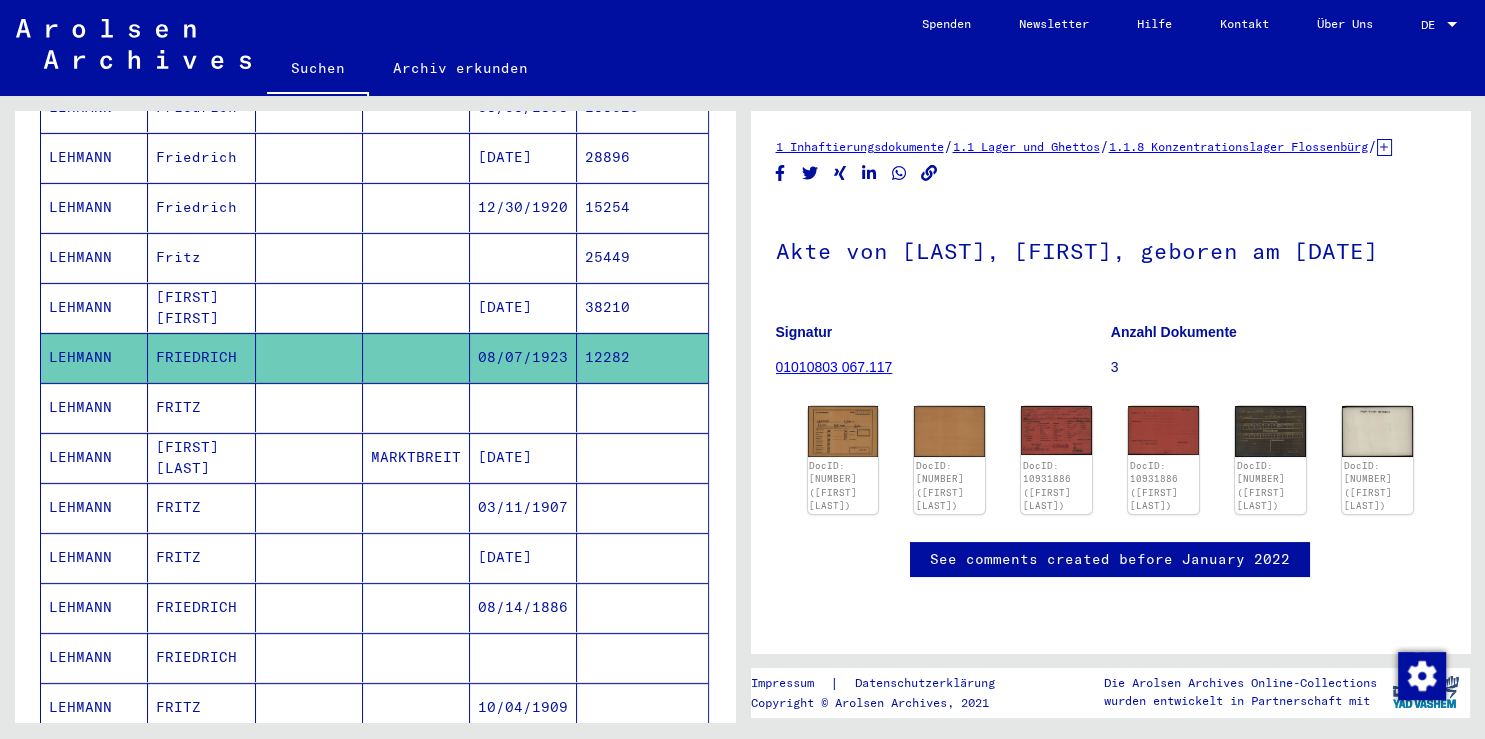 click on "FRITZ" at bounding box center [201, 457] 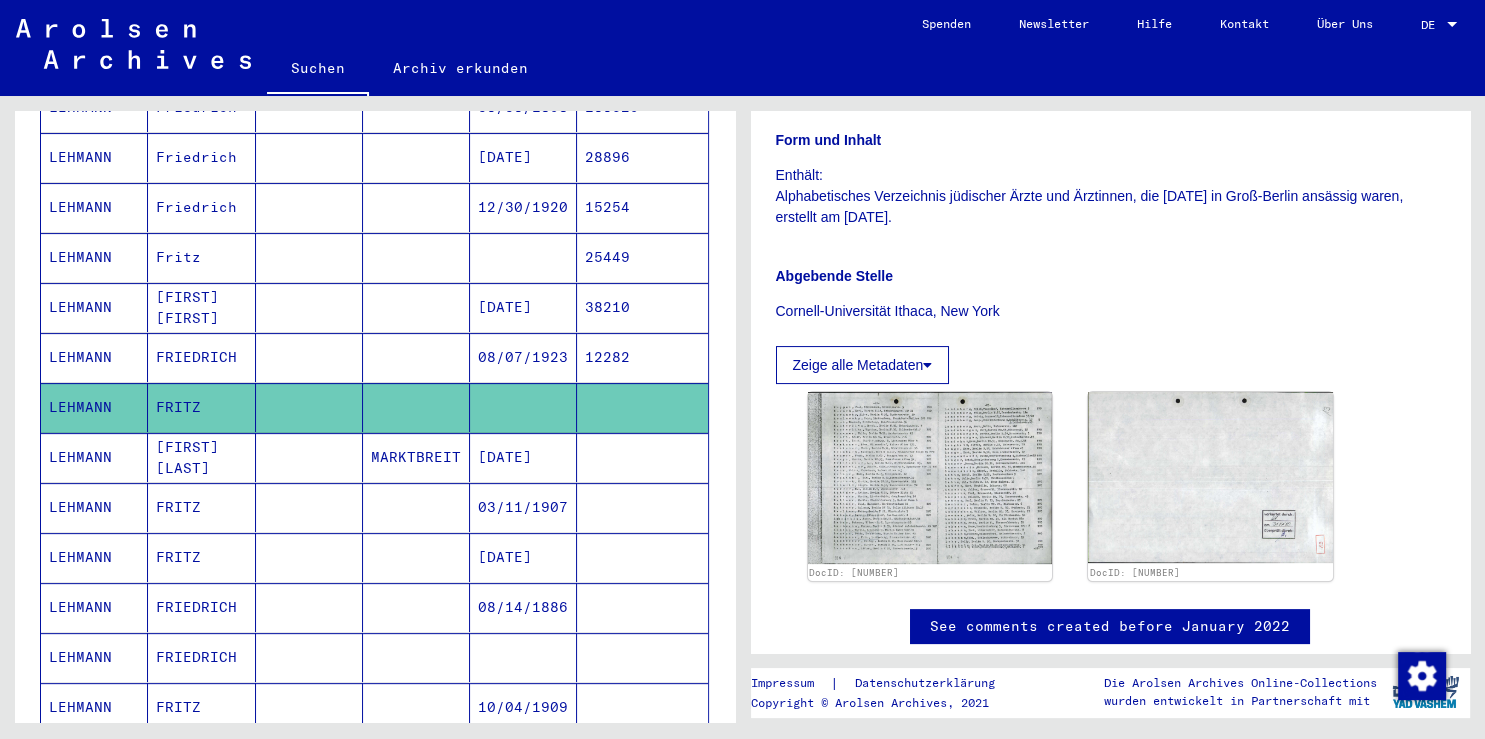 click 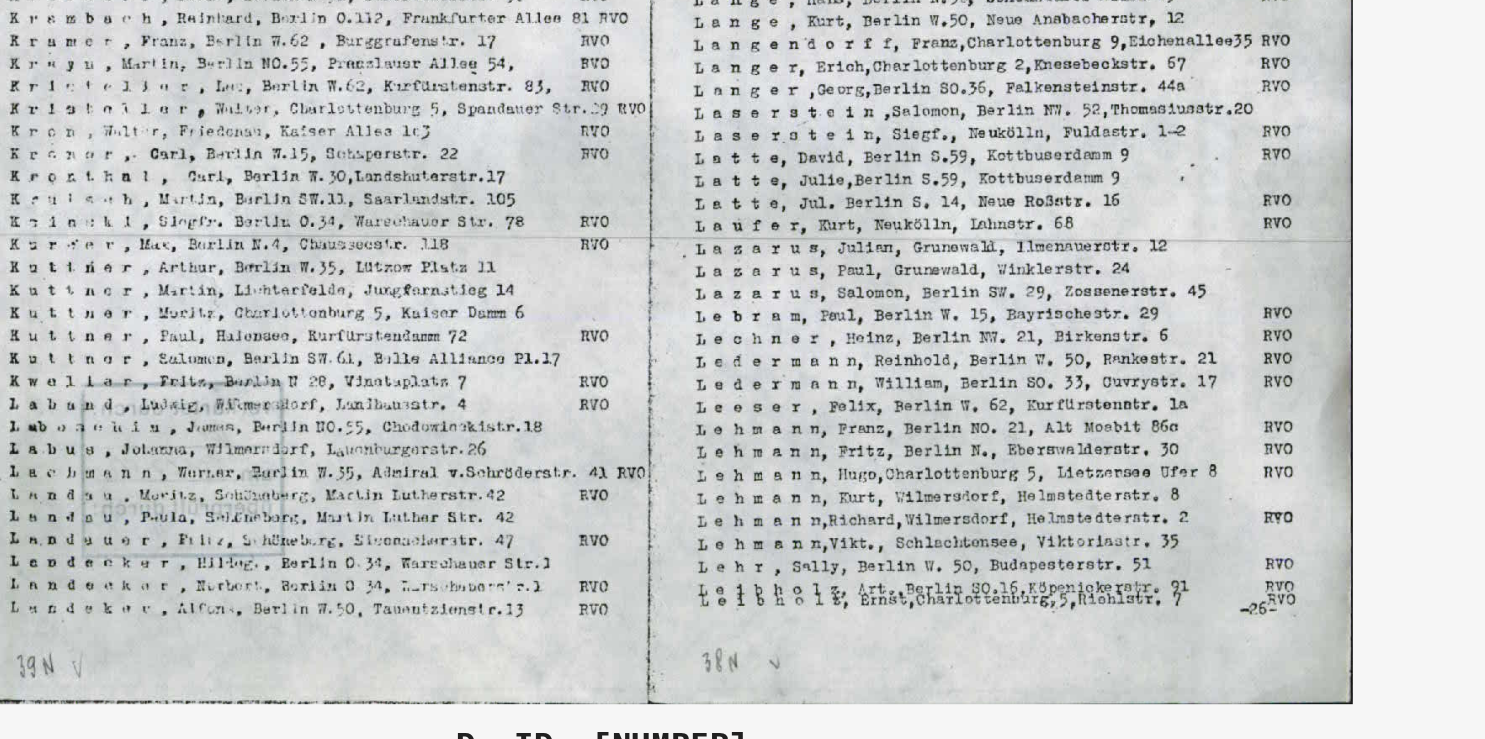 scroll, scrollTop: 325, scrollLeft: 0, axis: vertical 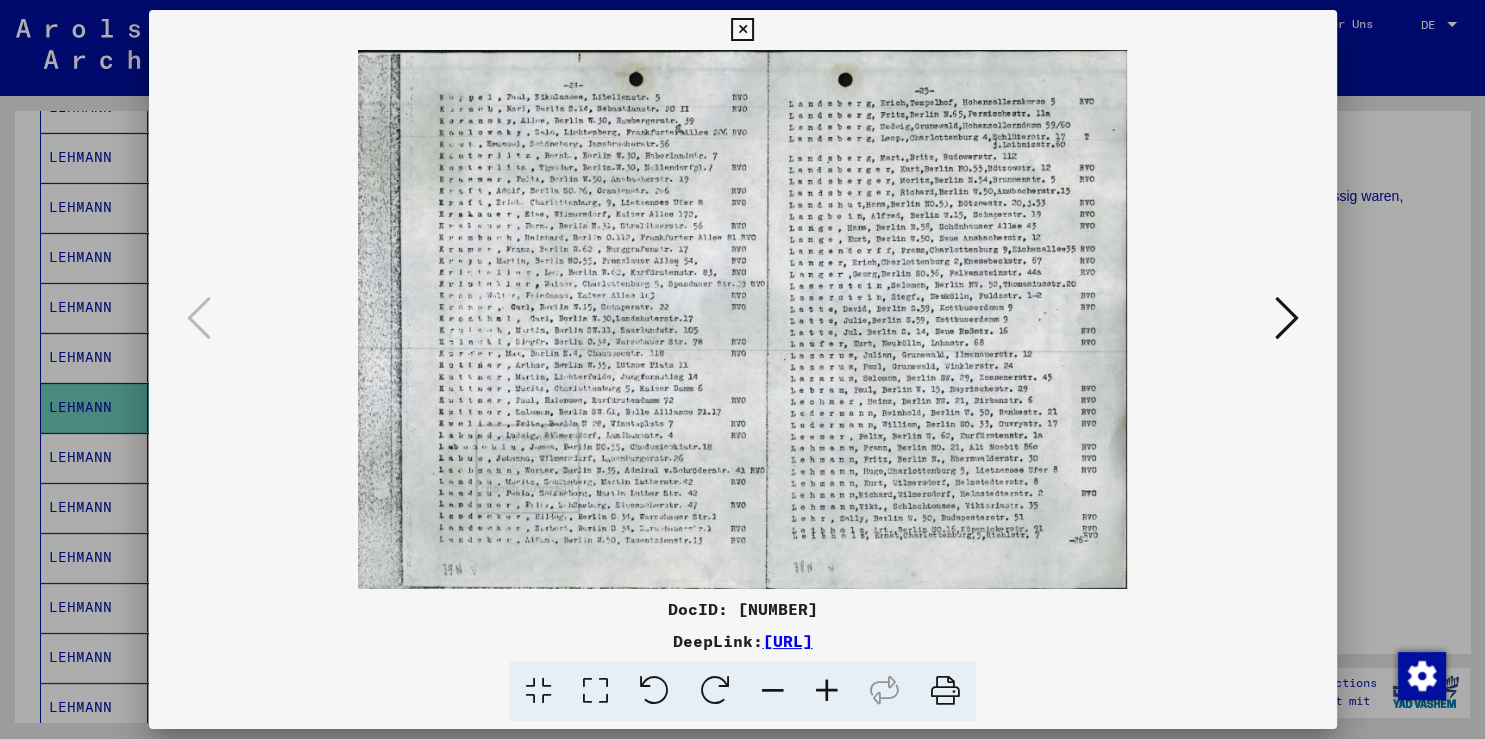 click at bounding box center [742, 369] 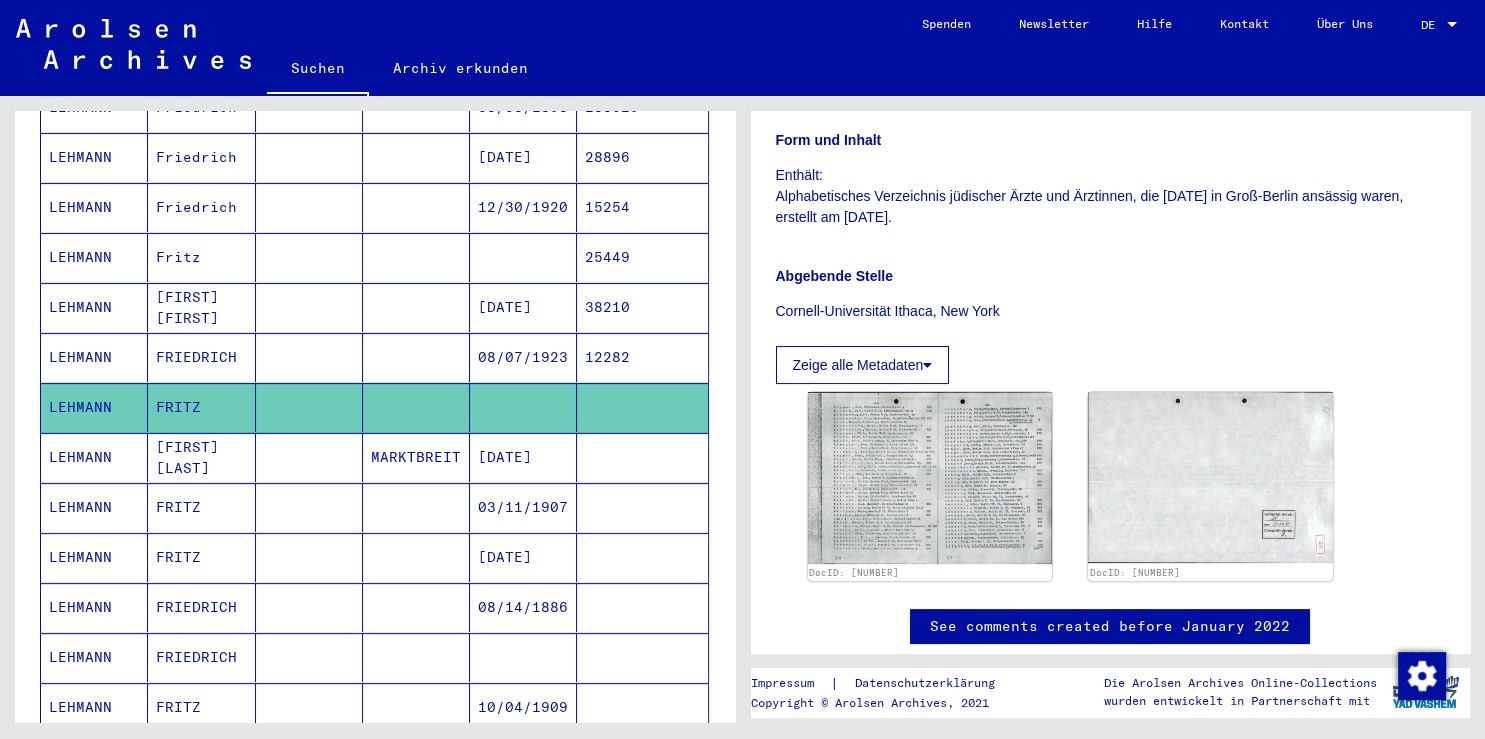 click on "[FIRST] [LAST]" at bounding box center [201, 507] 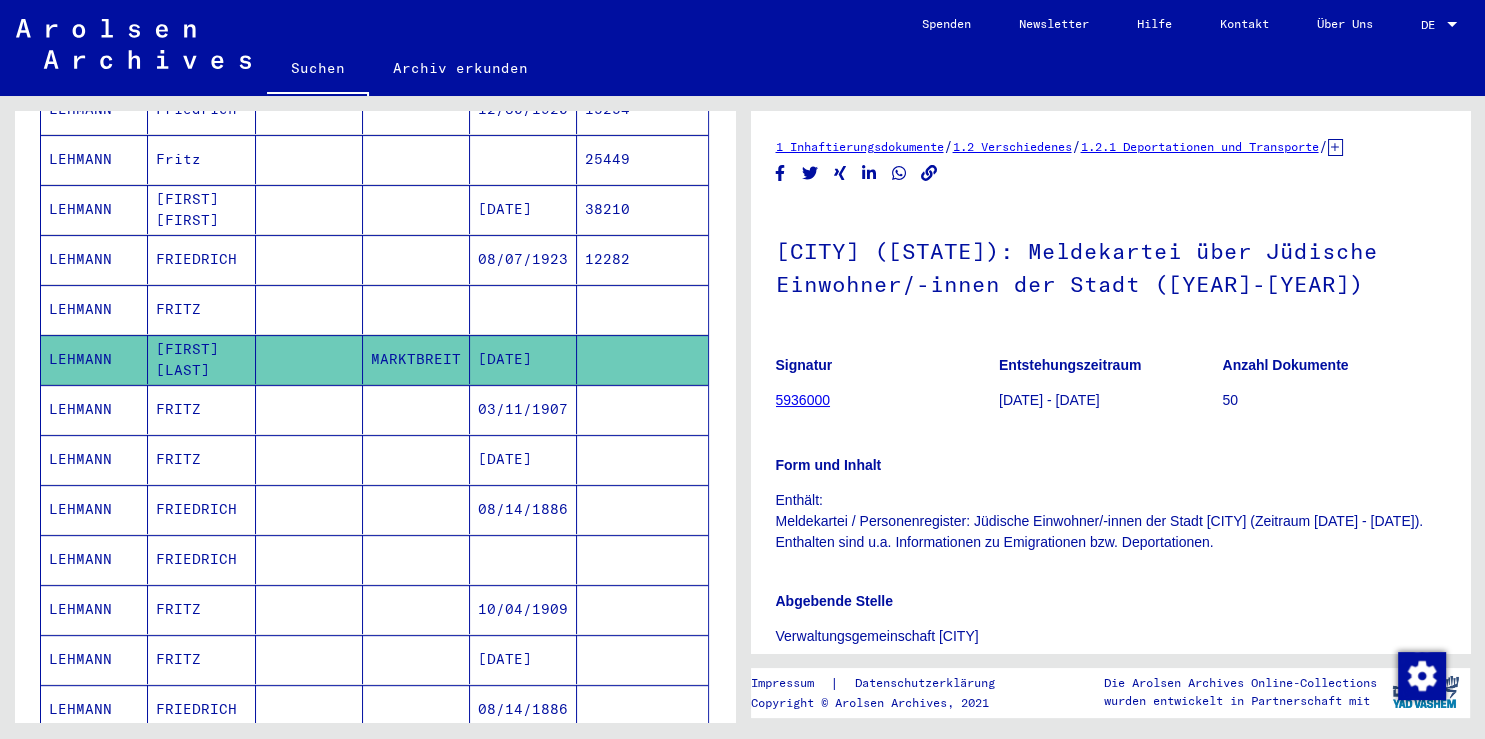scroll, scrollTop: 650, scrollLeft: 0, axis: vertical 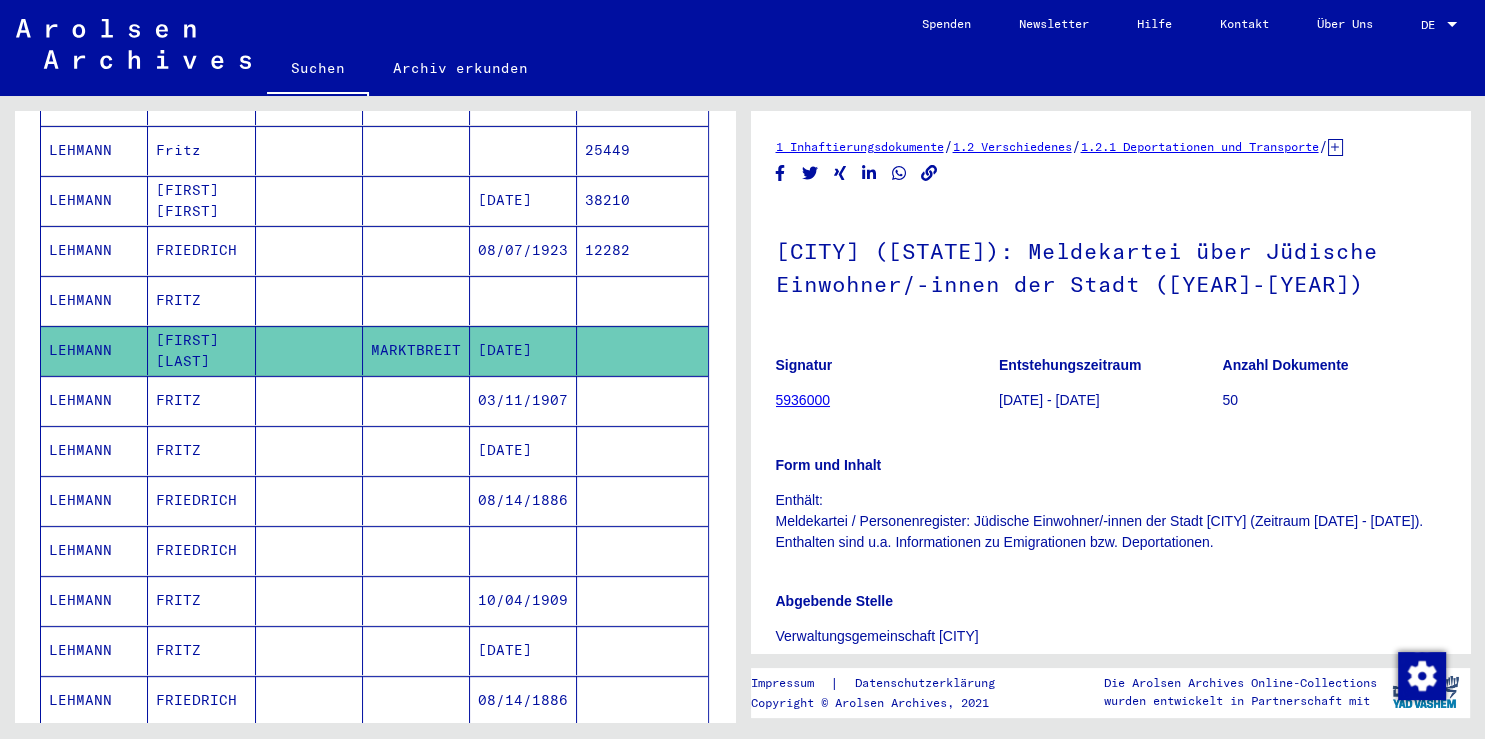 click on "FRITZ" at bounding box center [201, 450] 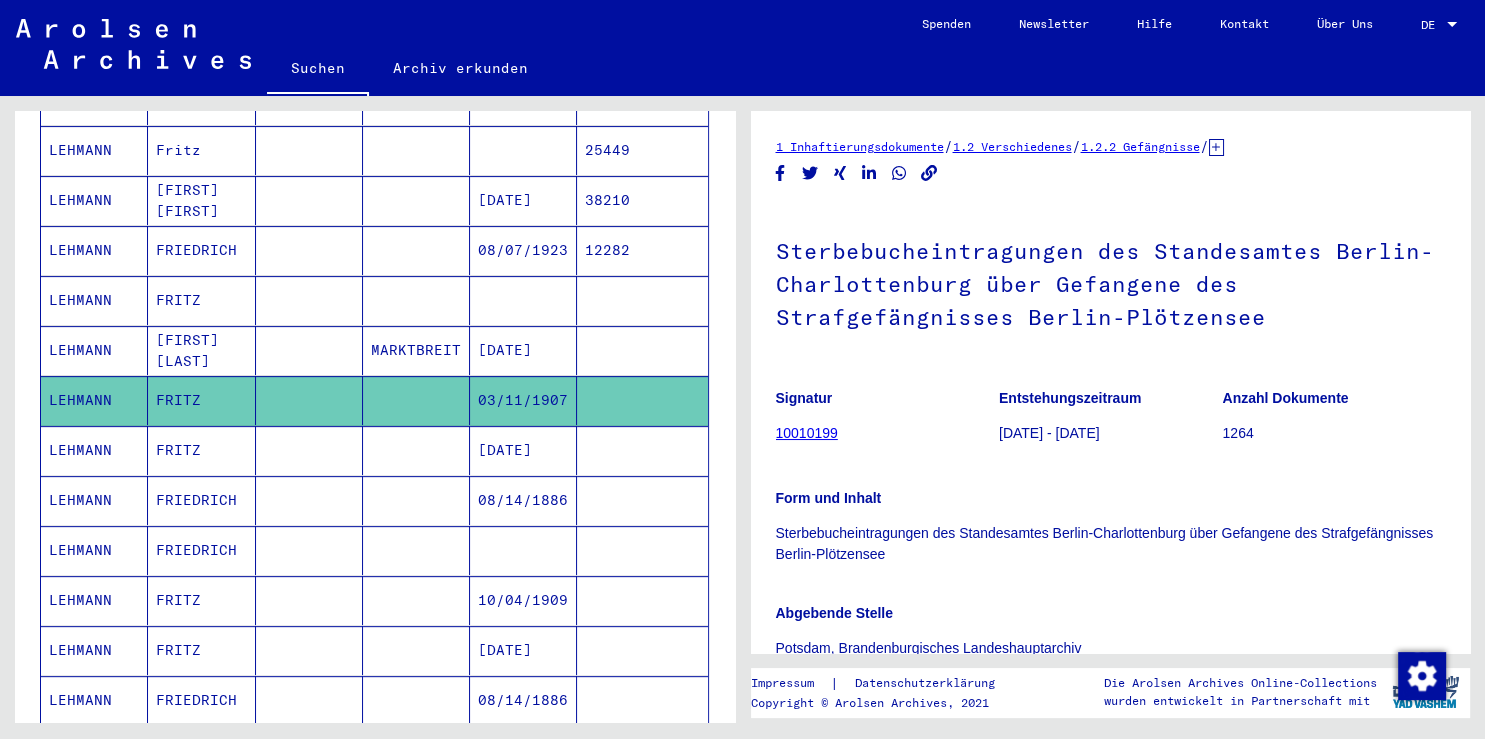 click on "FRITZ" at bounding box center (201, 500) 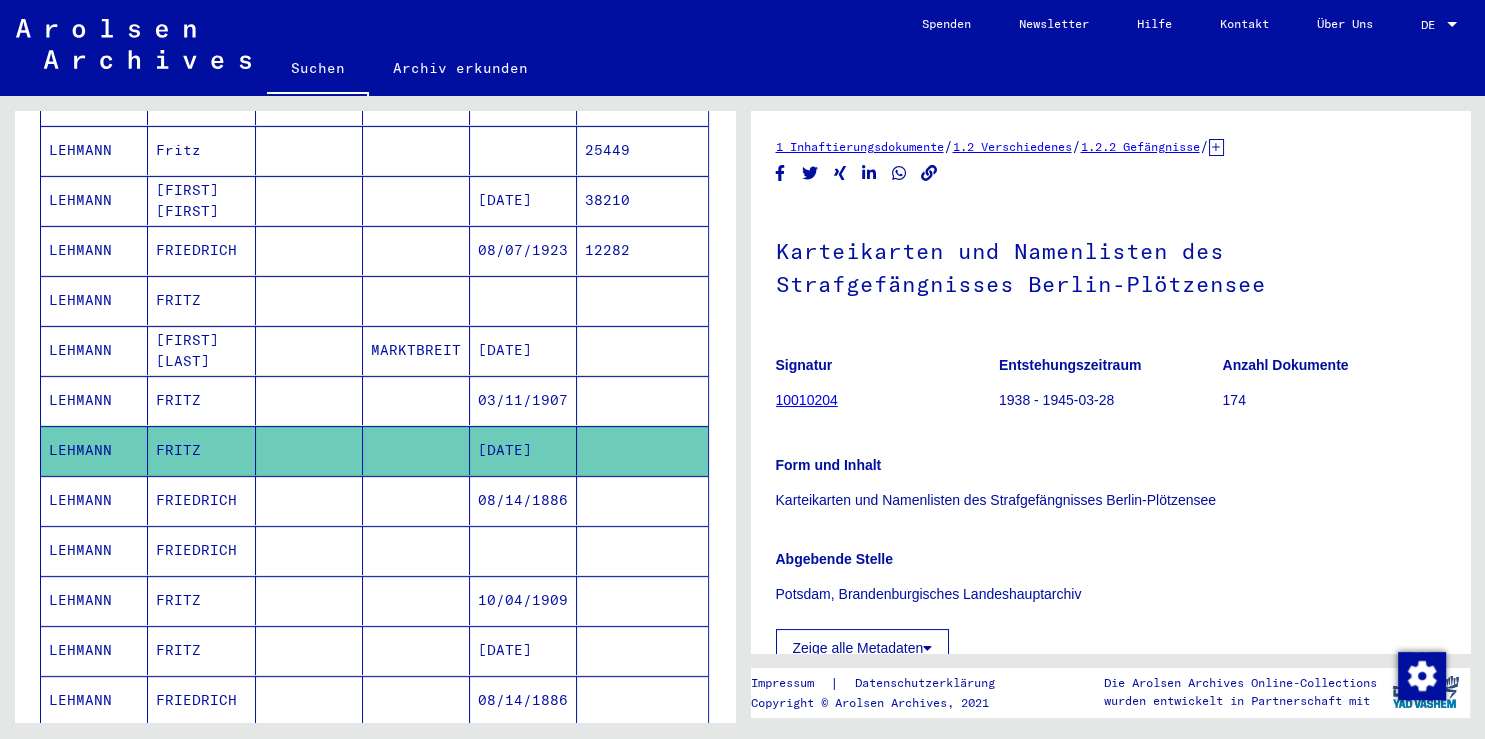 click on "FRIEDRICH" at bounding box center (201, 550) 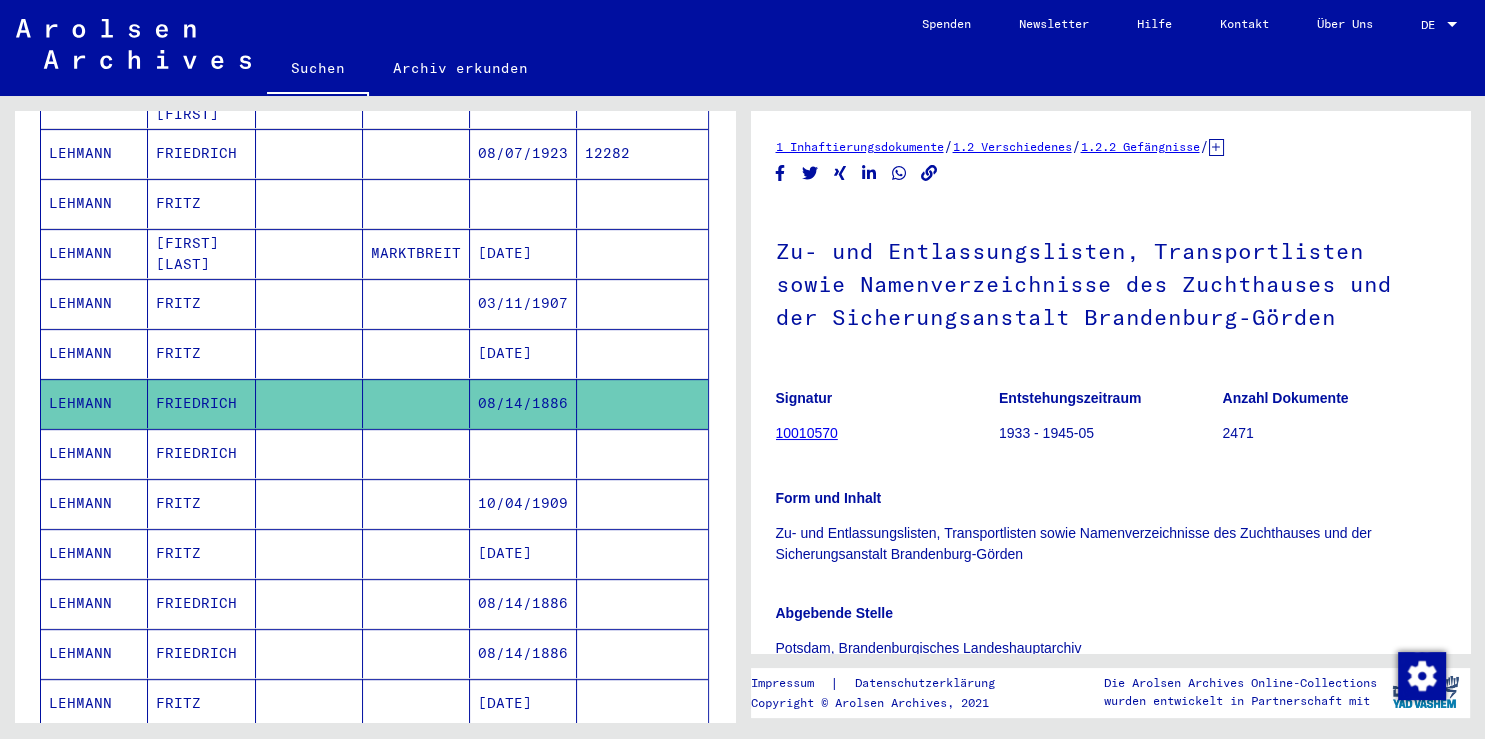 scroll, scrollTop: 749, scrollLeft: 0, axis: vertical 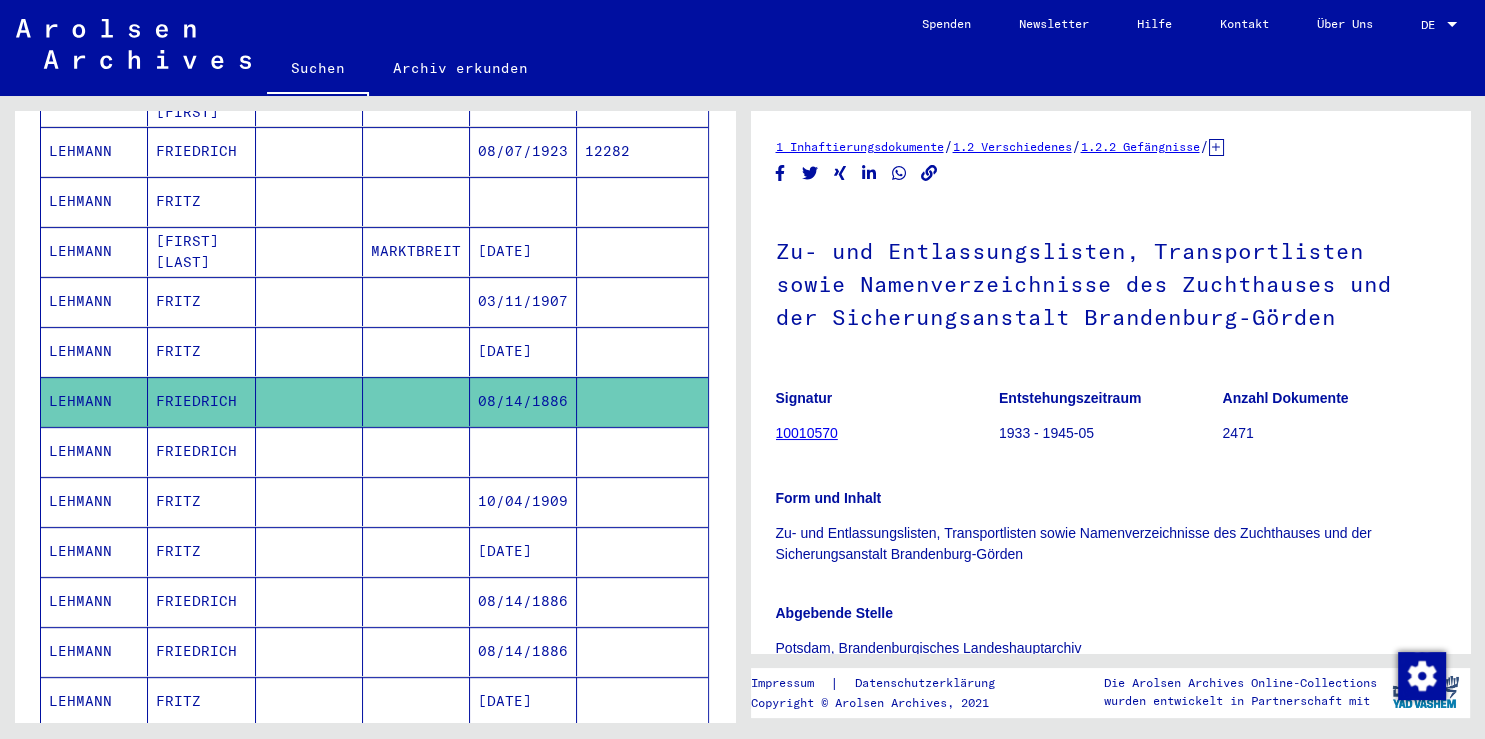 click on "FRIEDRICH" at bounding box center [201, 501] 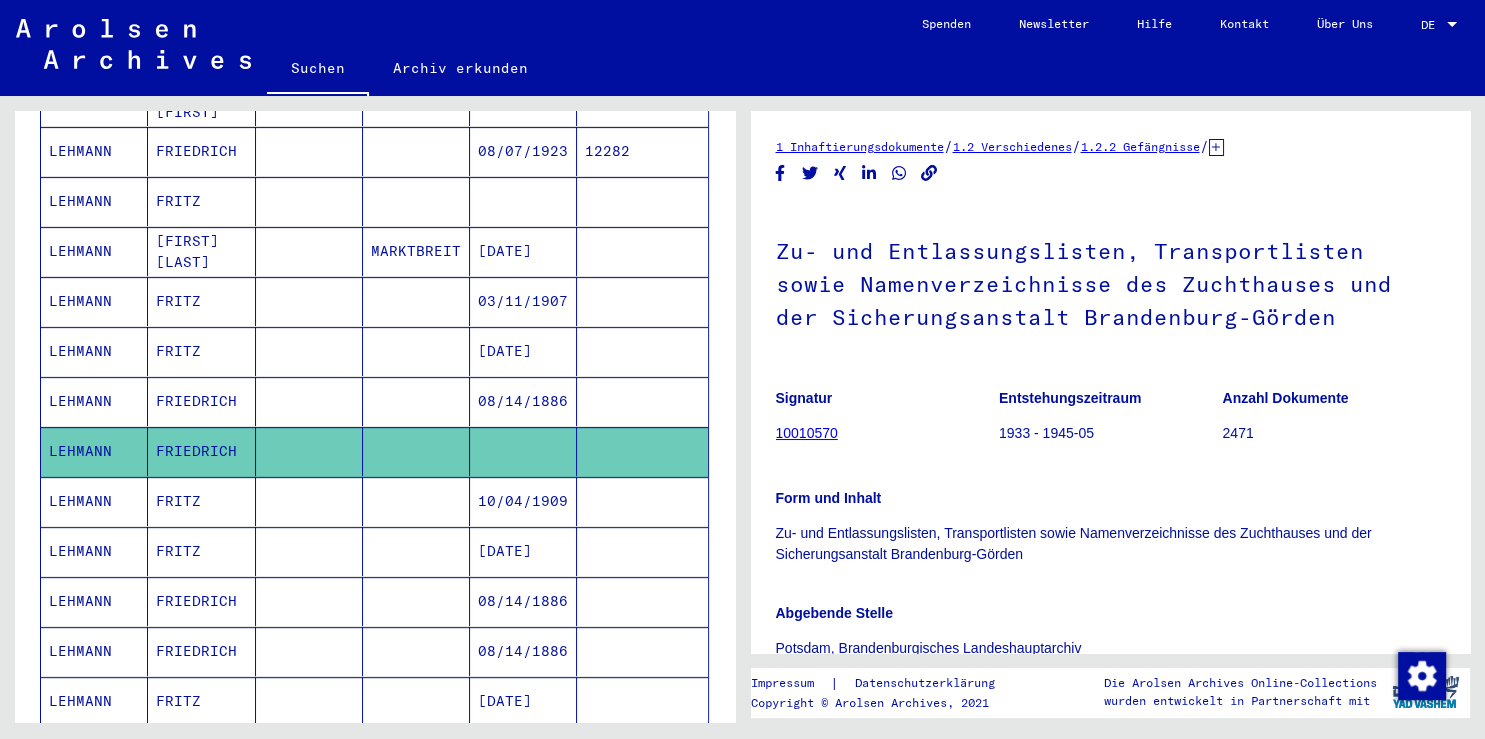 click on "FRITZ" at bounding box center (201, 551) 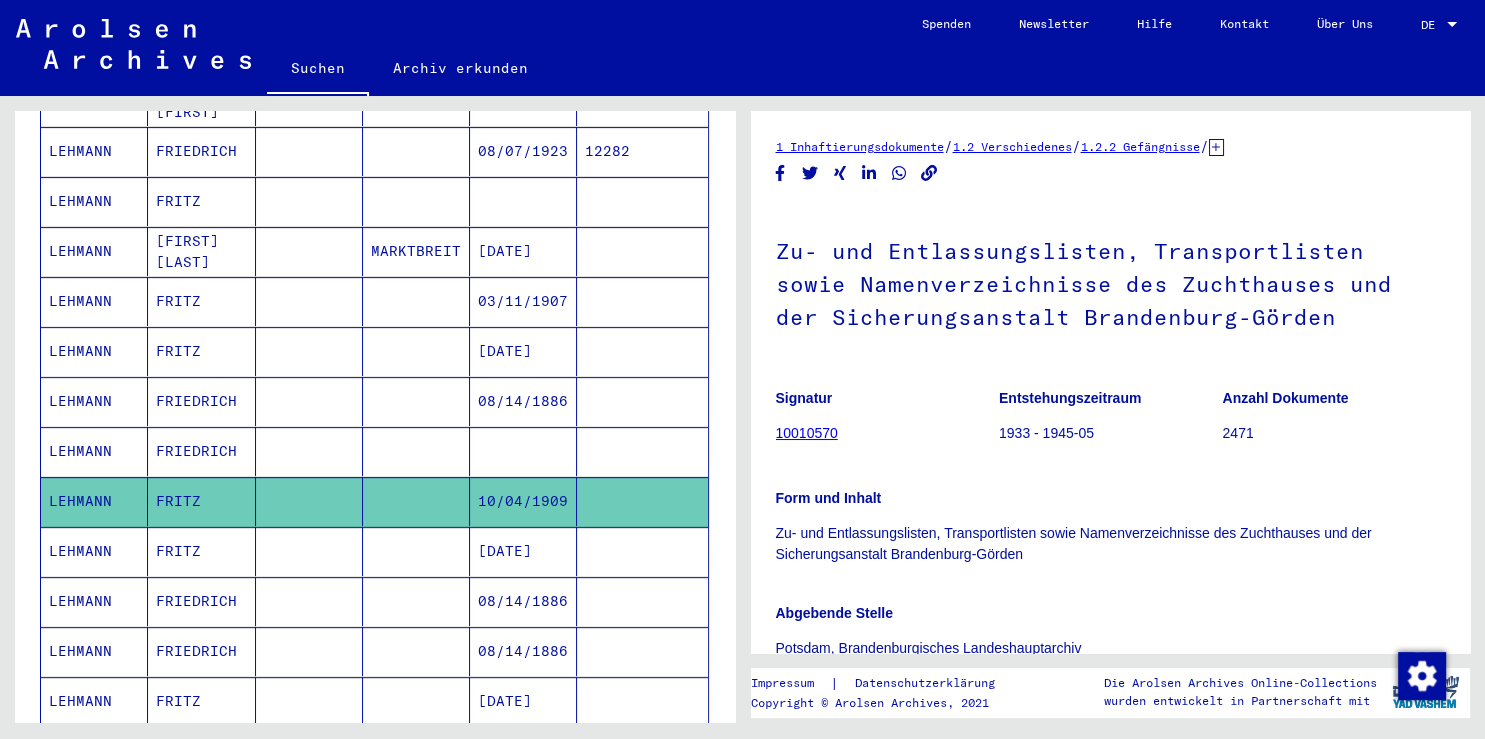 click on "FRITZ" at bounding box center (201, 601) 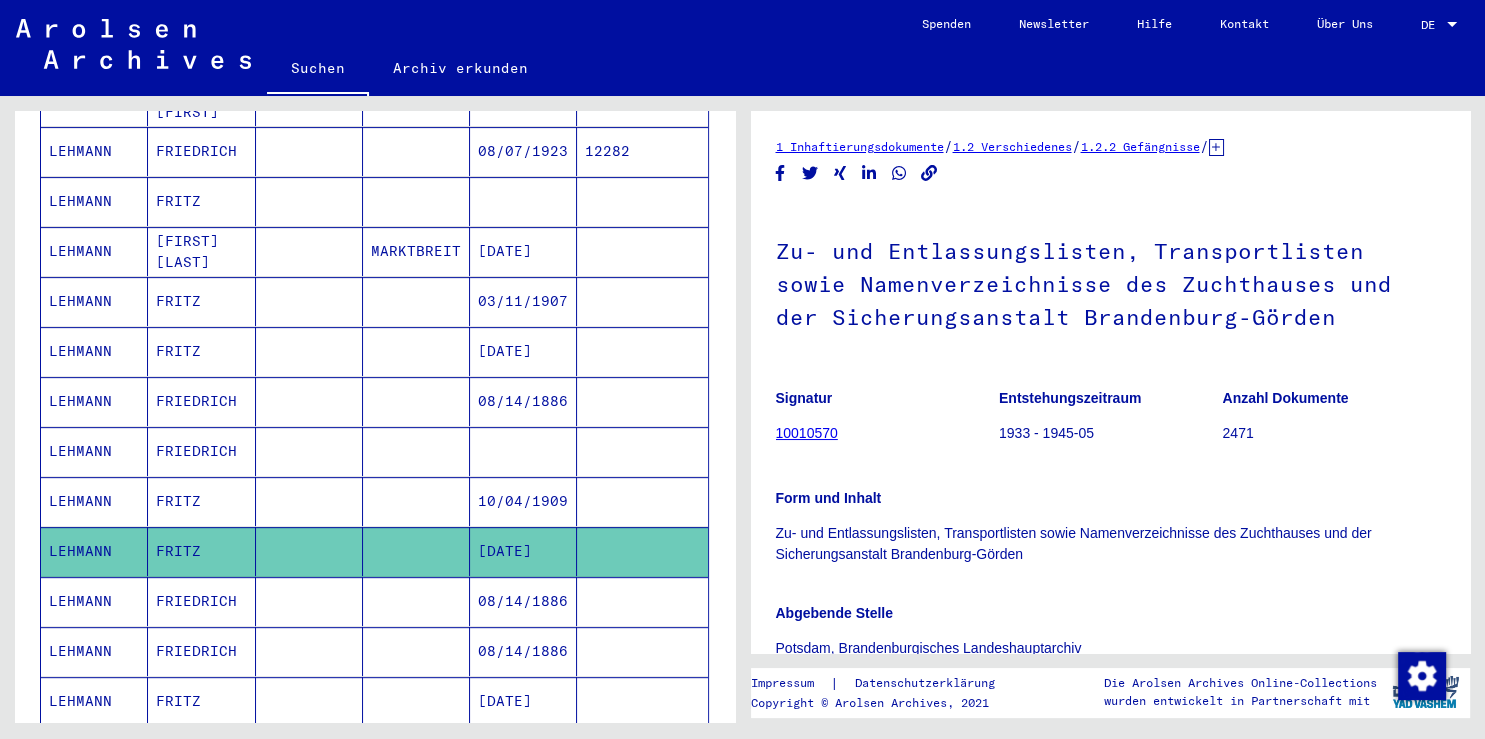 scroll, scrollTop: 0, scrollLeft: 0, axis: both 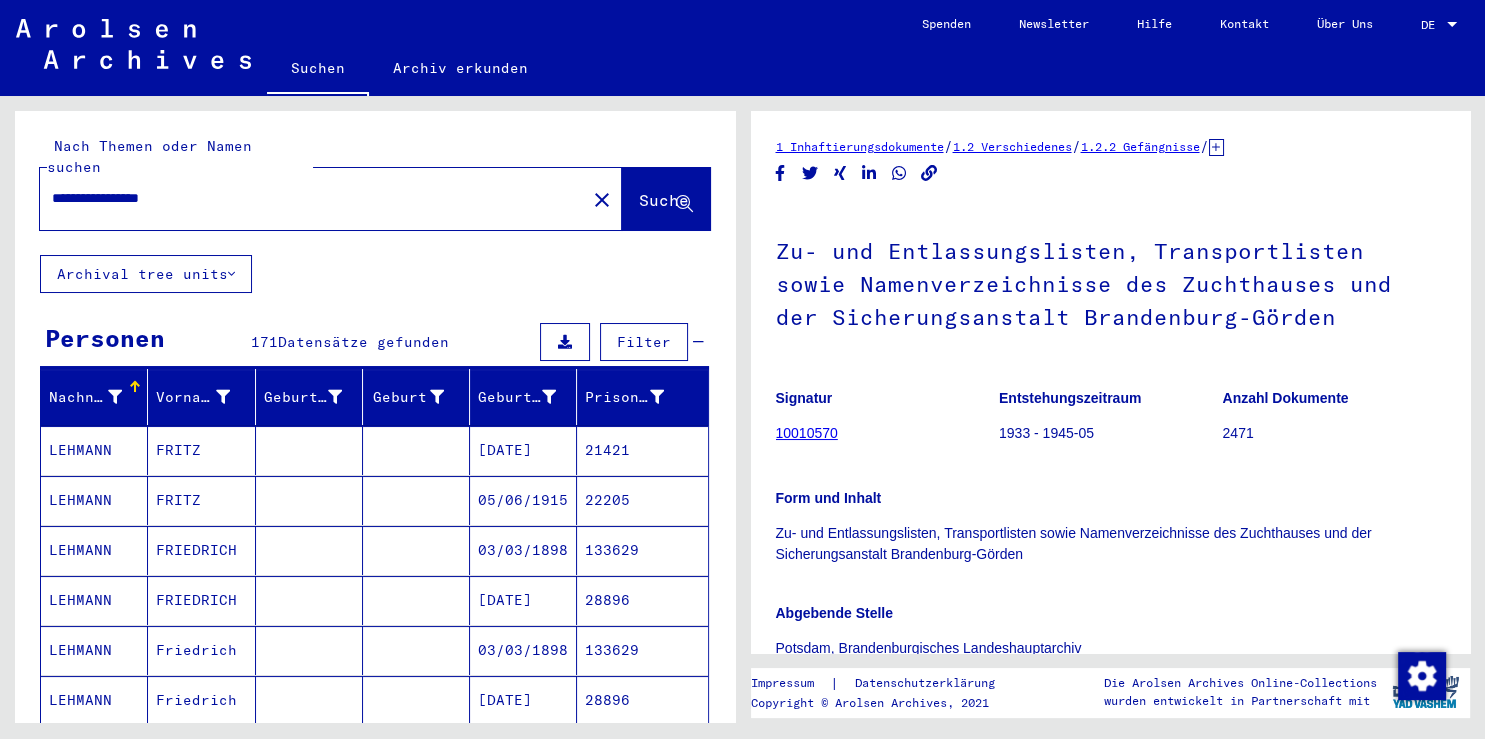 drag, startPoint x: 278, startPoint y: 181, endPoint x: -51, endPoint y: 145, distance: 330.96375 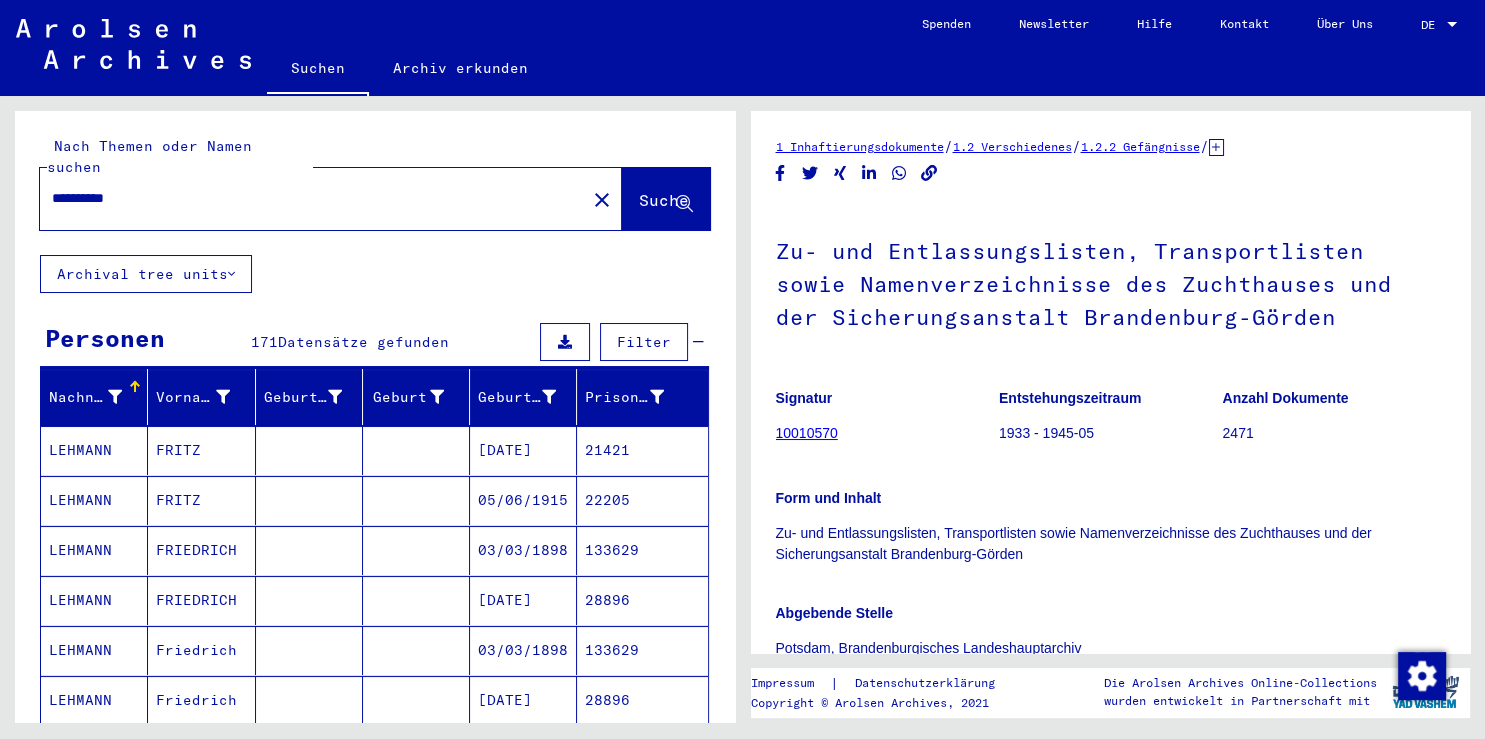 type on "**********" 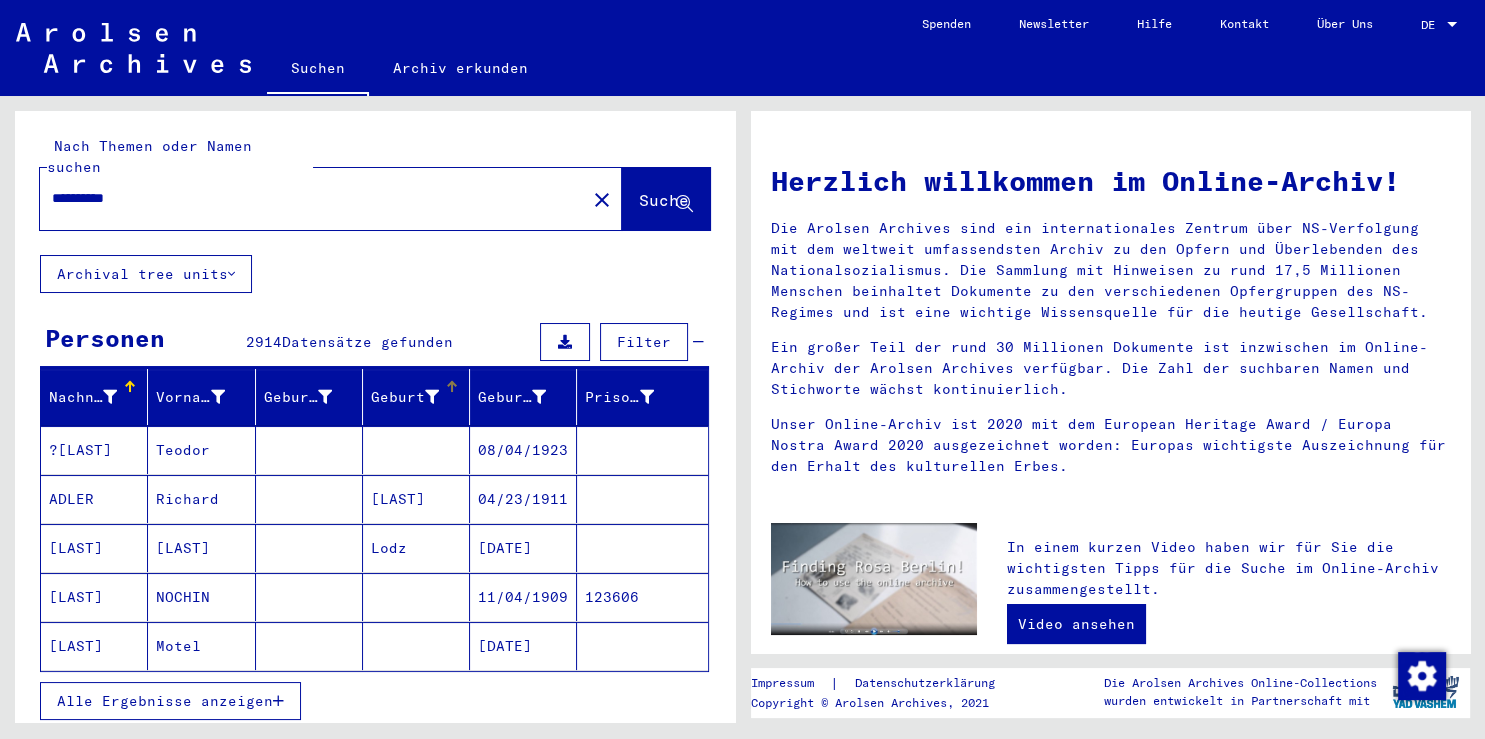 click on "Geburt‏" at bounding box center [405, 397] 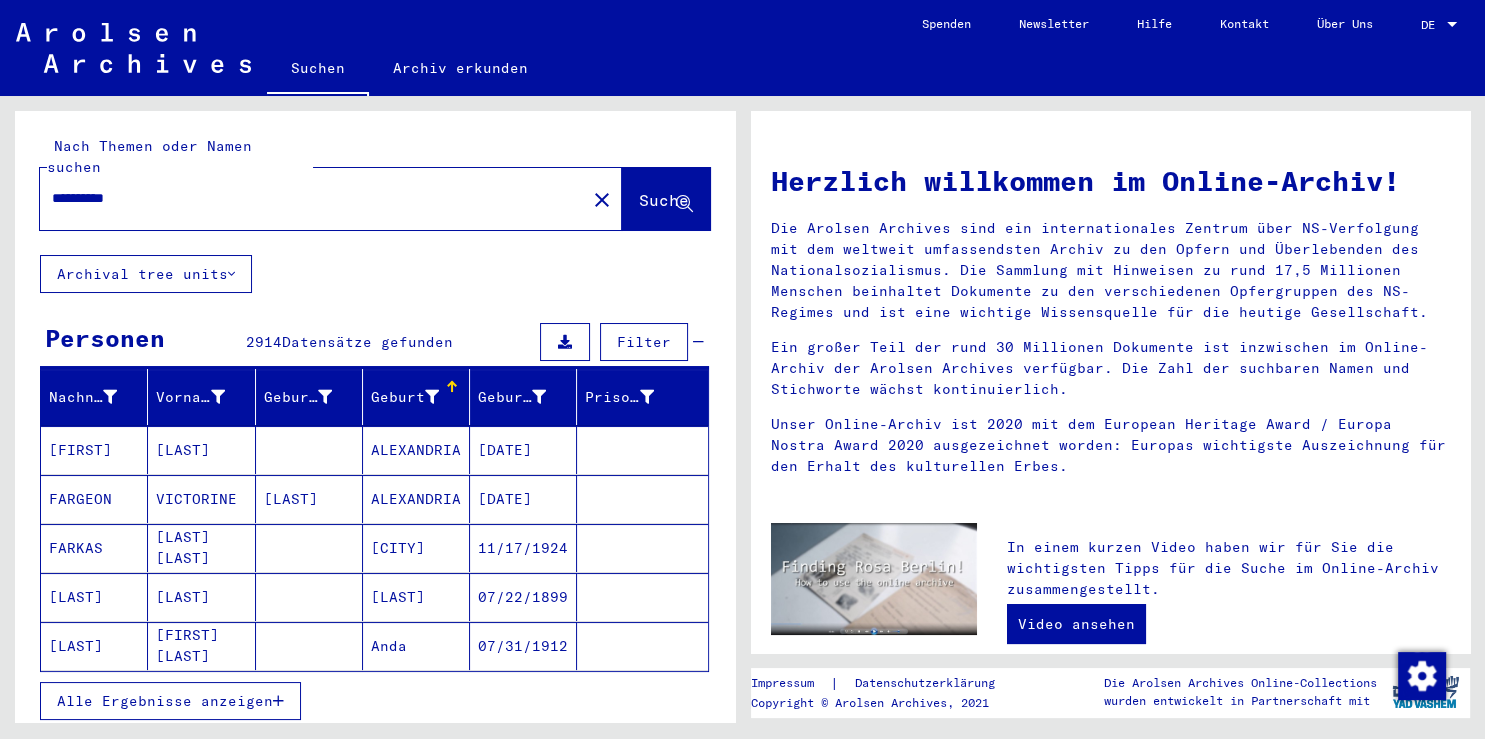 click on "Alle Ergebnisse anzeigen" at bounding box center (165, 701) 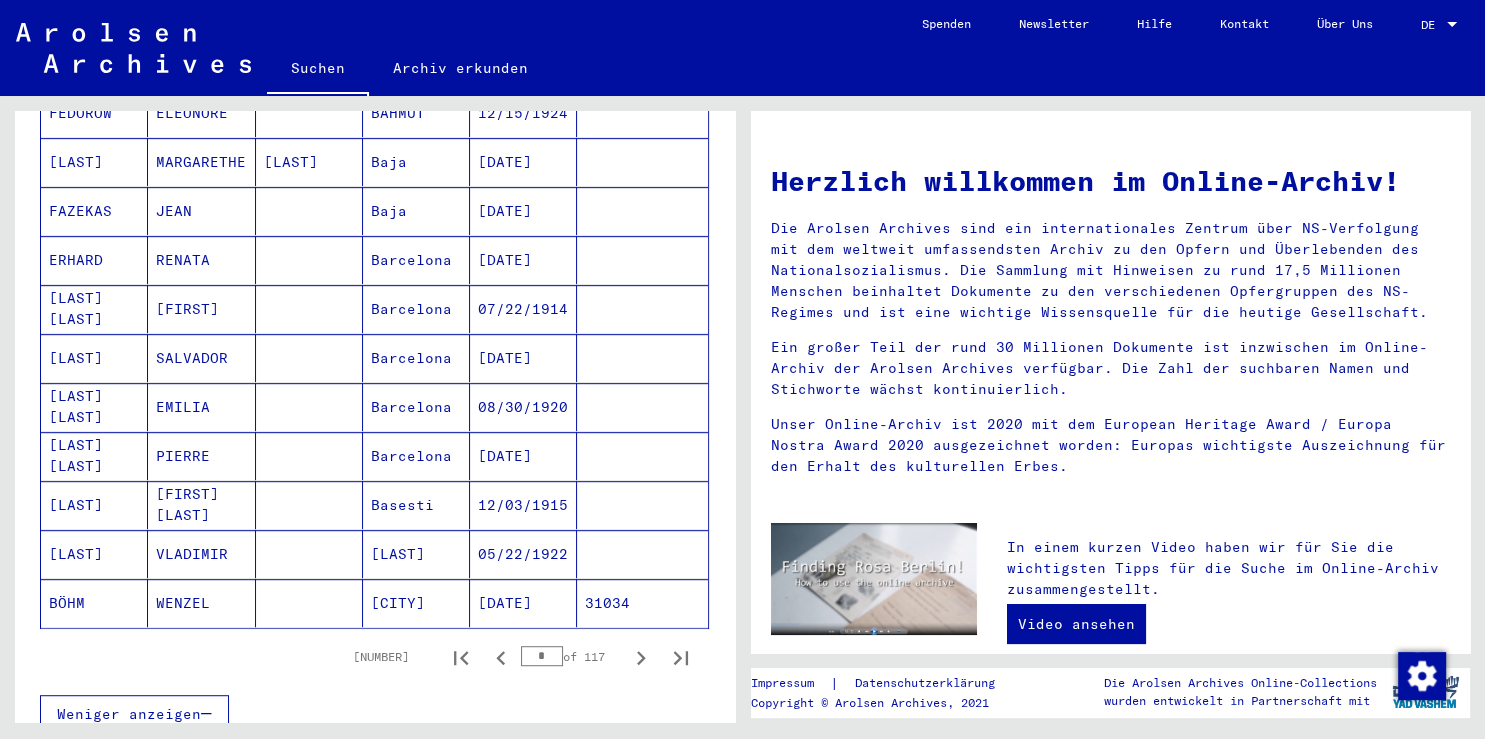 scroll, scrollTop: 1028, scrollLeft: 0, axis: vertical 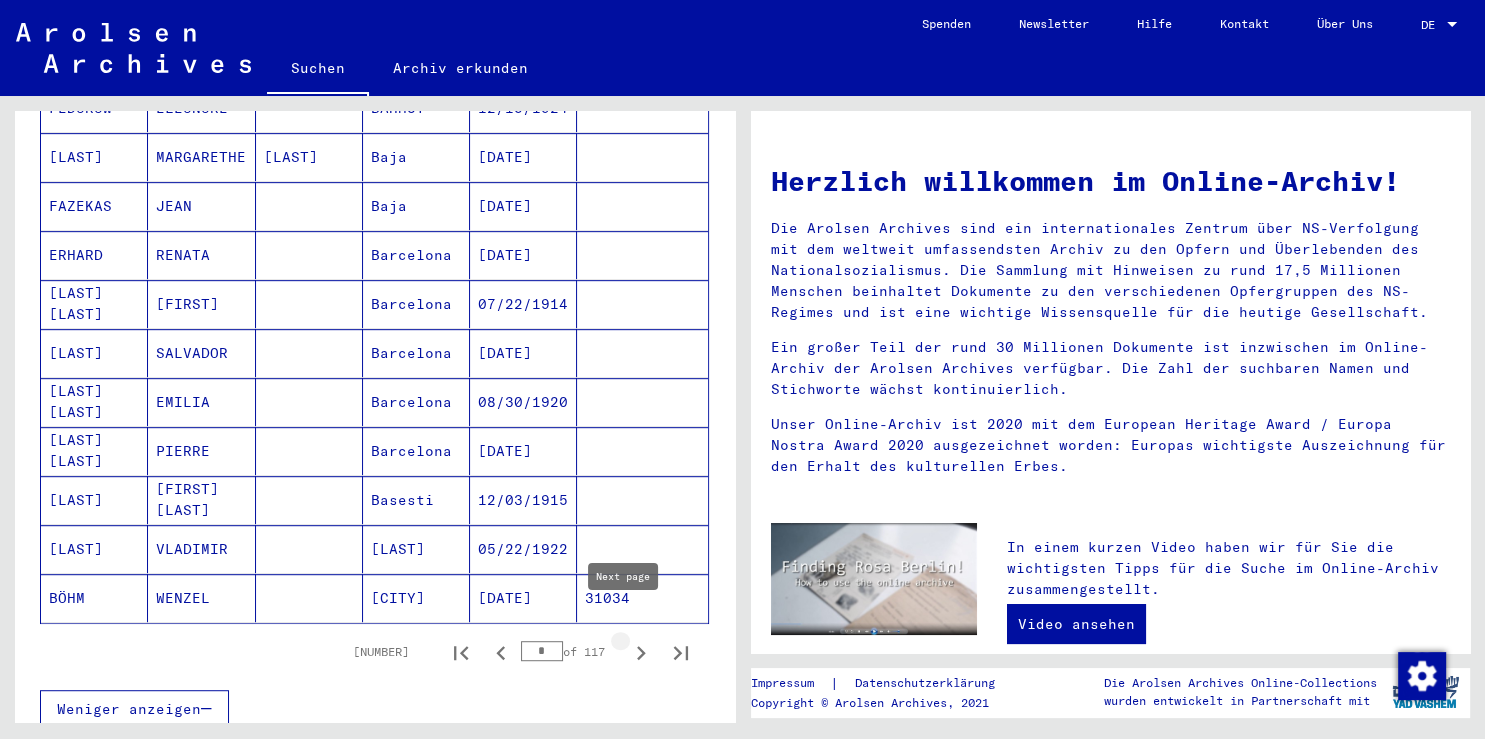 click 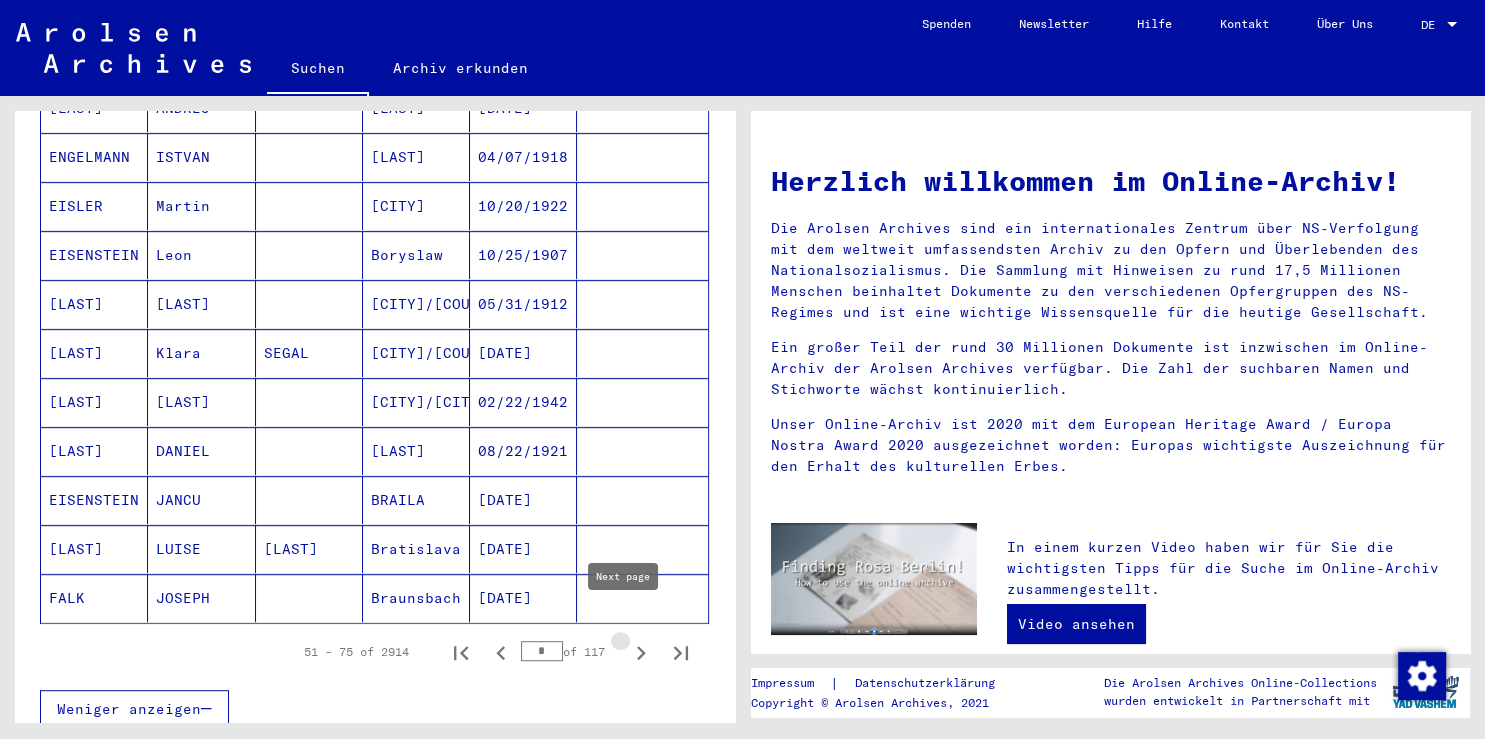 click 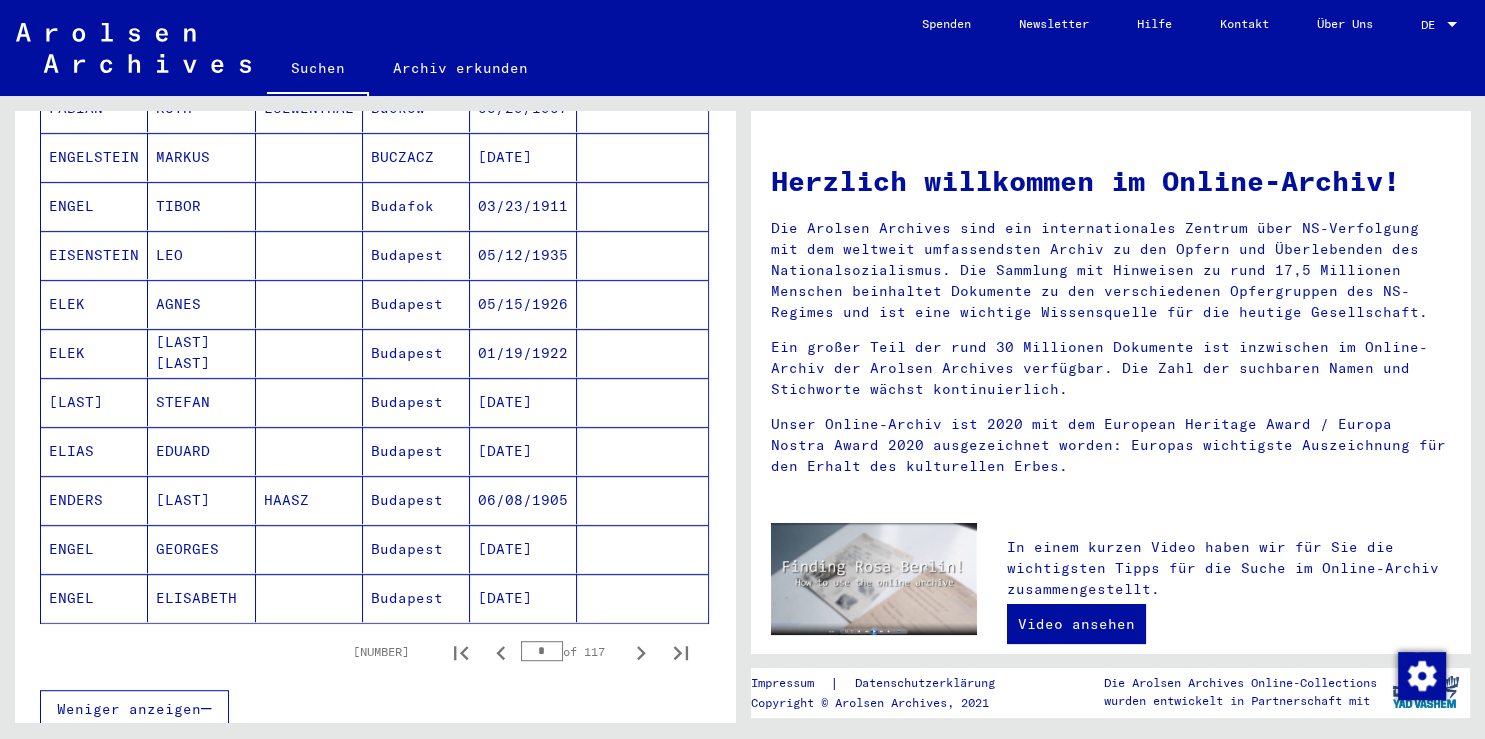 click 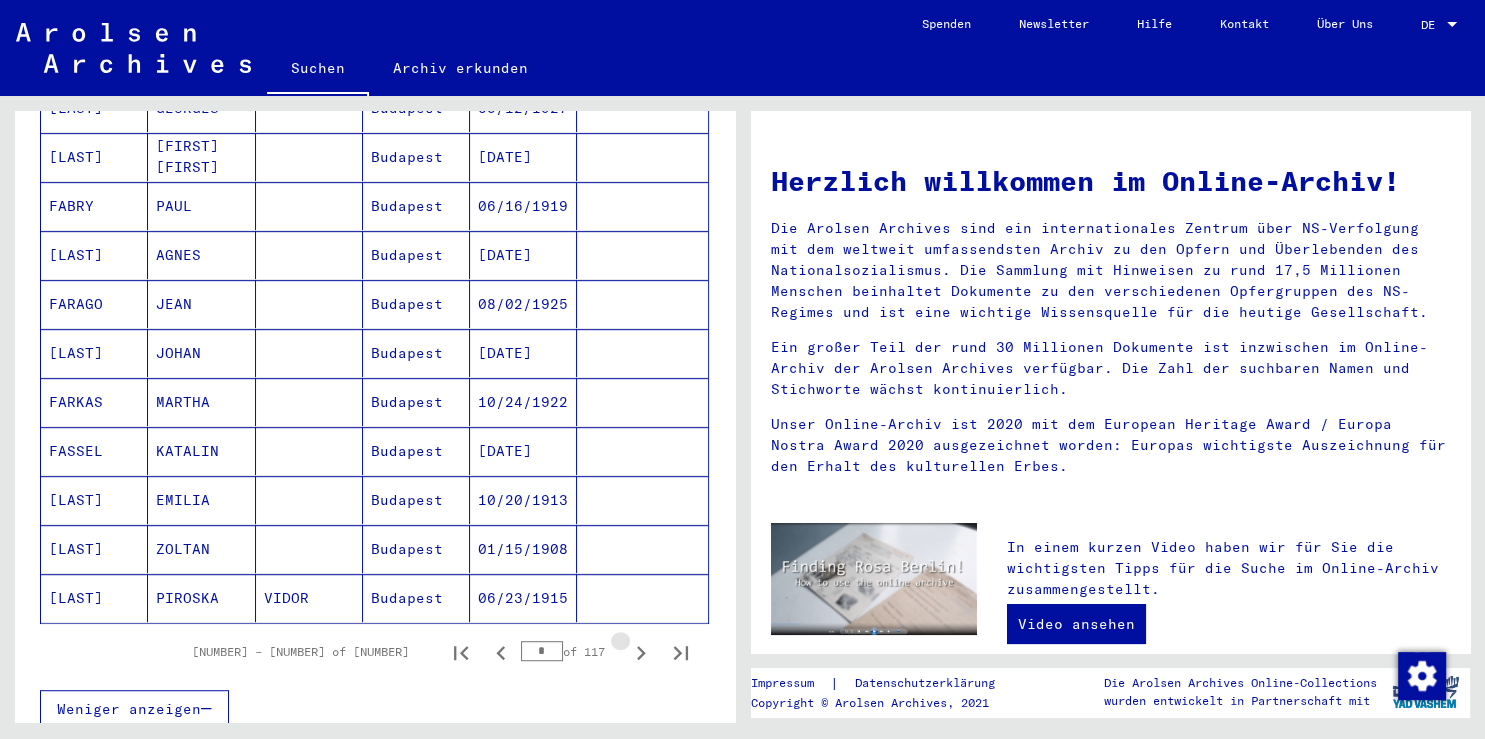 click 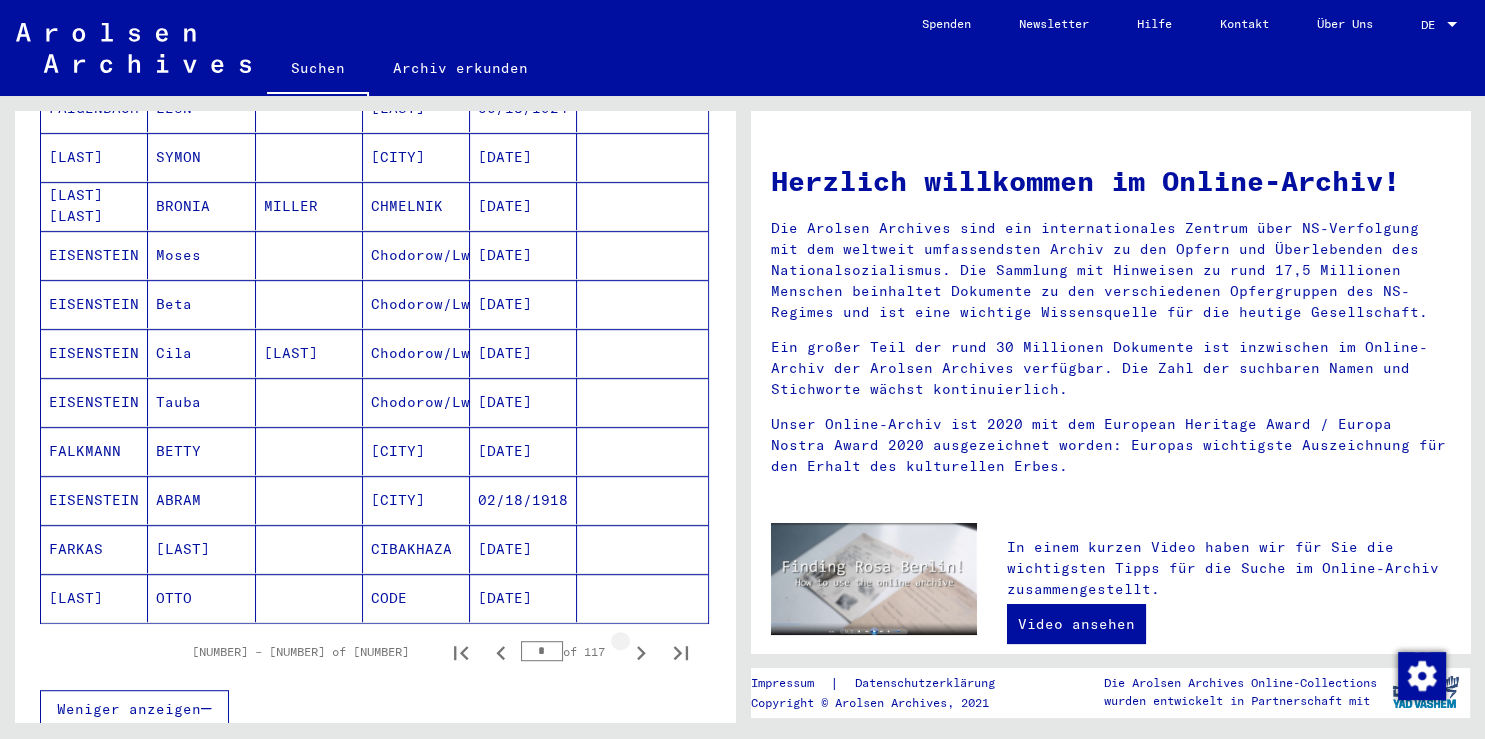 click 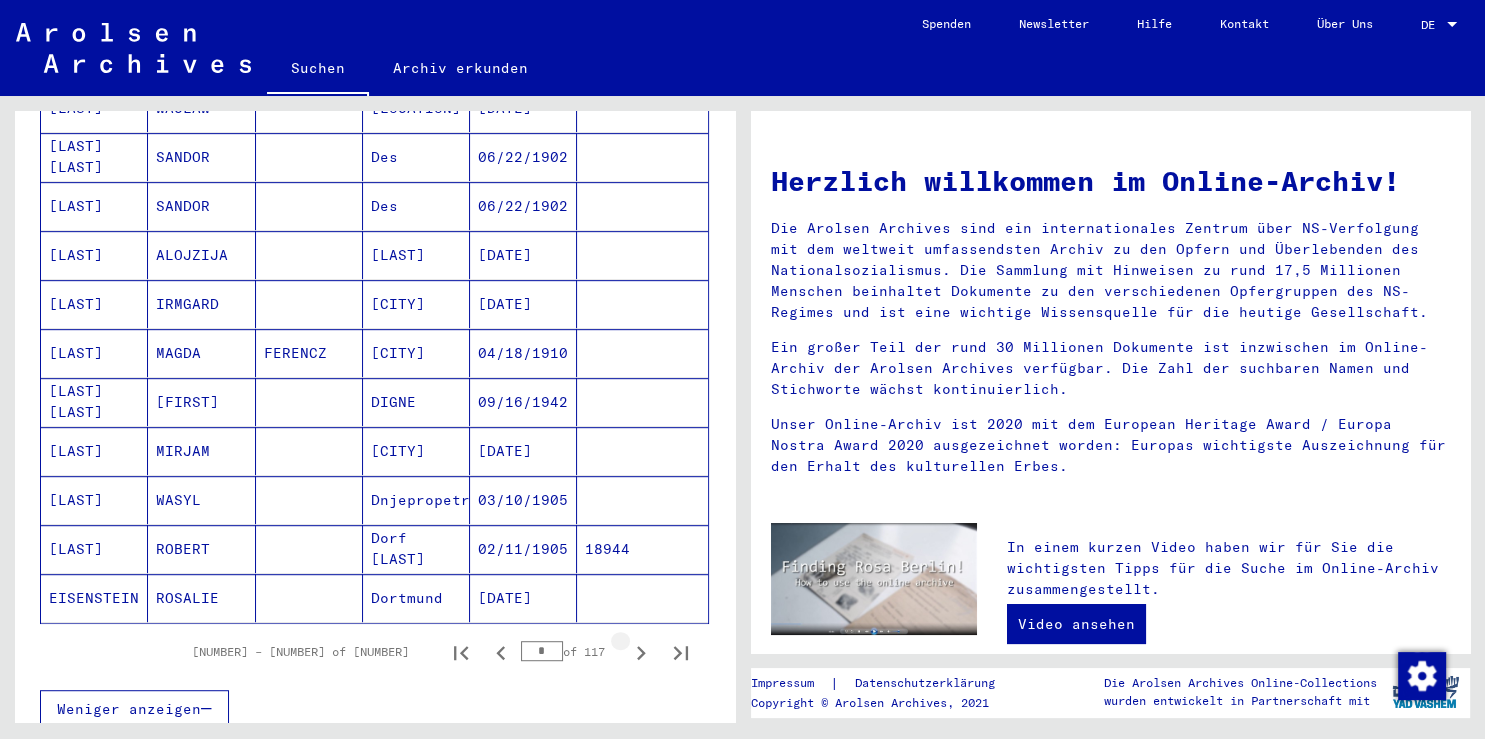 click 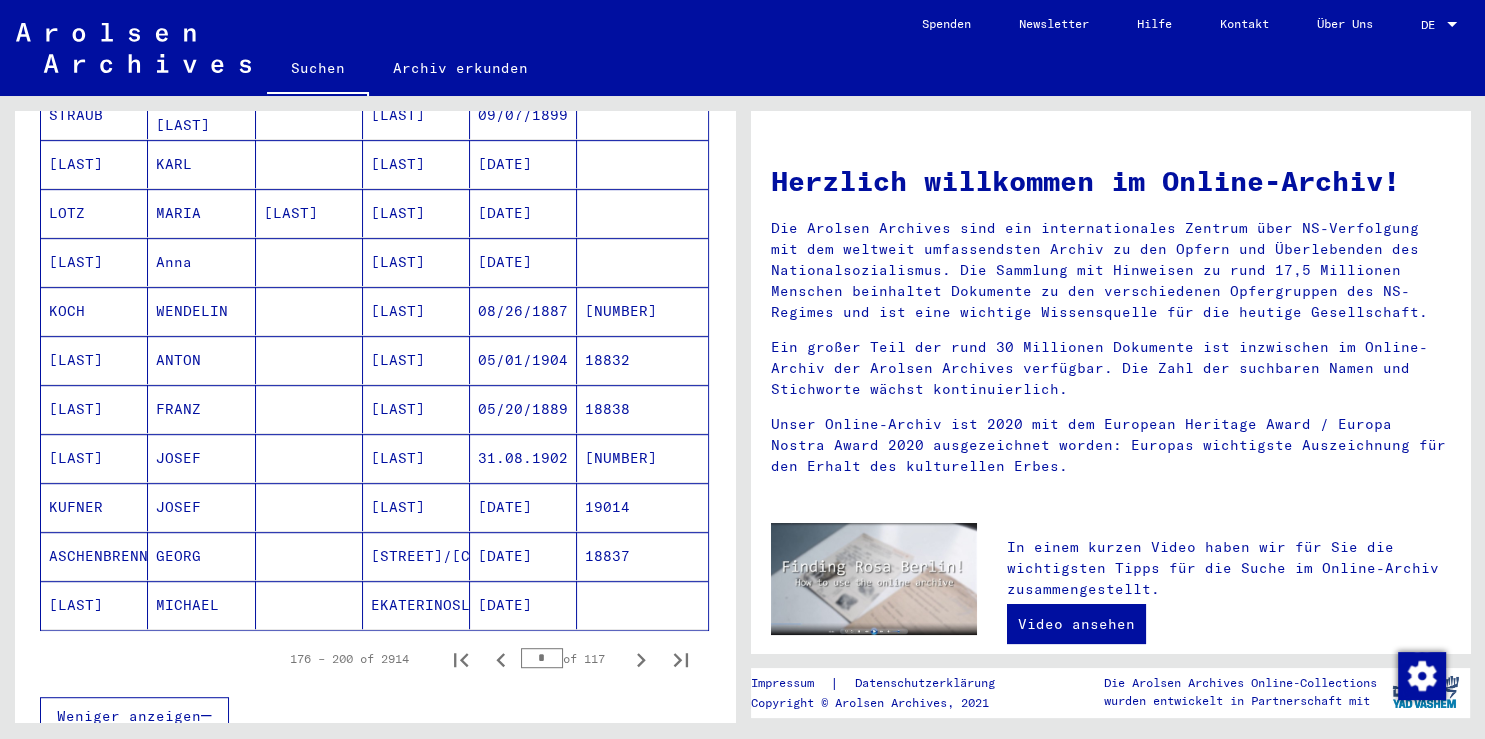 scroll, scrollTop: 0, scrollLeft: 0, axis: both 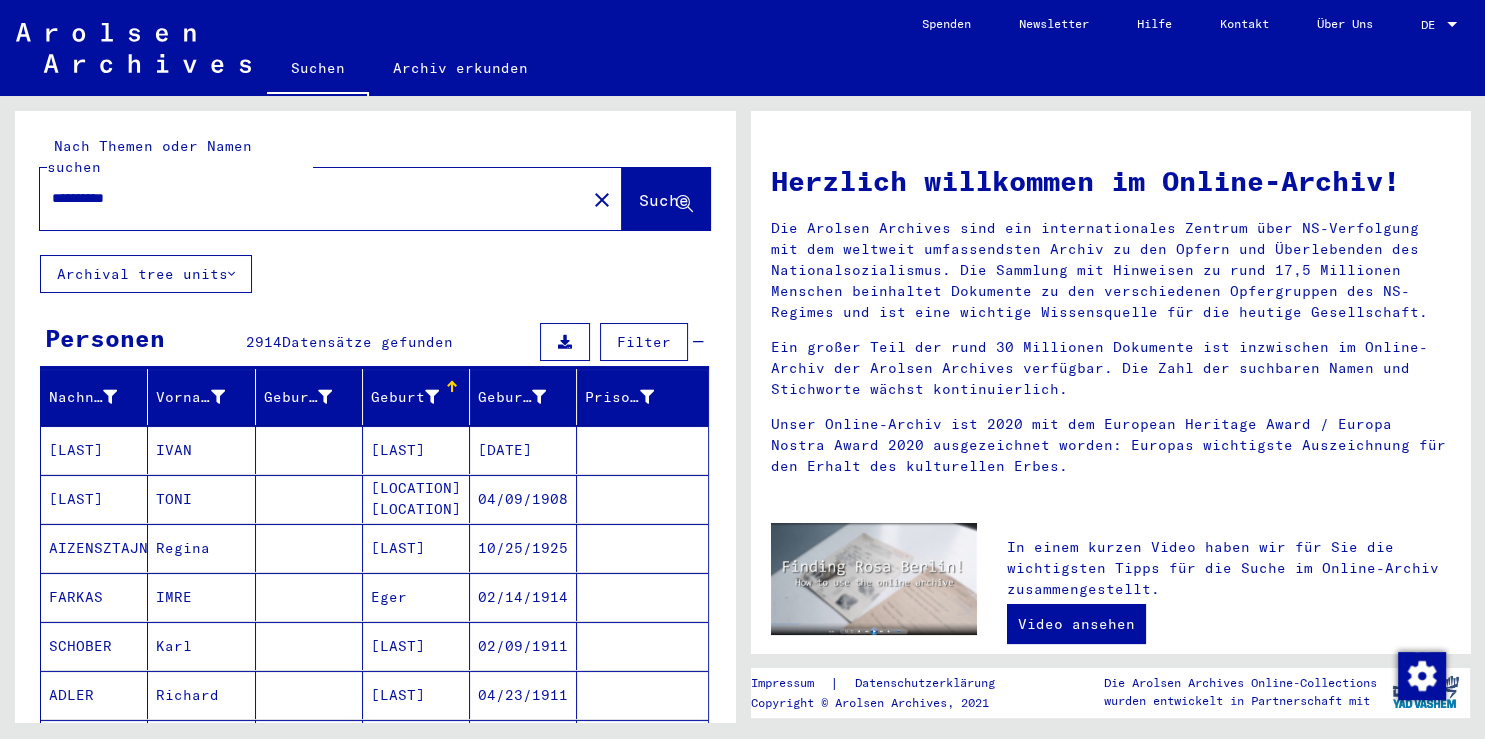 drag, startPoint x: 167, startPoint y: 179, endPoint x: -51, endPoint y: 147, distance: 220.3361 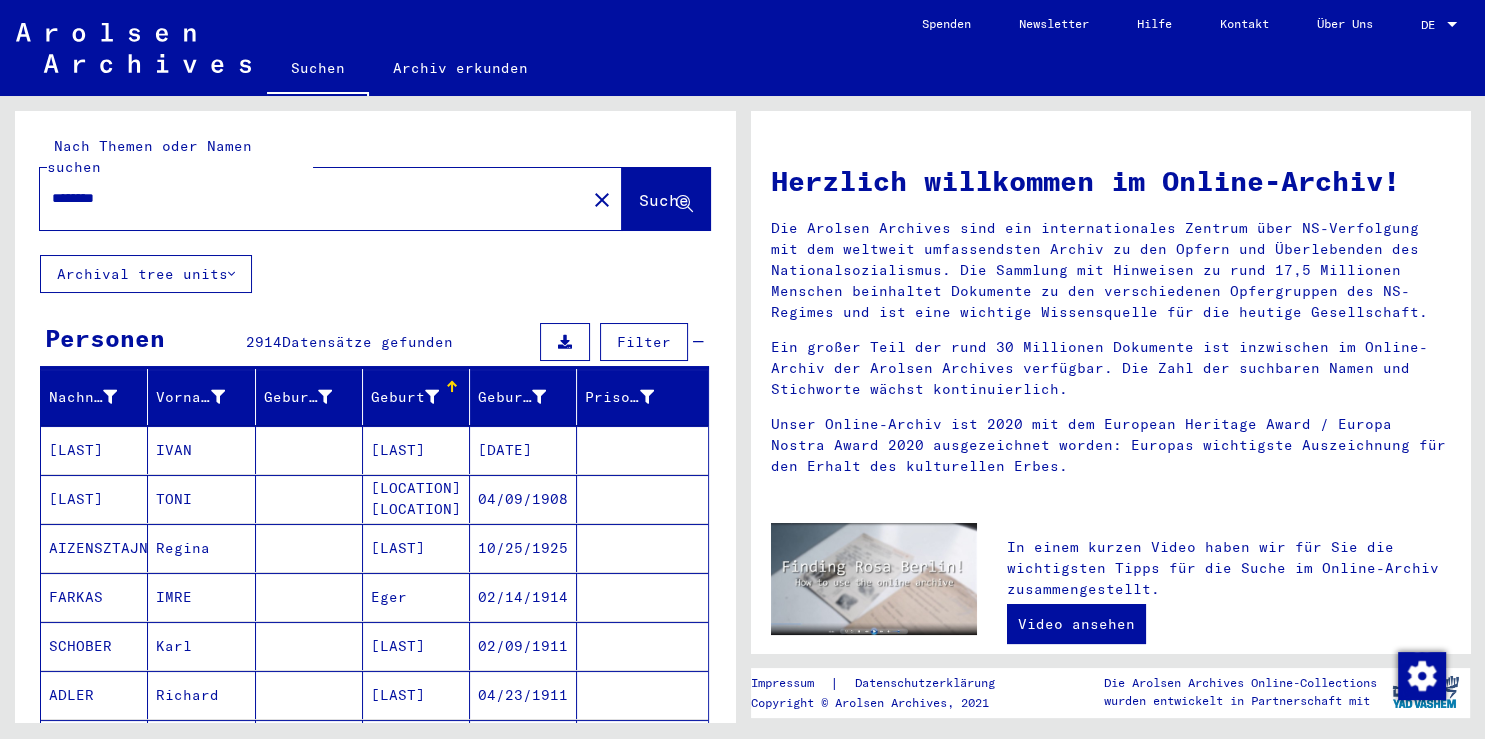 type on "********" 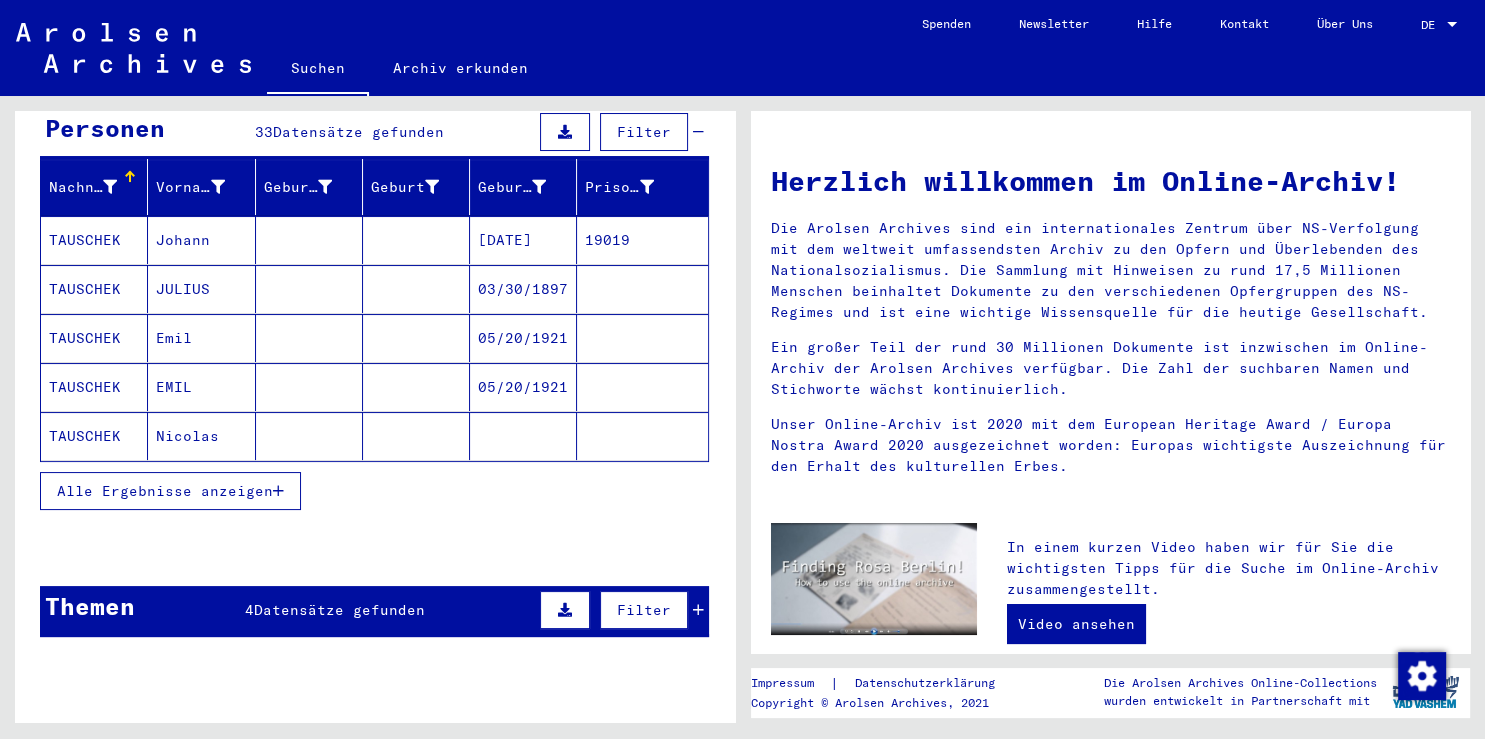 scroll, scrollTop: 212, scrollLeft: 0, axis: vertical 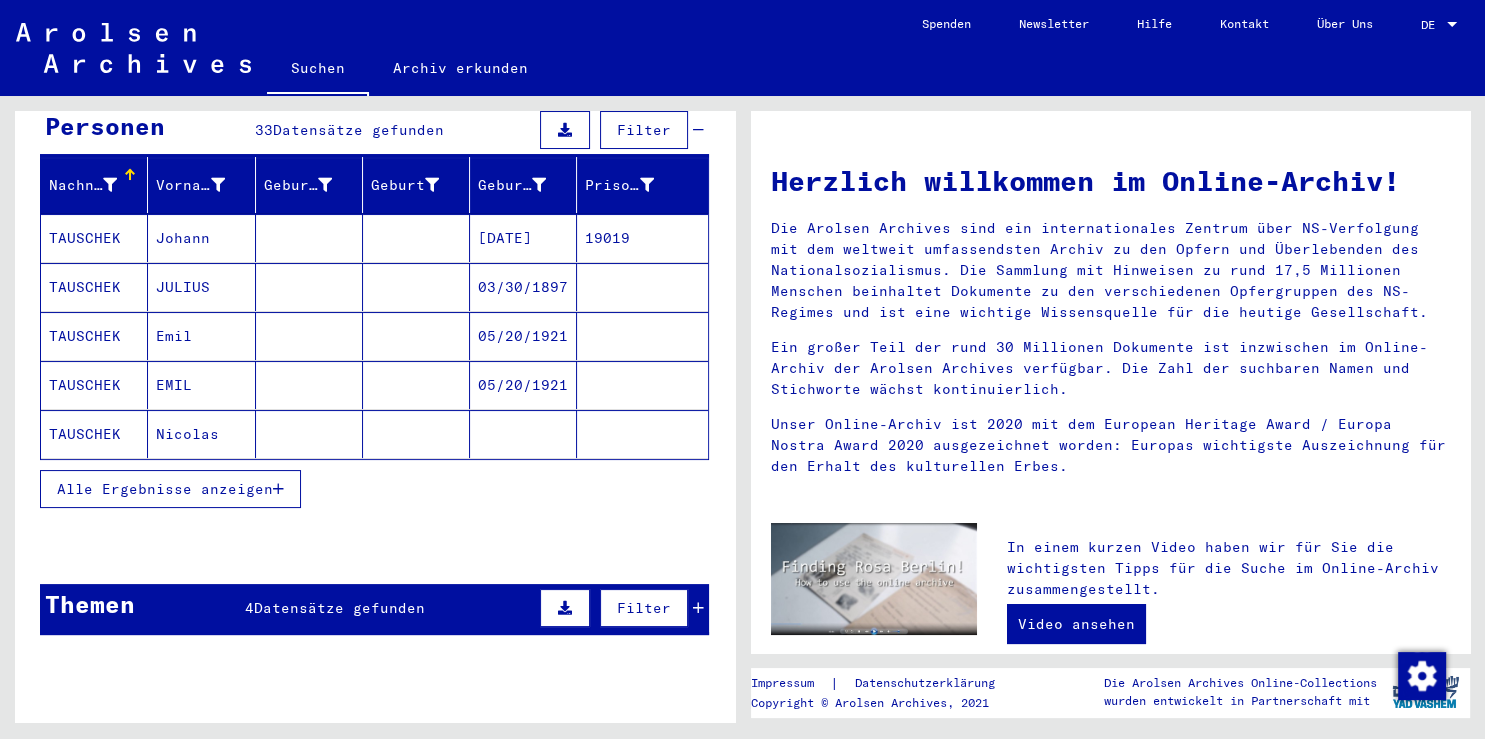 click on "Alle Ergebnisse anzeigen" at bounding box center (165, 489) 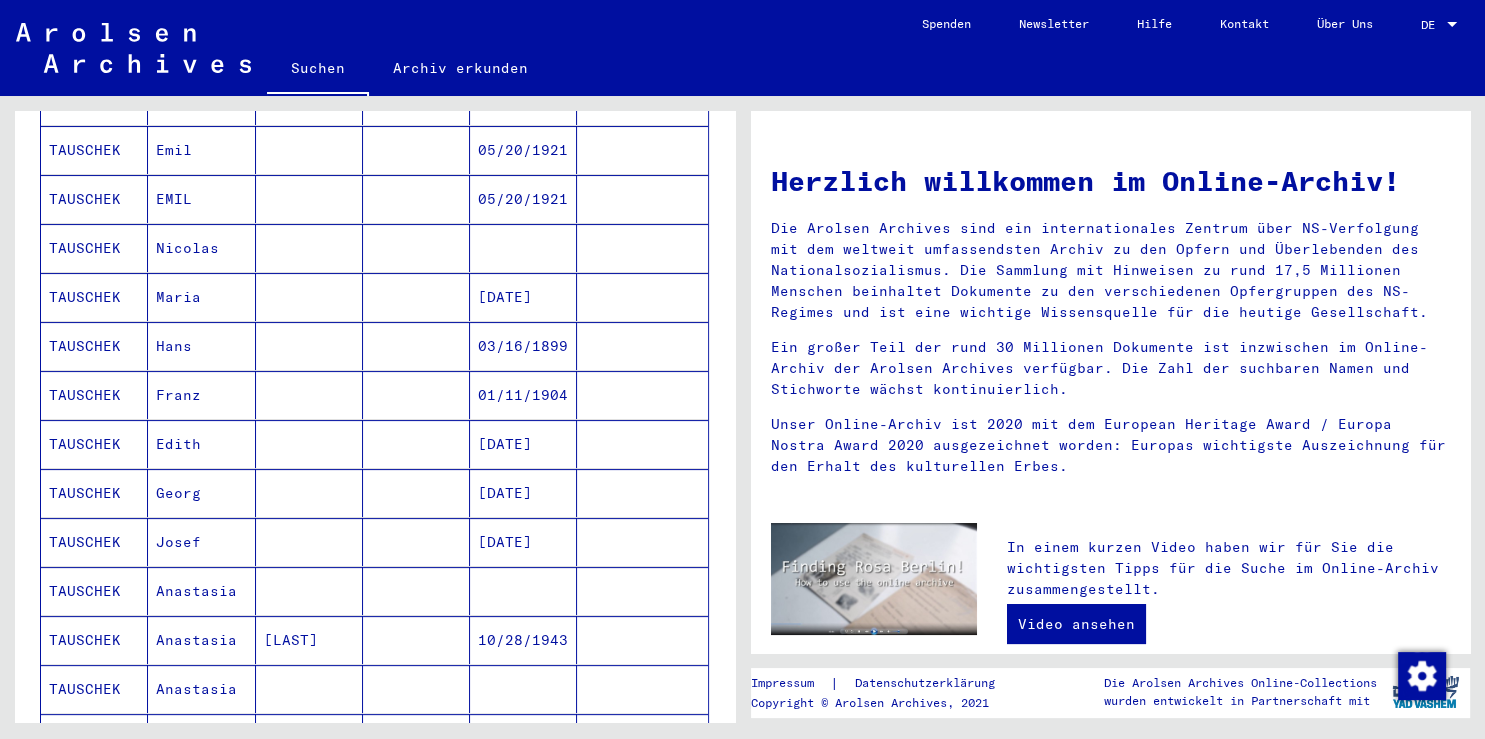 scroll, scrollTop: 397, scrollLeft: 0, axis: vertical 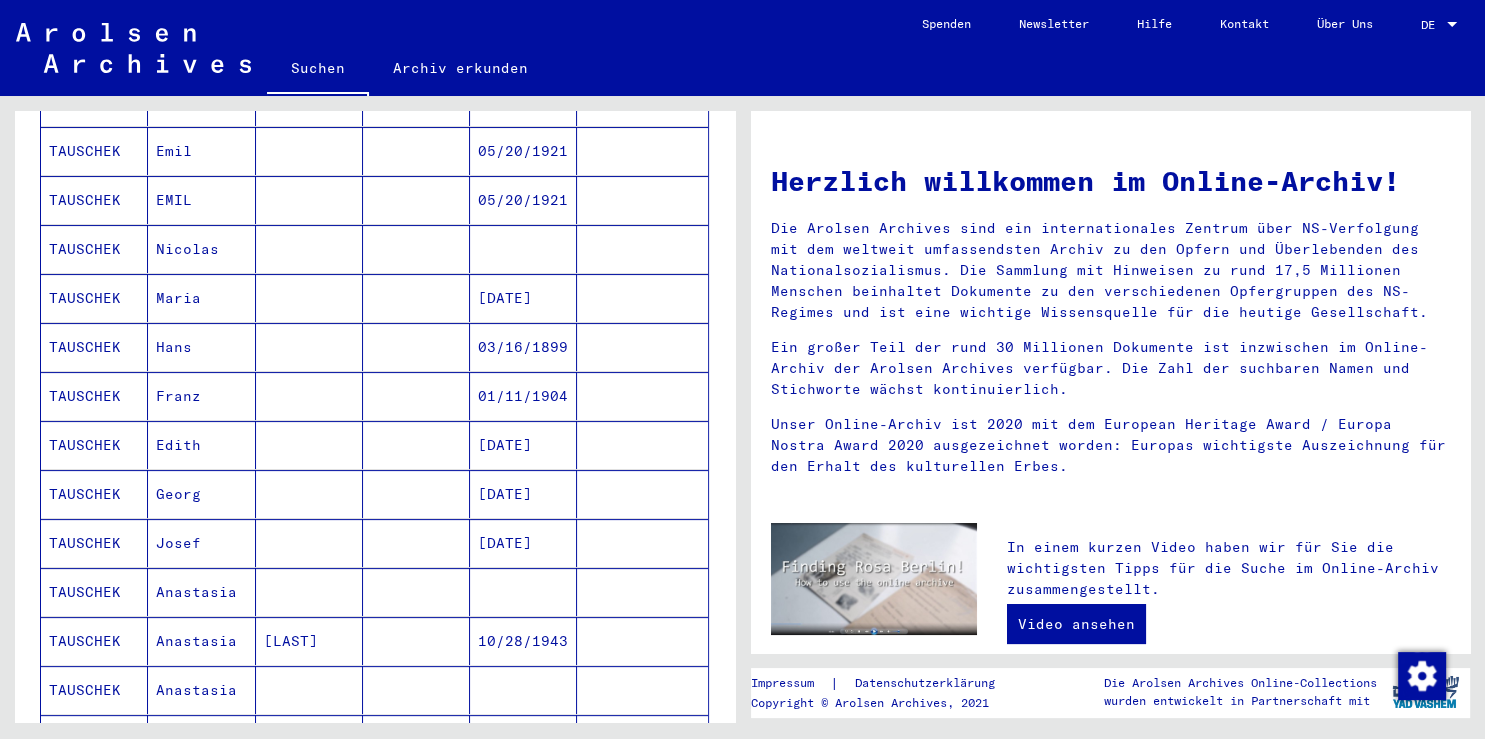 click at bounding box center (309, 445) 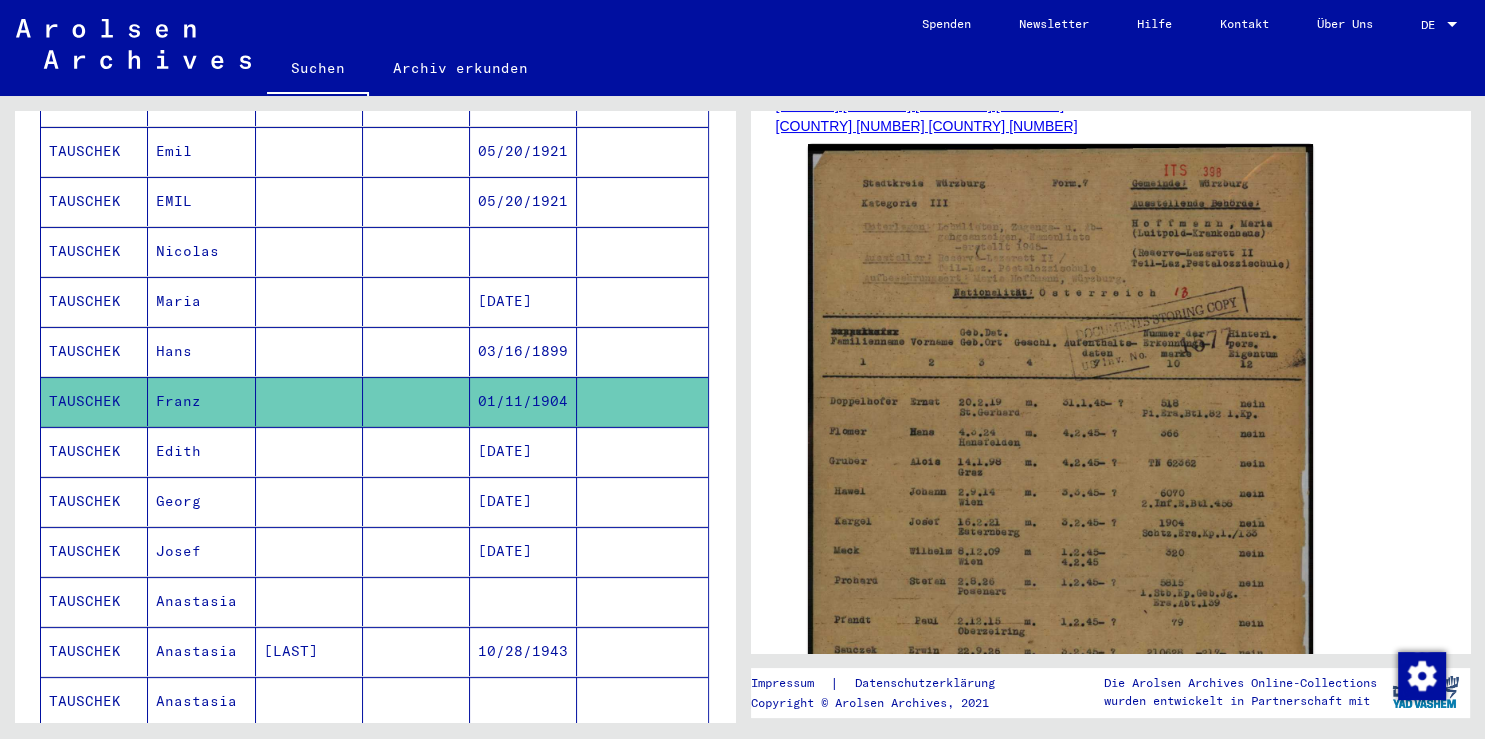 scroll, scrollTop: 326, scrollLeft: 0, axis: vertical 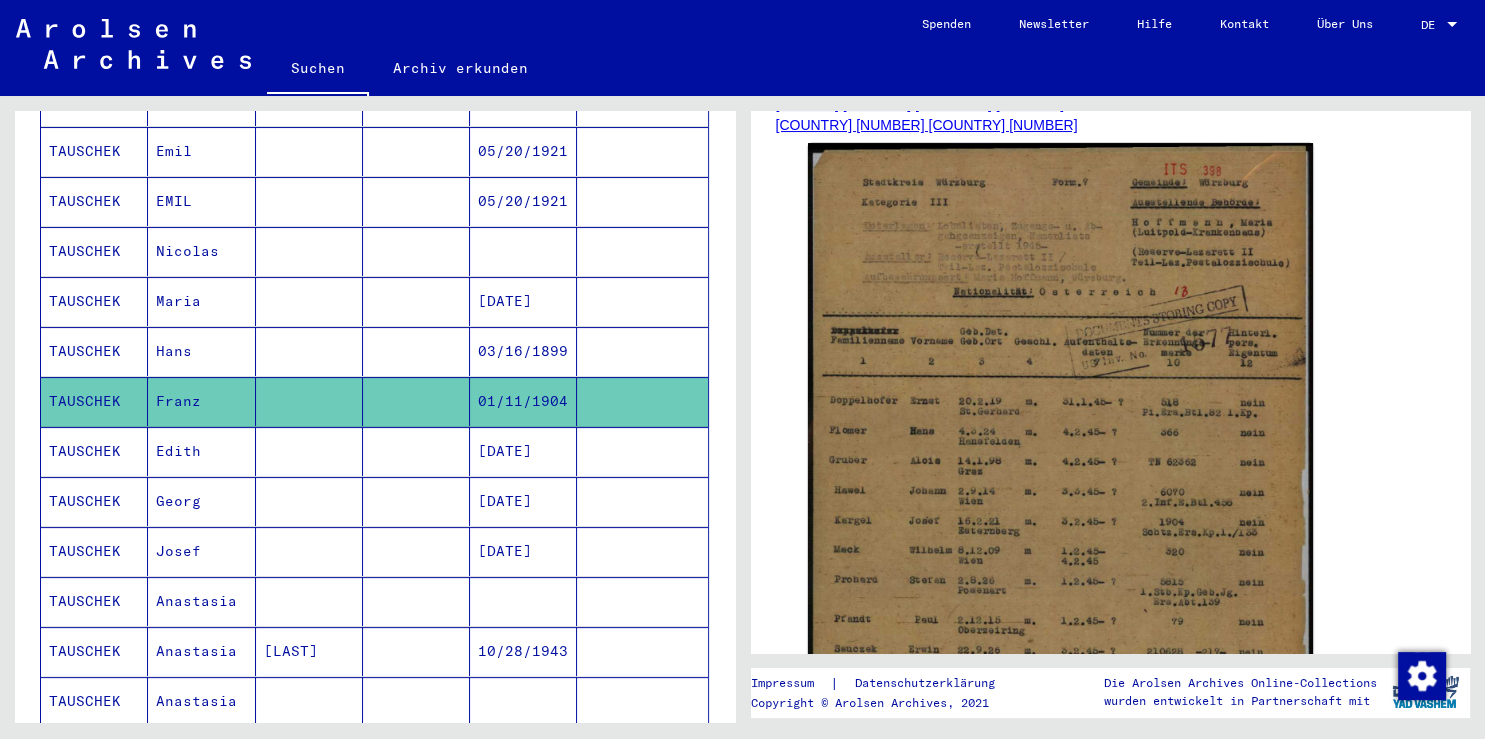 click 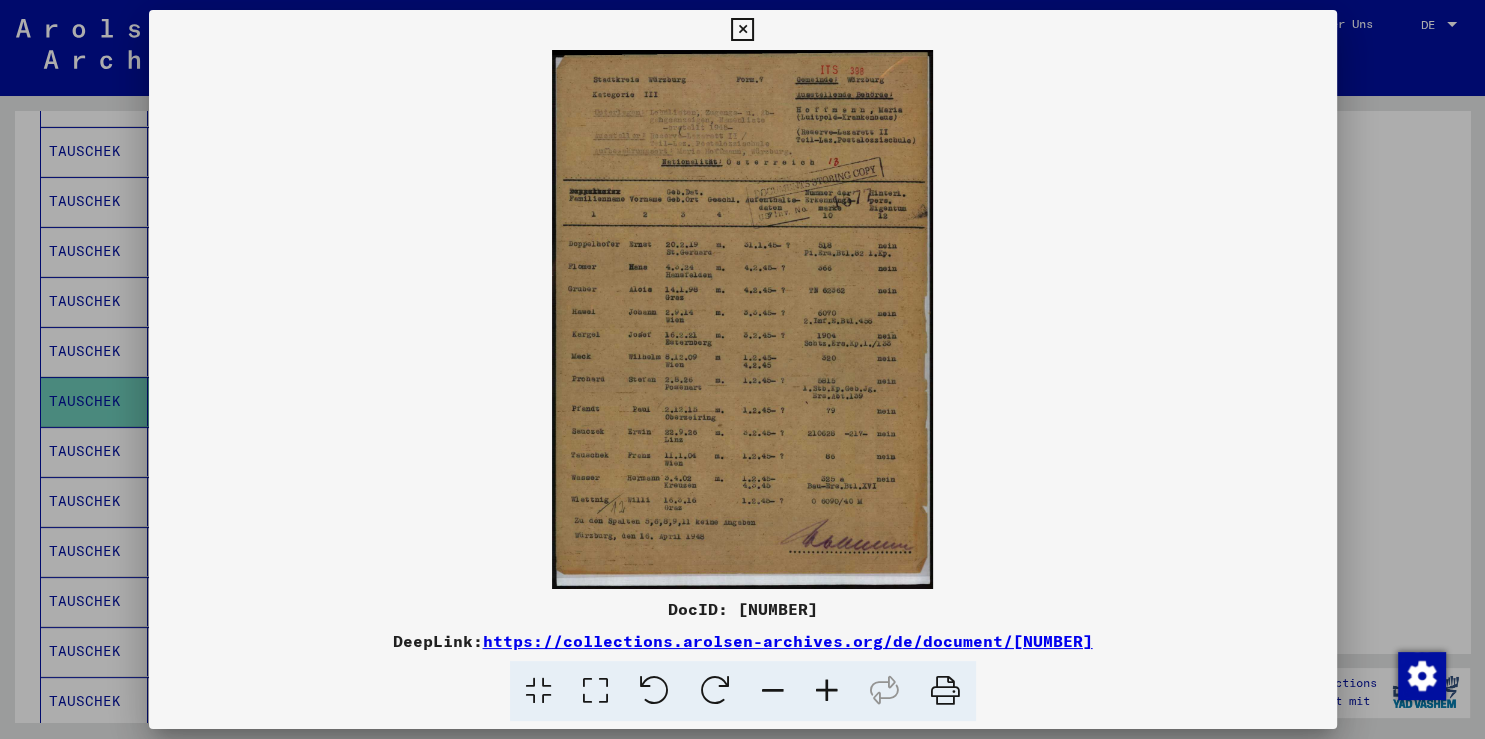 click at bounding box center (742, 369) 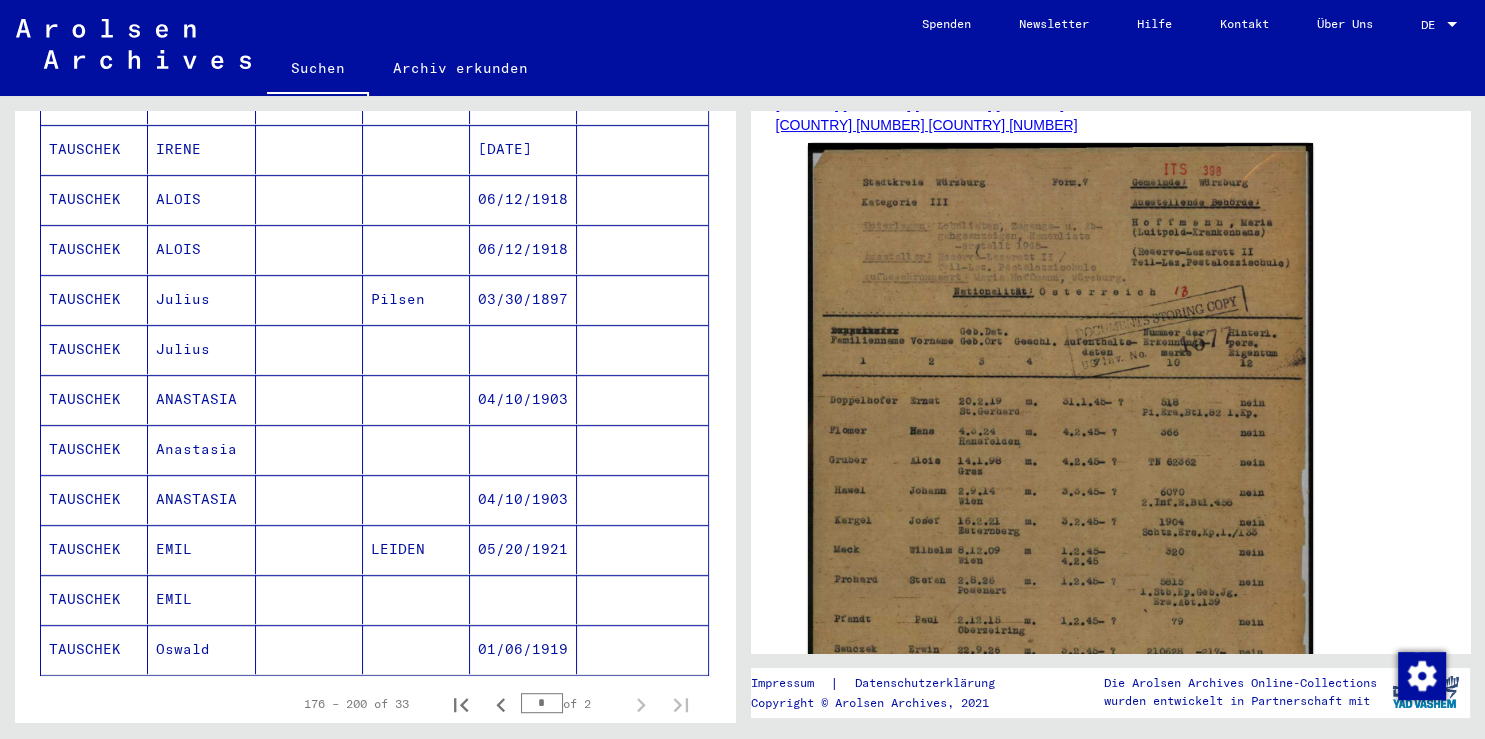 scroll, scrollTop: 1074, scrollLeft: 0, axis: vertical 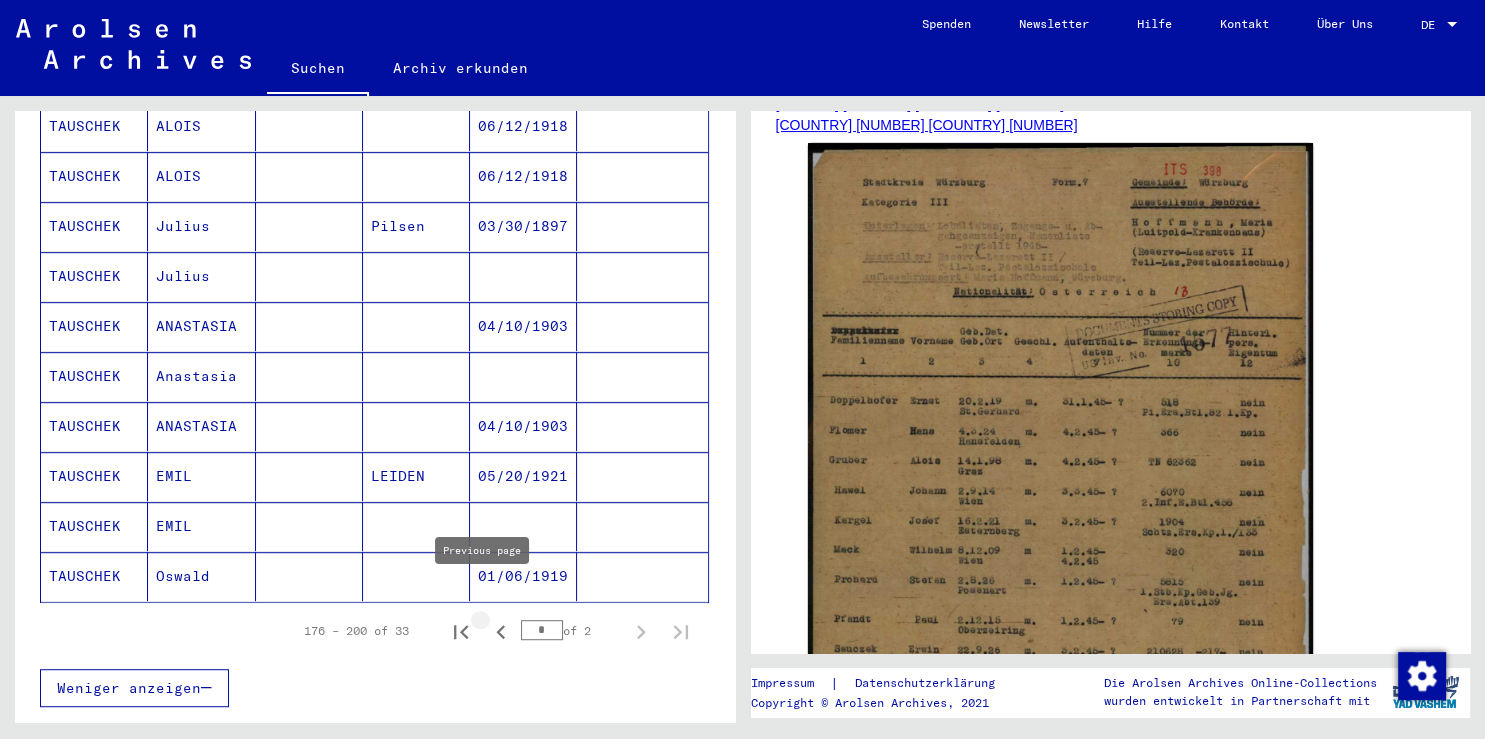 click 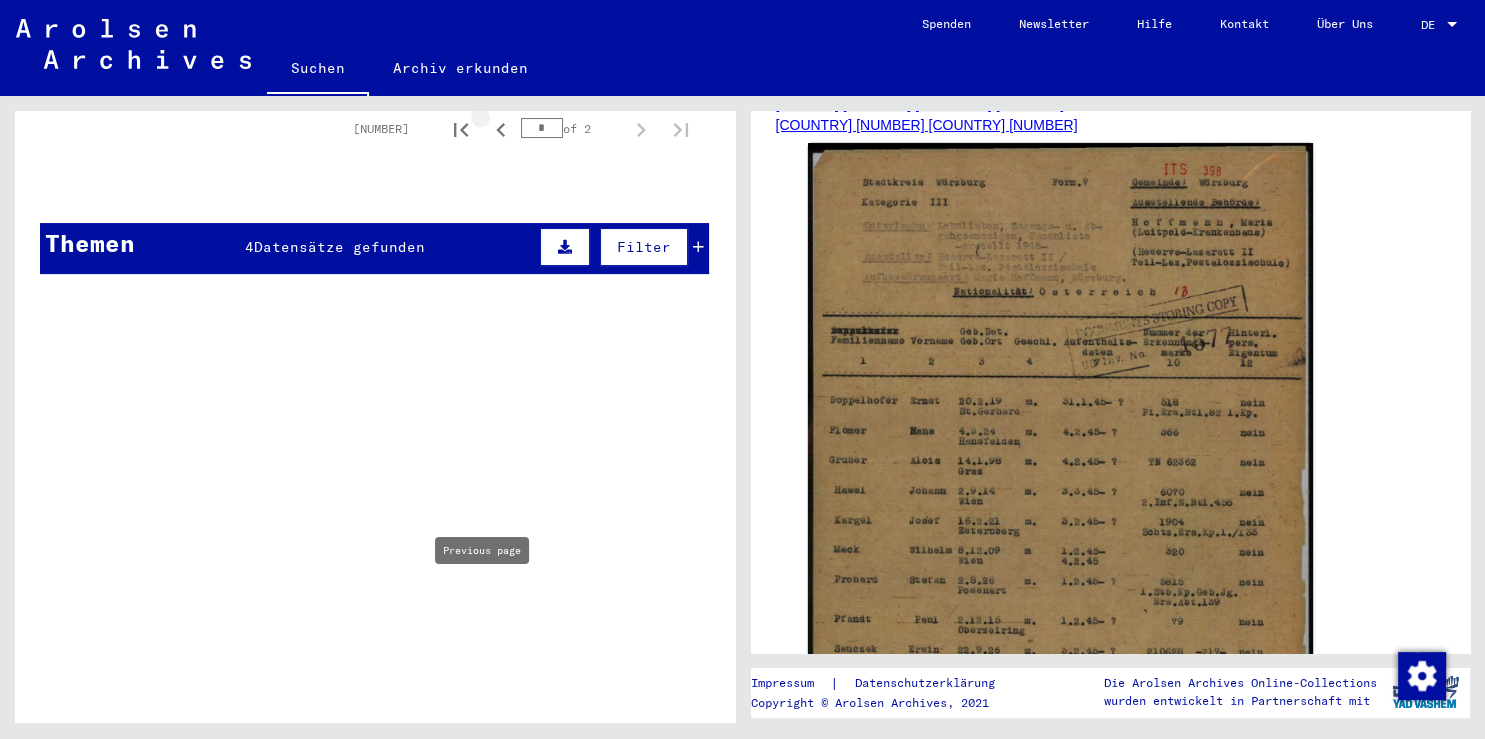 scroll, scrollTop: 0, scrollLeft: 0, axis: both 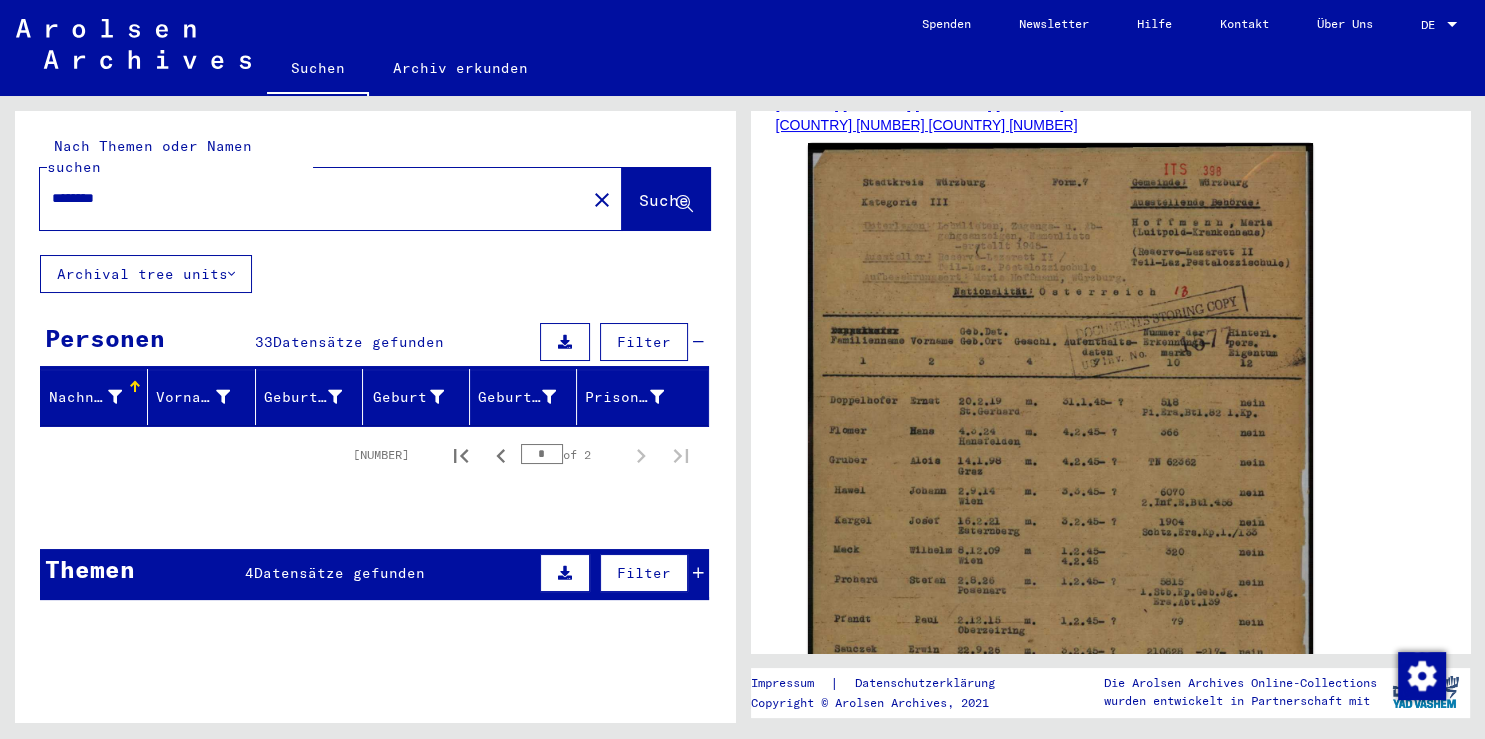 click on "*" at bounding box center (542, 454) 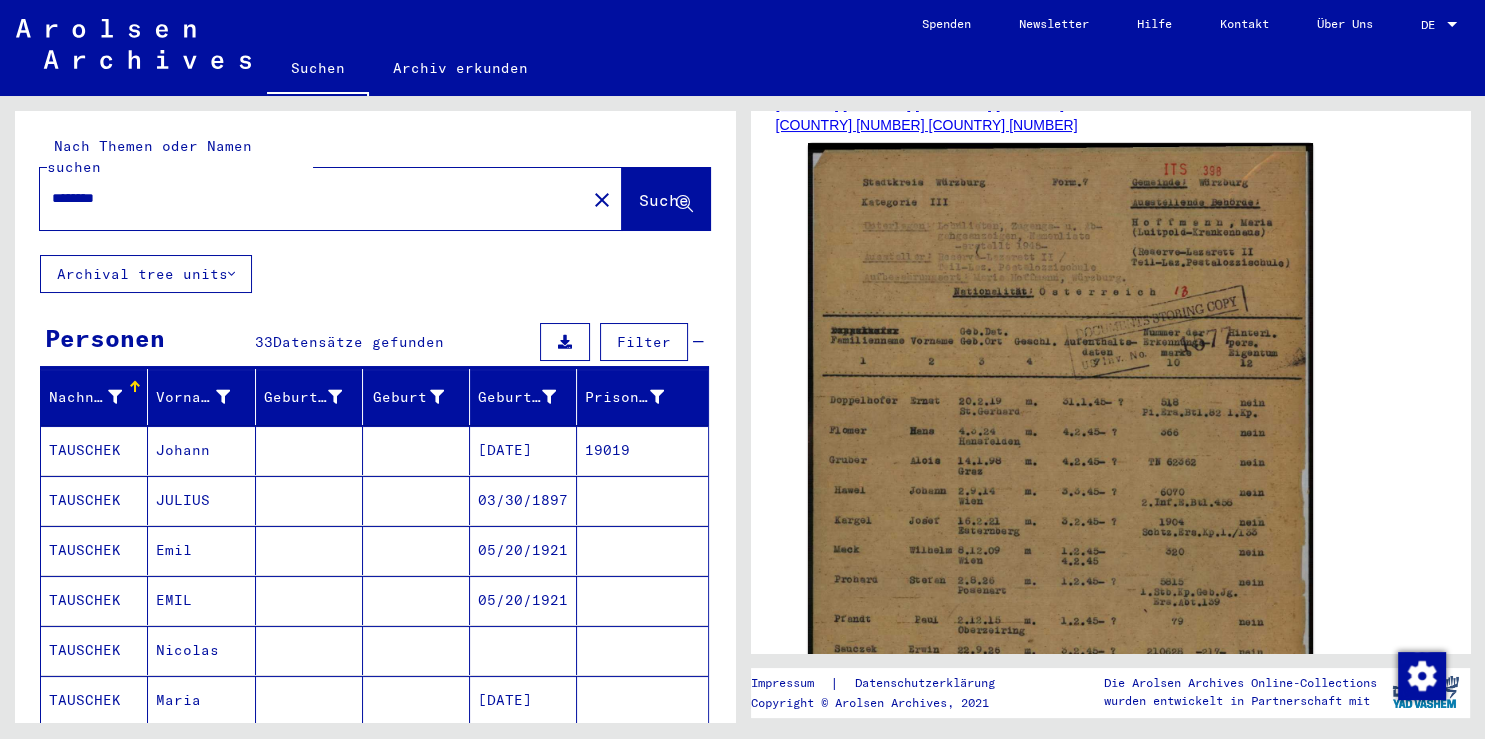 click on "[LAST] [FIRST] [DATE] [NUMBER]" 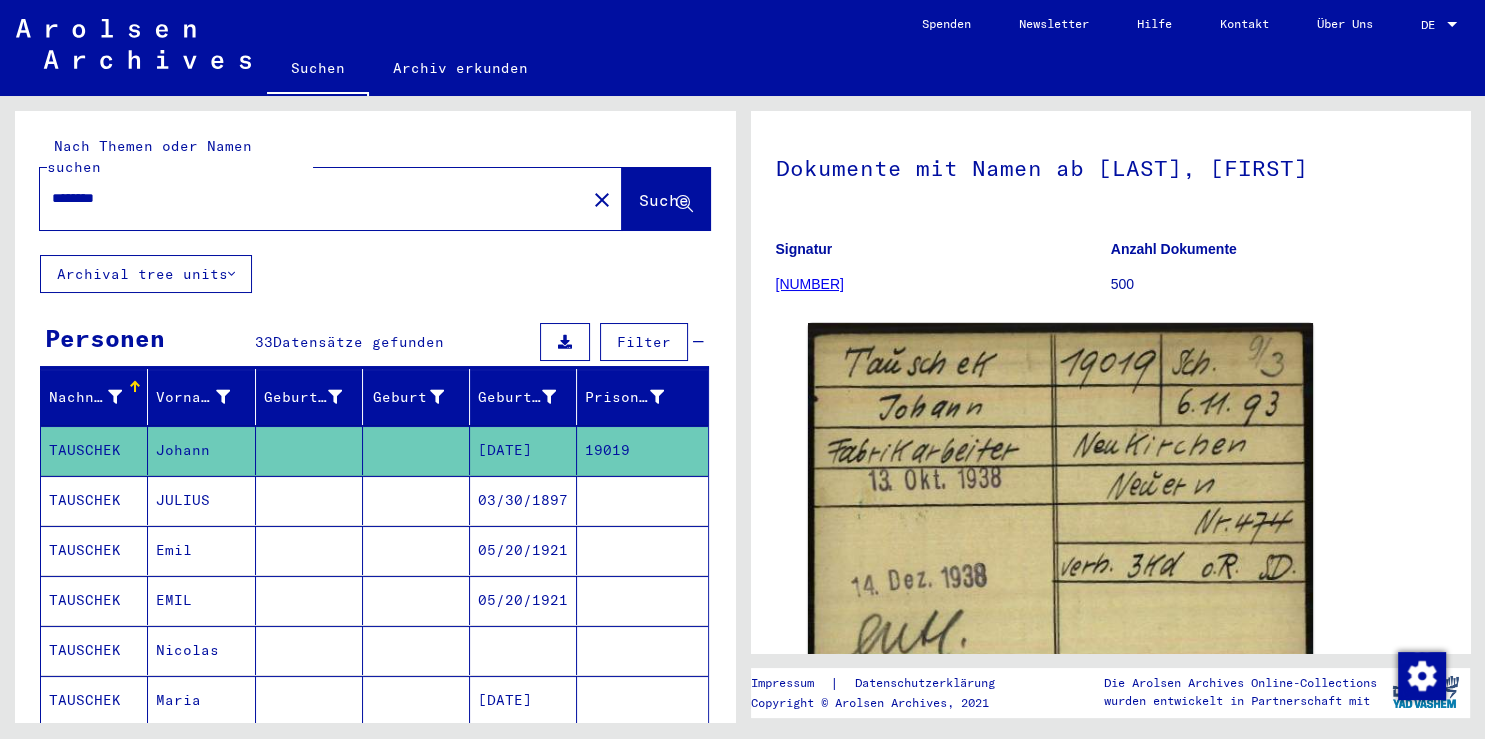 scroll, scrollTop: 86, scrollLeft: 0, axis: vertical 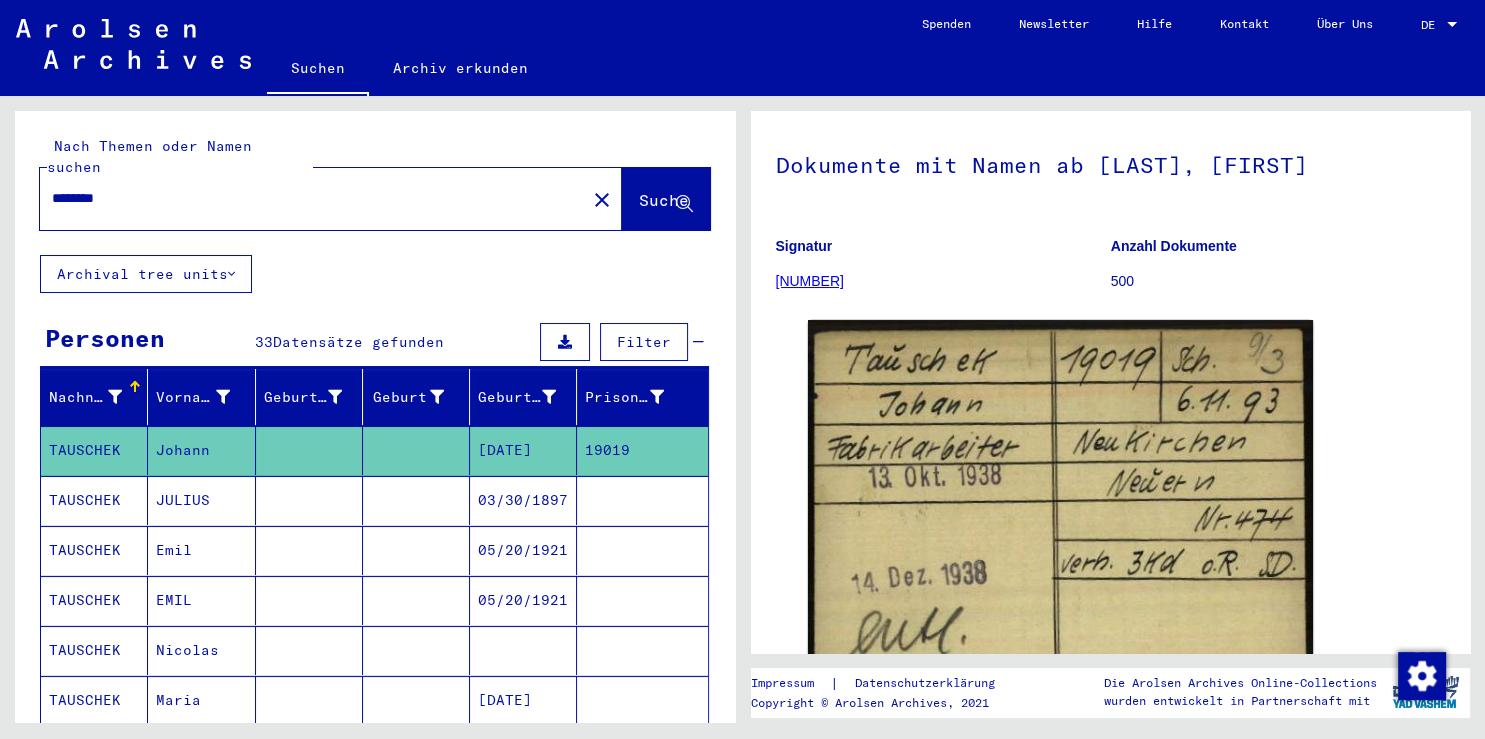 click on "JULIUS" at bounding box center (201, 550) 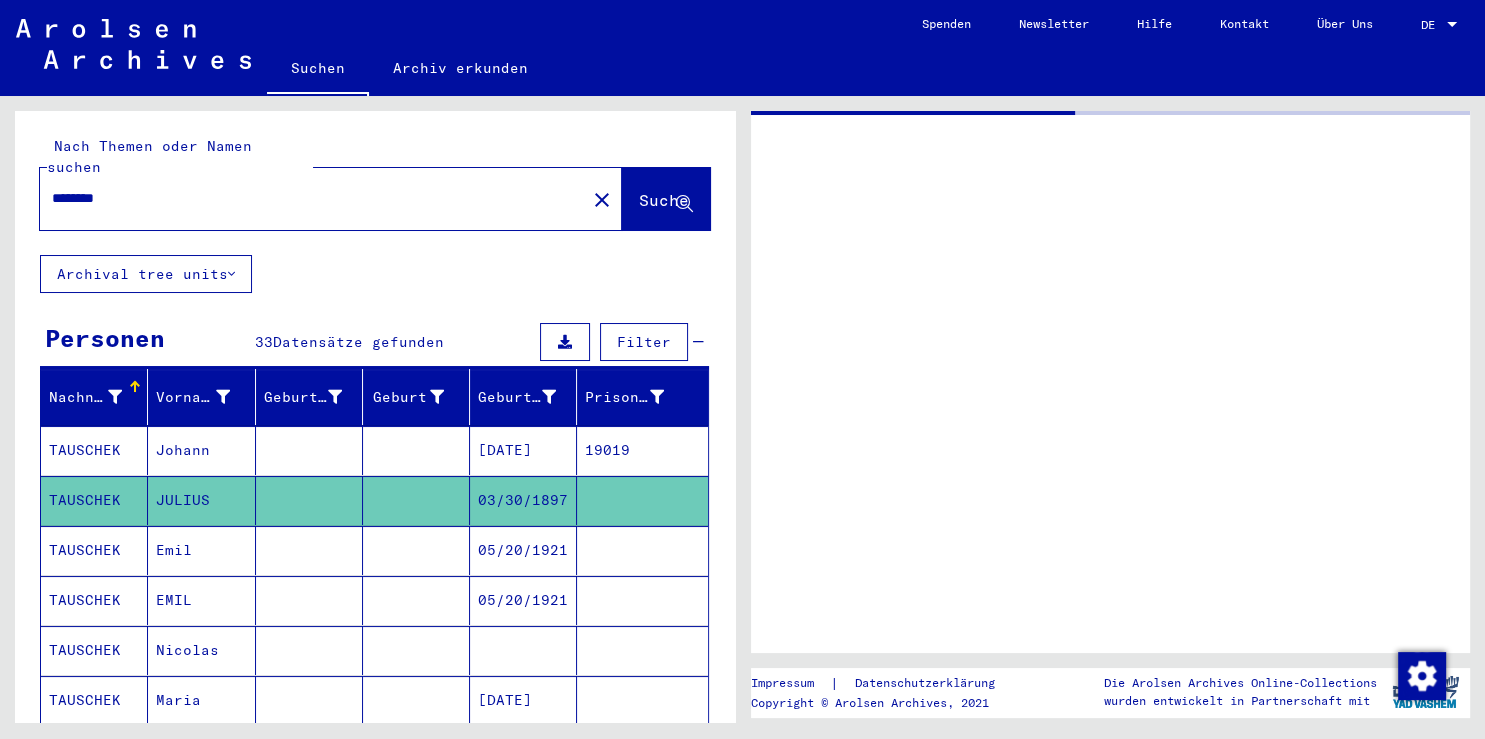 scroll, scrollTop: 0, scrollLeft: 0, axis: both 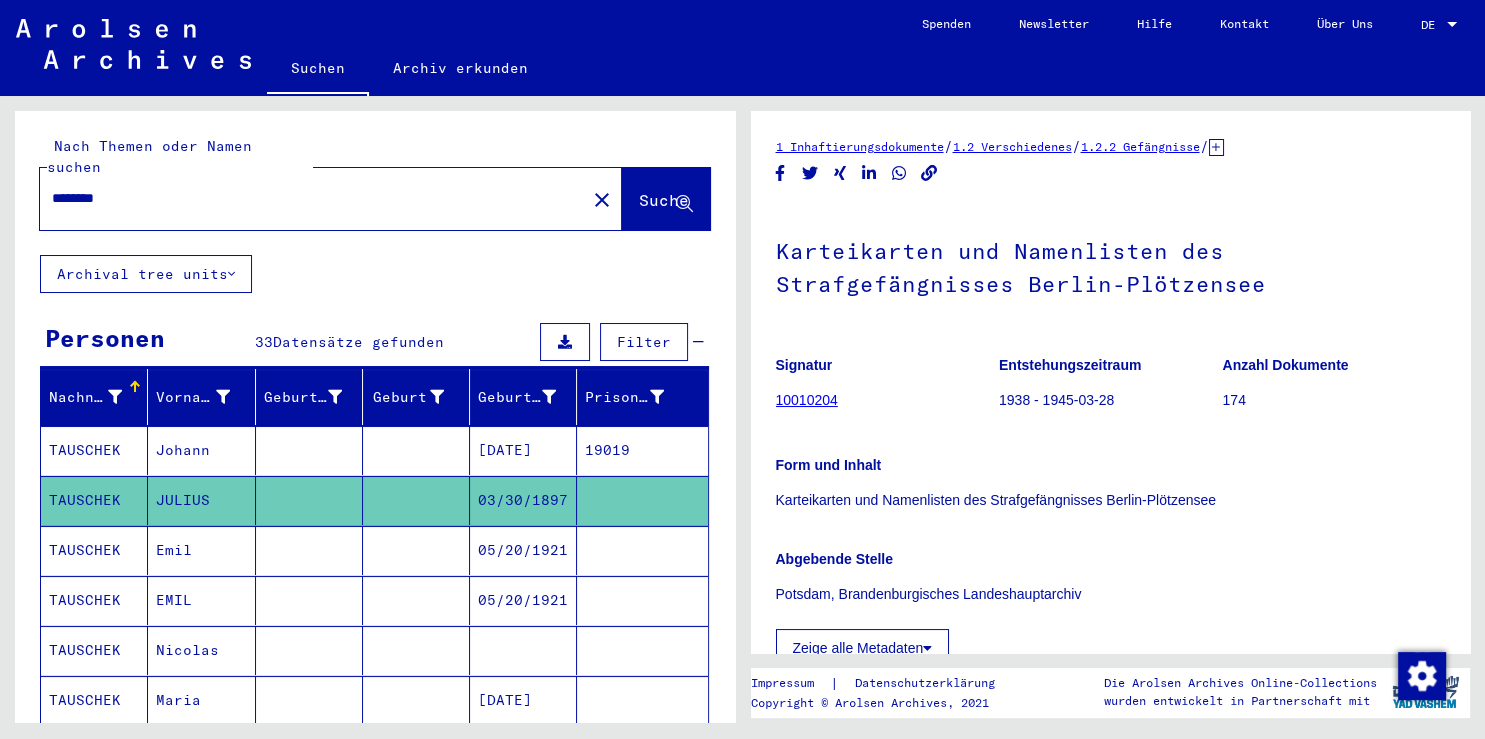 click on "Emil" at bounding box center (201, 600) 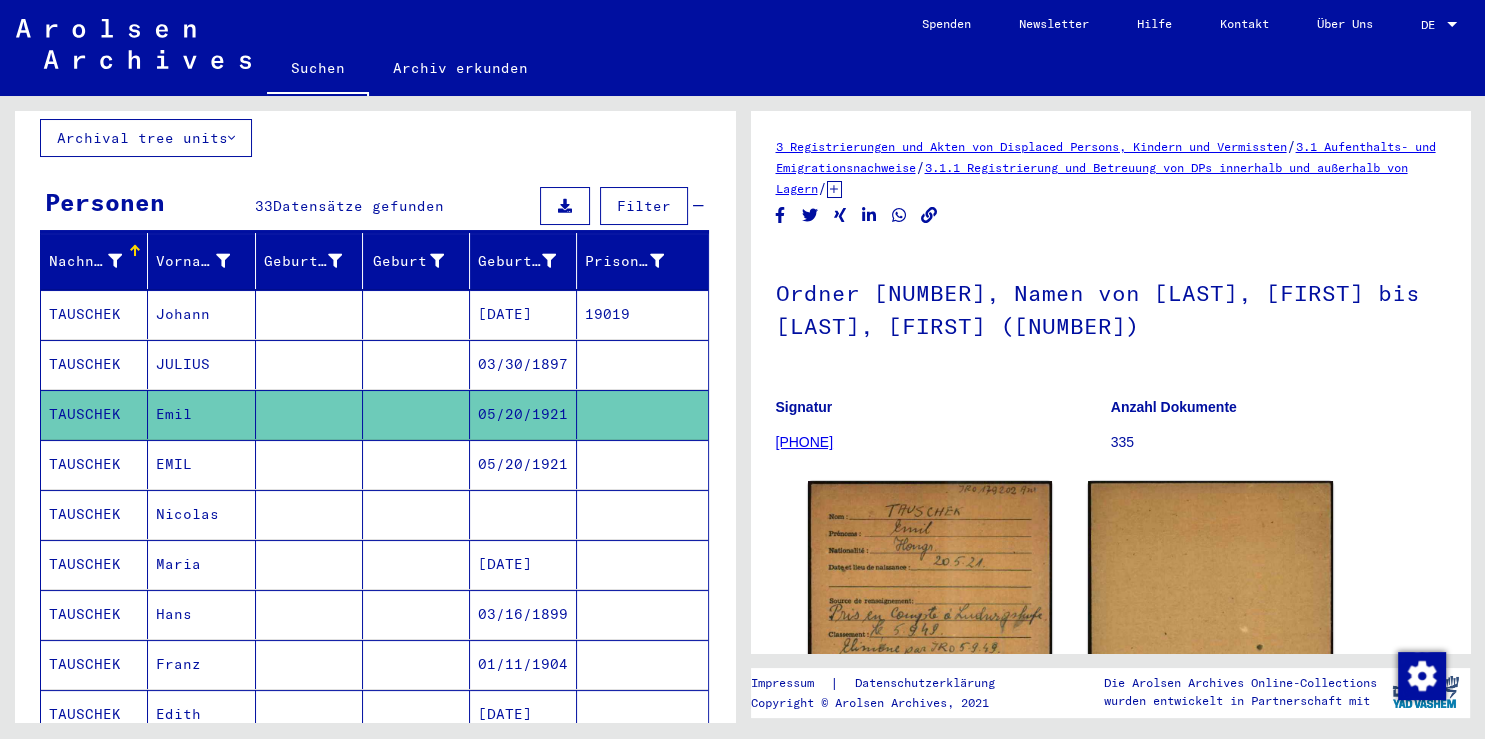 scroll, scrollTop: 137, scrollLeft: 0, axis: vertical 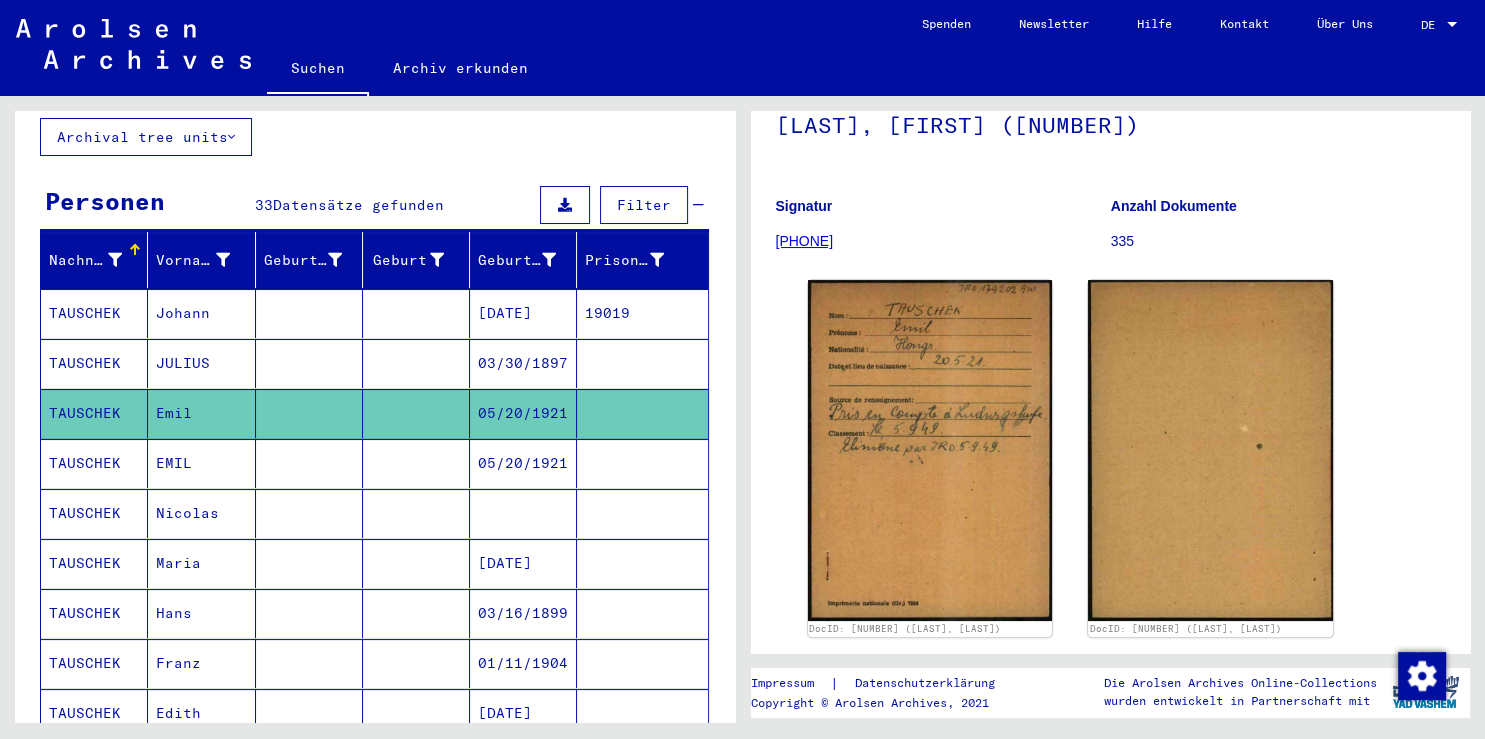 click on "Nicolas" at bounding box center (201, 563) 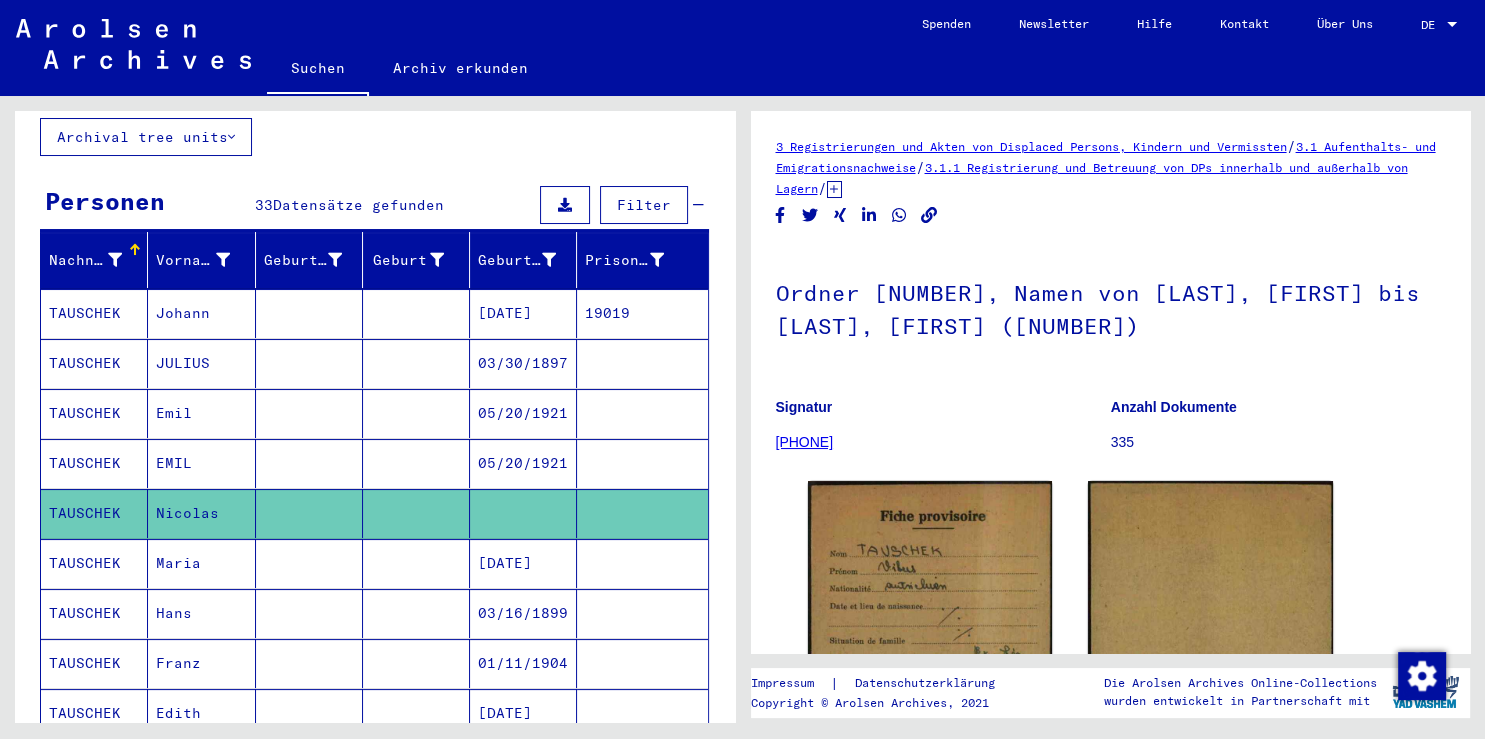 click on "EMIL" at bounding box center (201, 513) 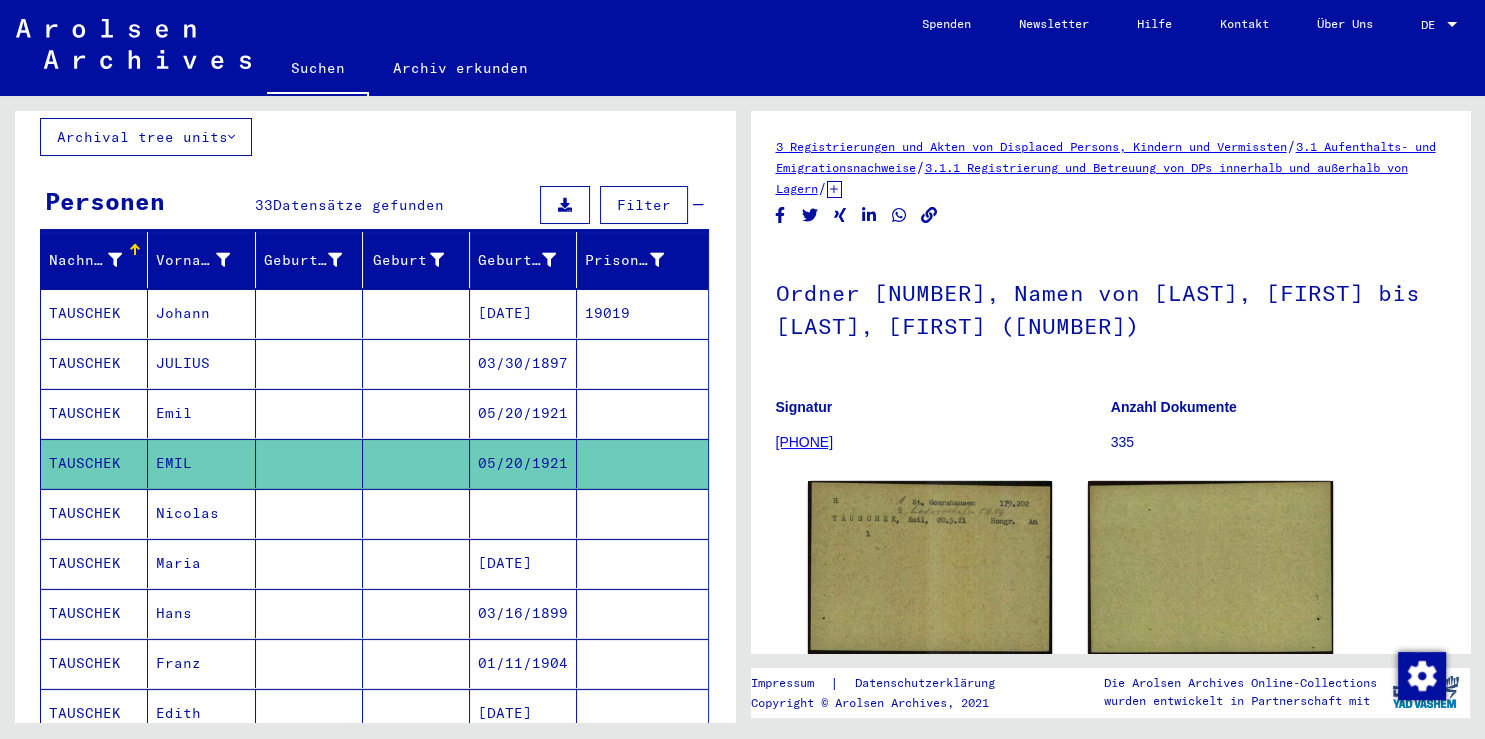 click on "EMIL" 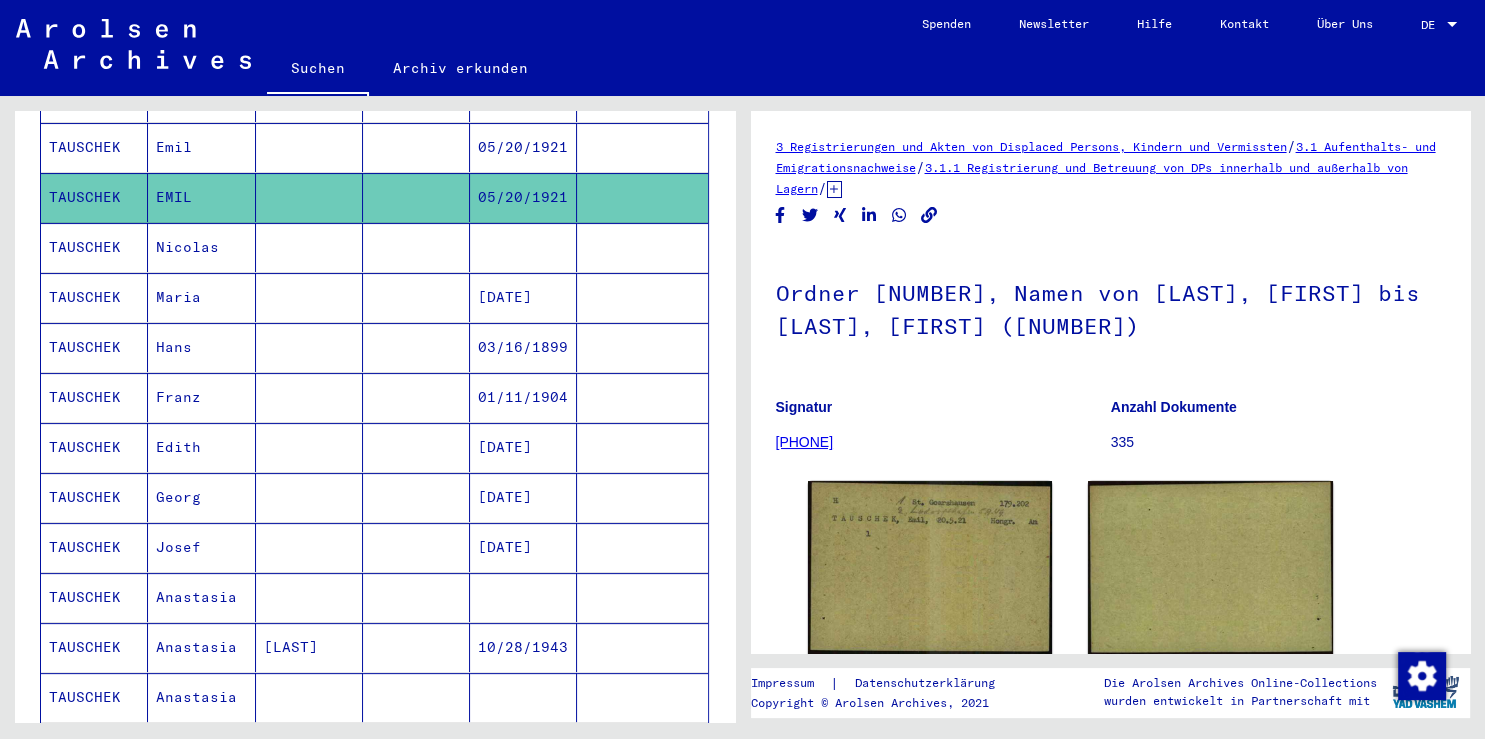 scroll, scrollTop: 404, scrollLeft: 0, axis: vertical 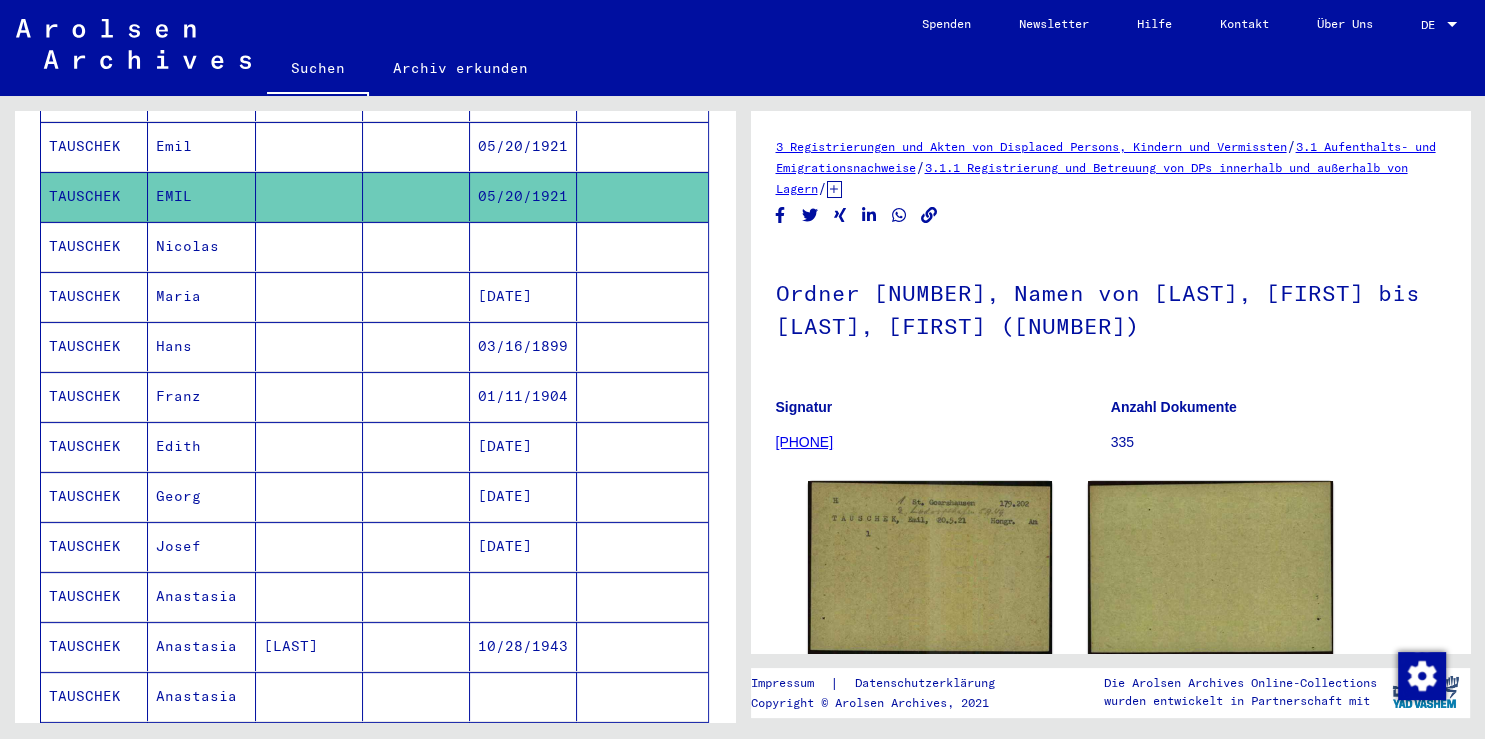 click on "Maria" at bounding box center (201, 346) 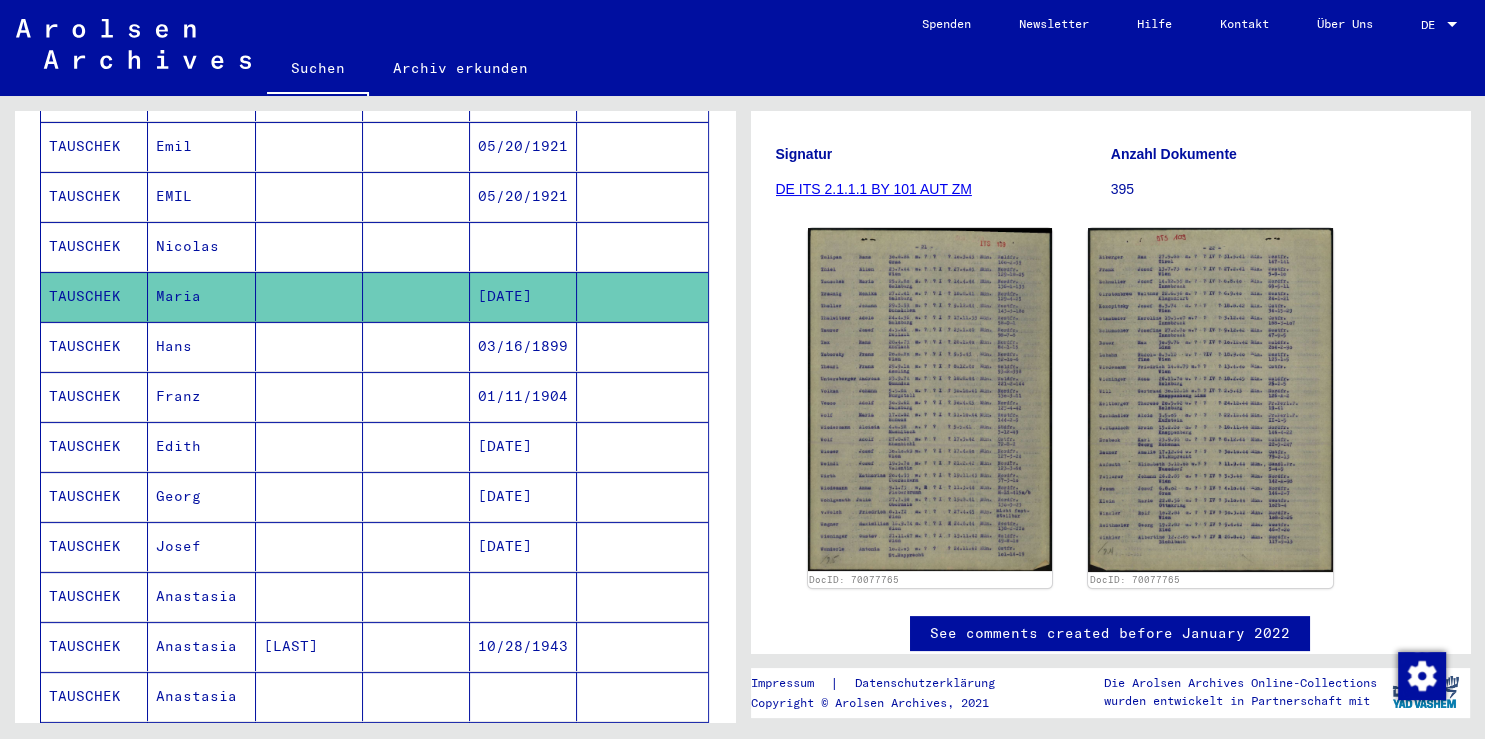 scroll, scrollTop: 276, scrollLeft: 0, axis: vertical 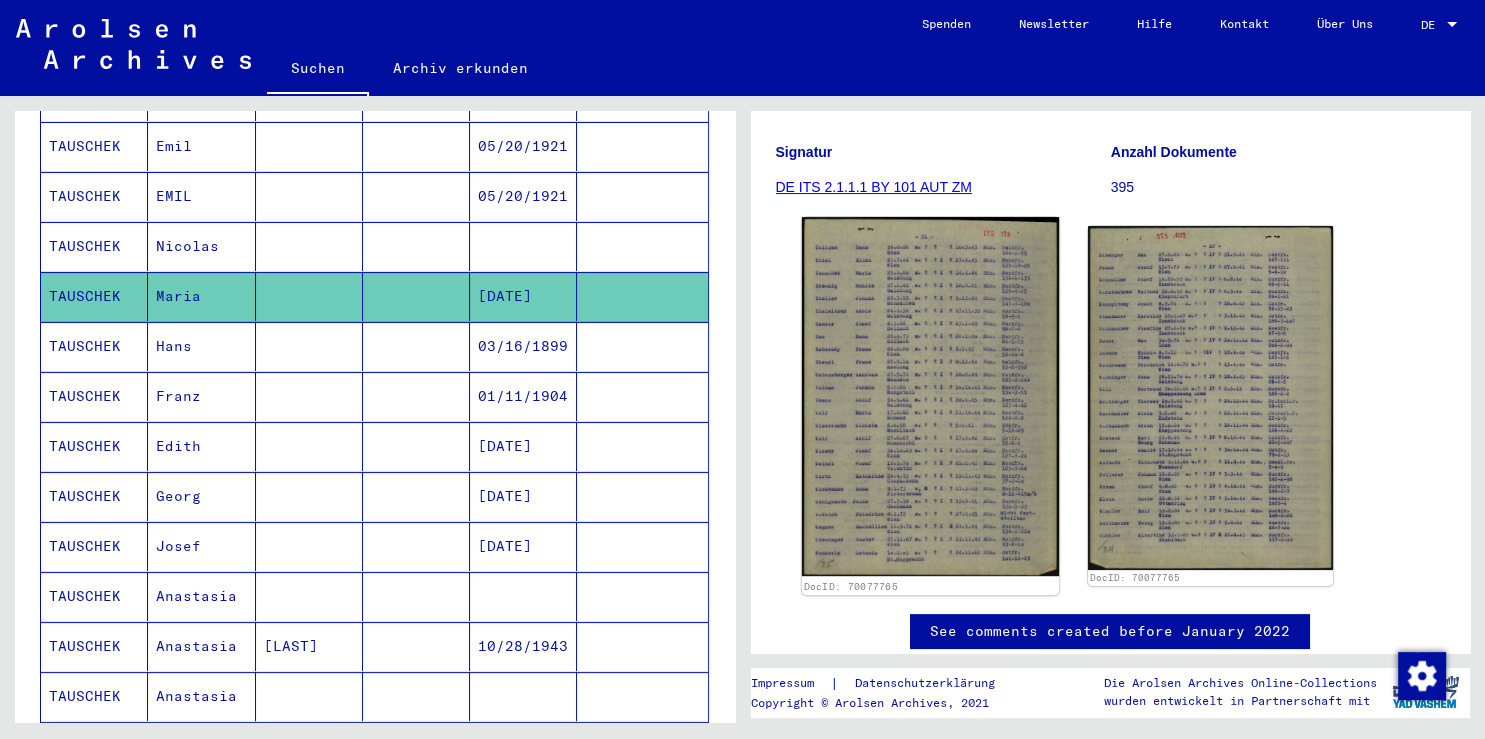 click 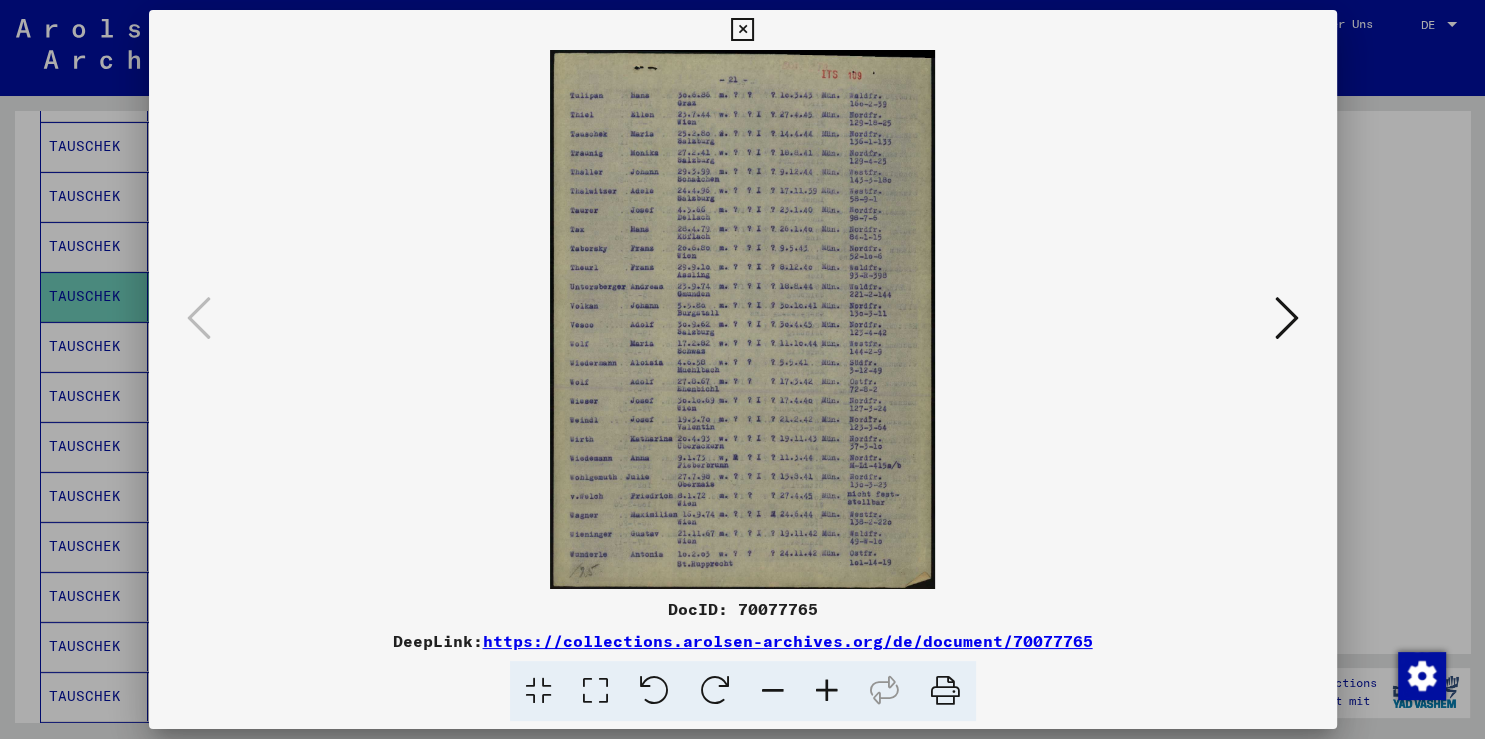 click at bounding box center [742, 369] 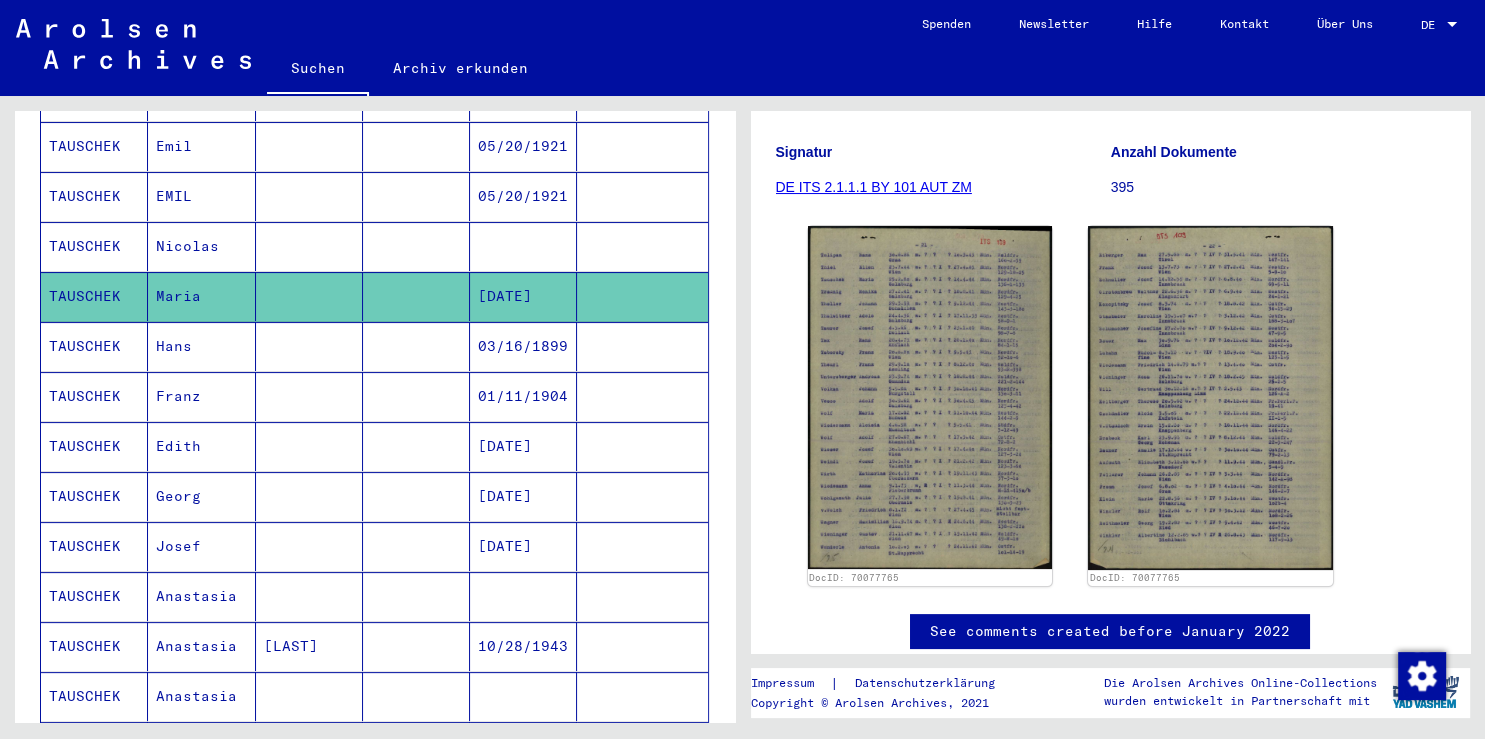 click at bounding box center [309, 396] 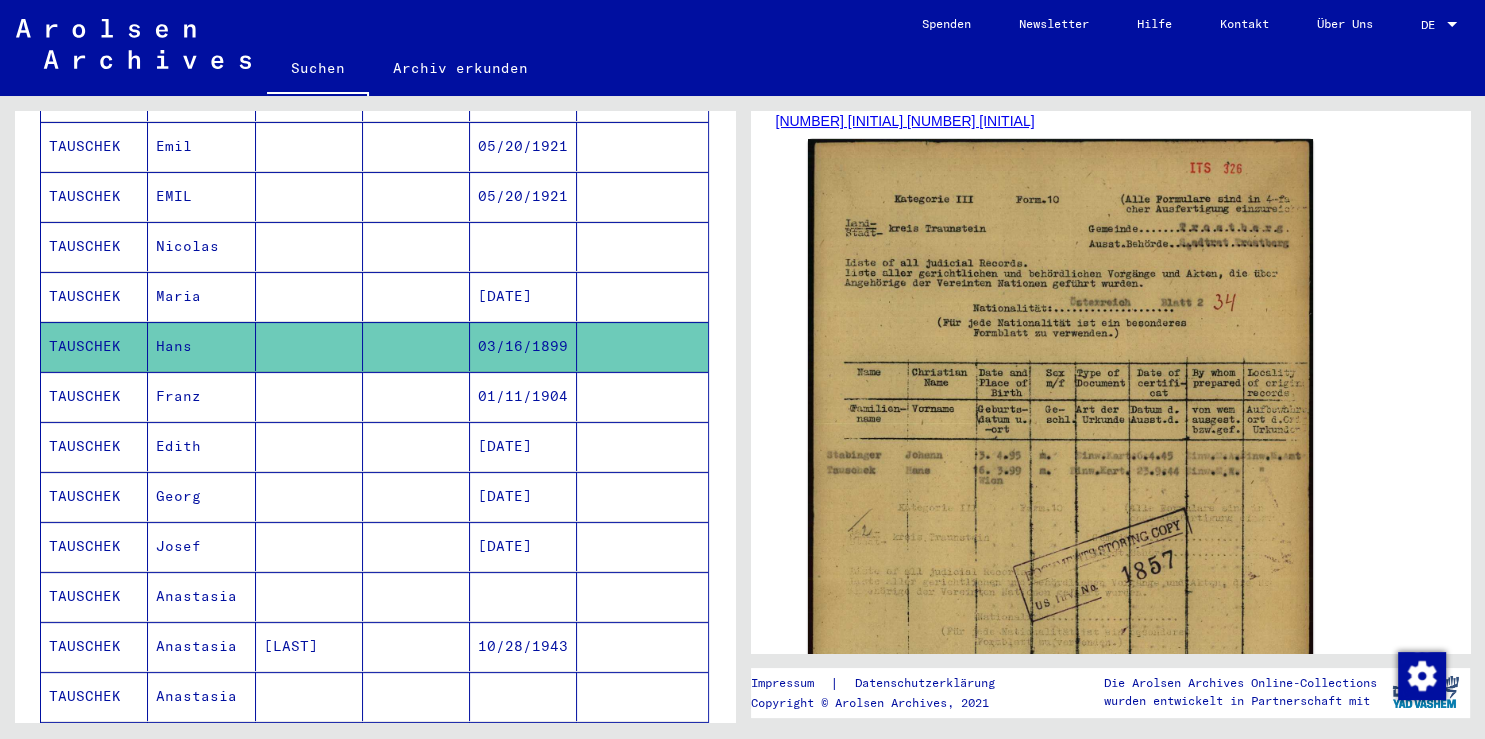 scroll, scrollTop: 400, scrollLeft: 0, axis: vertical 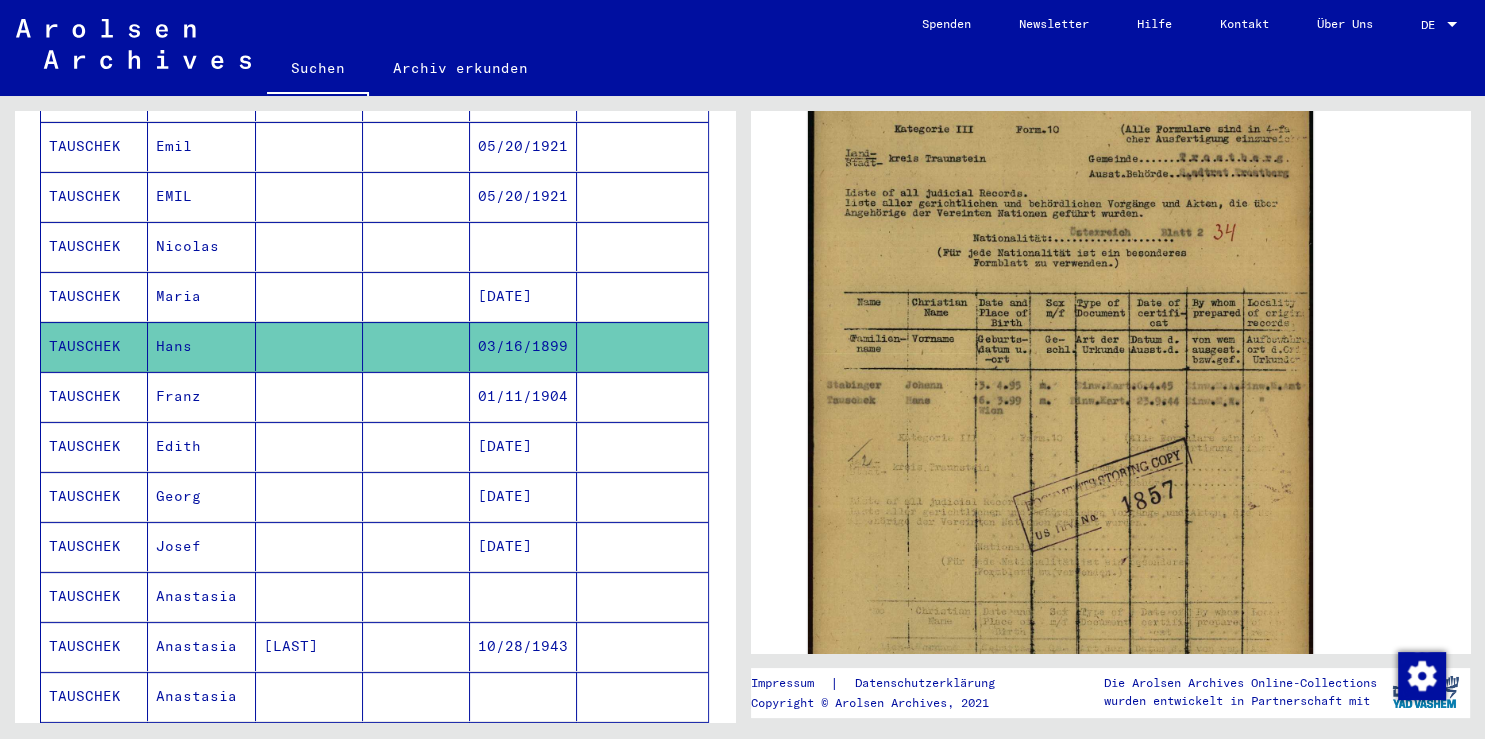 click on "Franz" at bounding box center (201, 446) 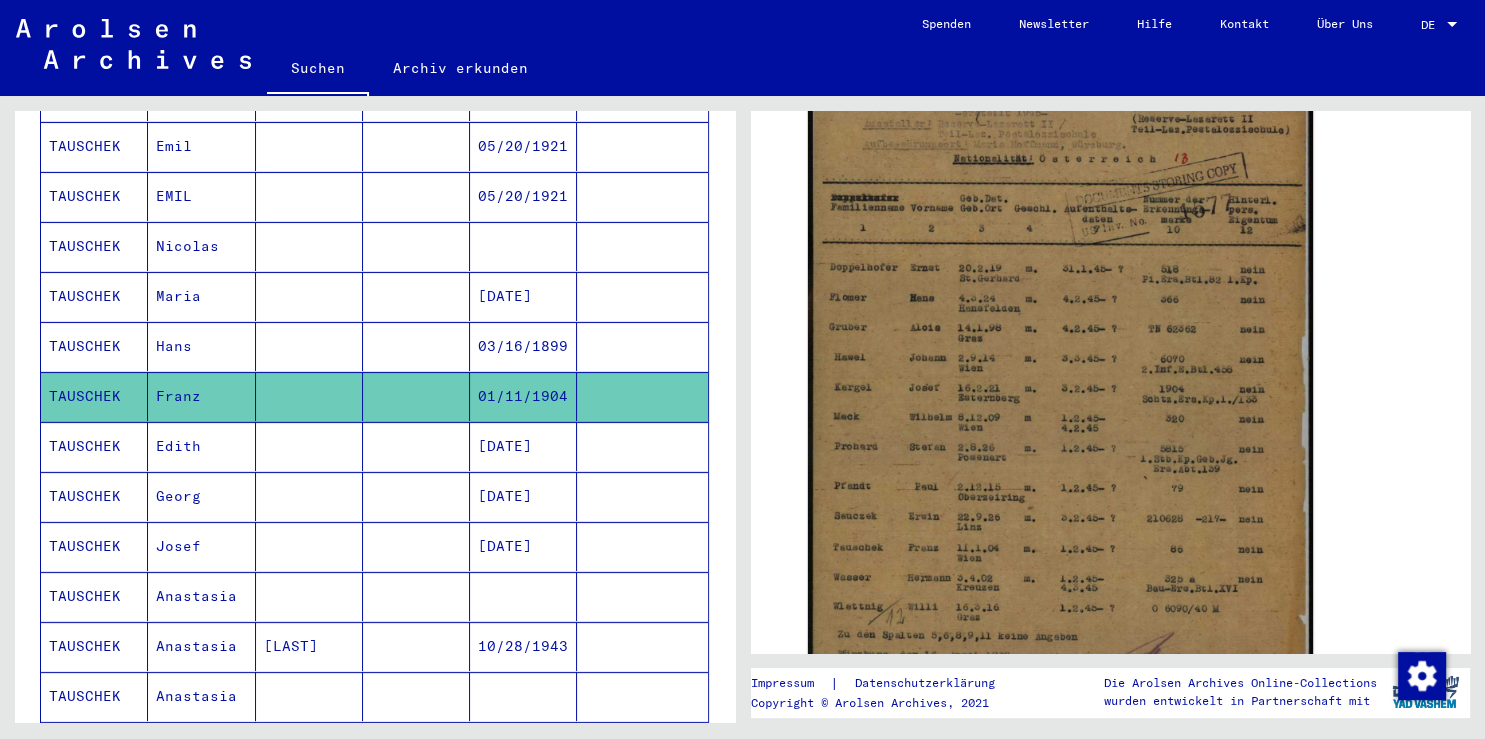 scroll, scrollTop: 461, scrollLeft: 0, axis: vertical 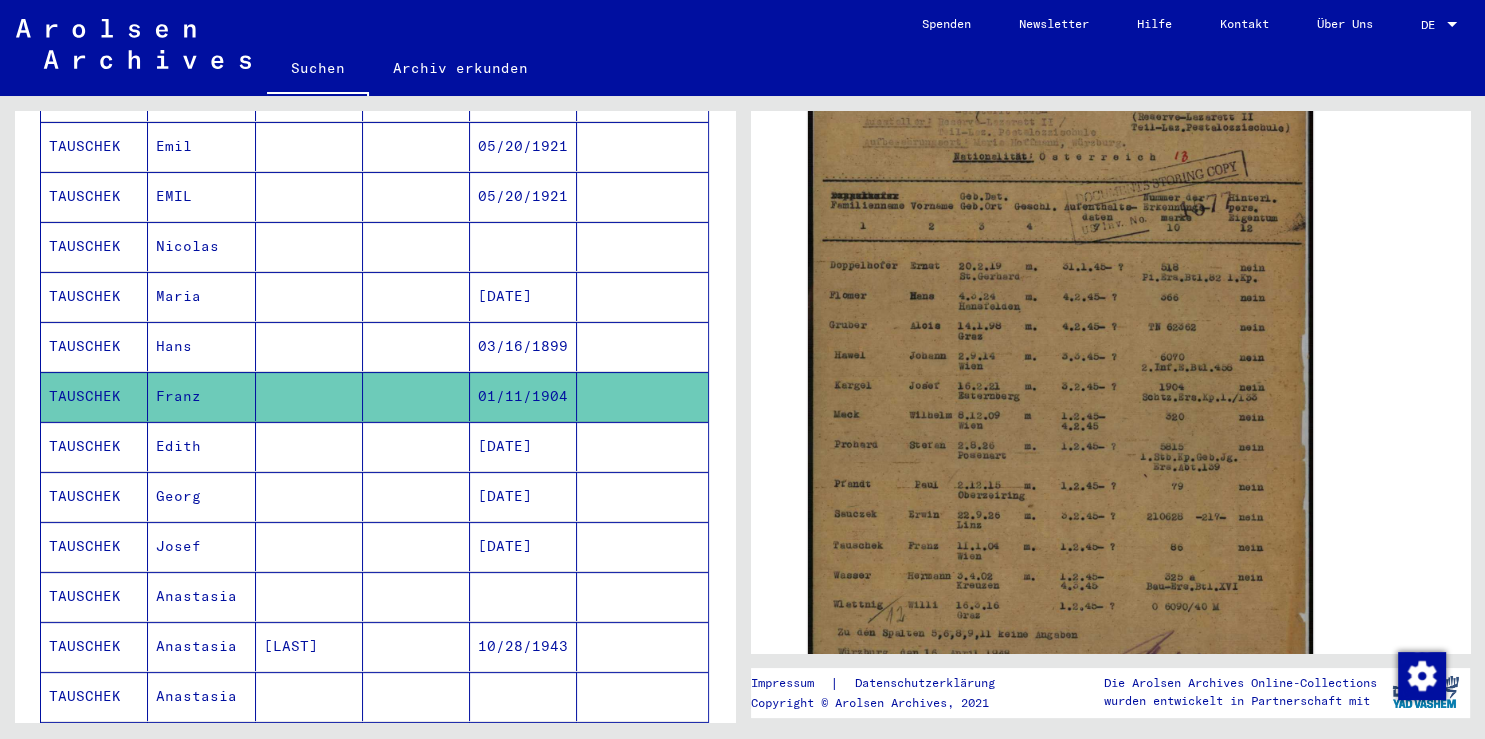click on "Georg" at bounding box center (201, 546) 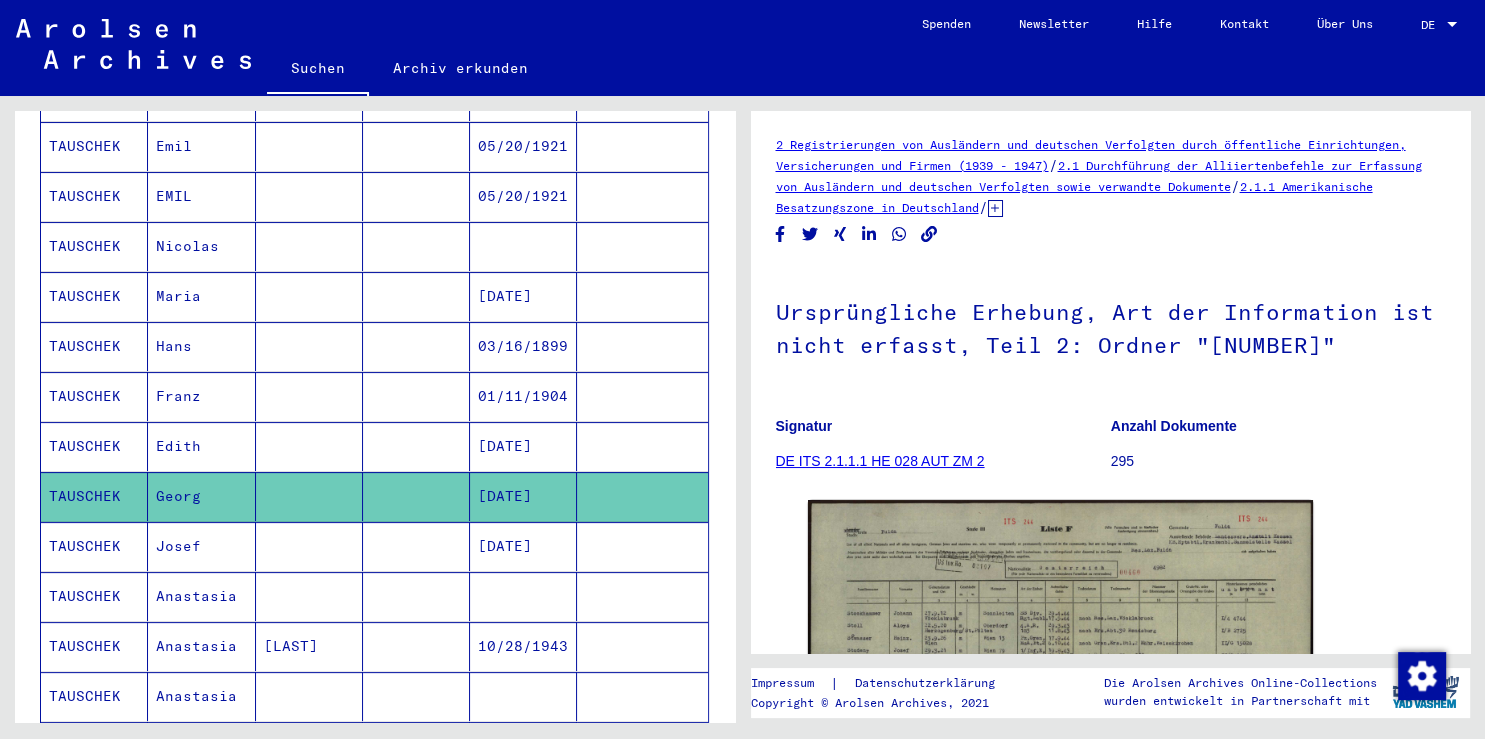 scroll, scrollTop: 0, scrollLeft: 0, axis: both 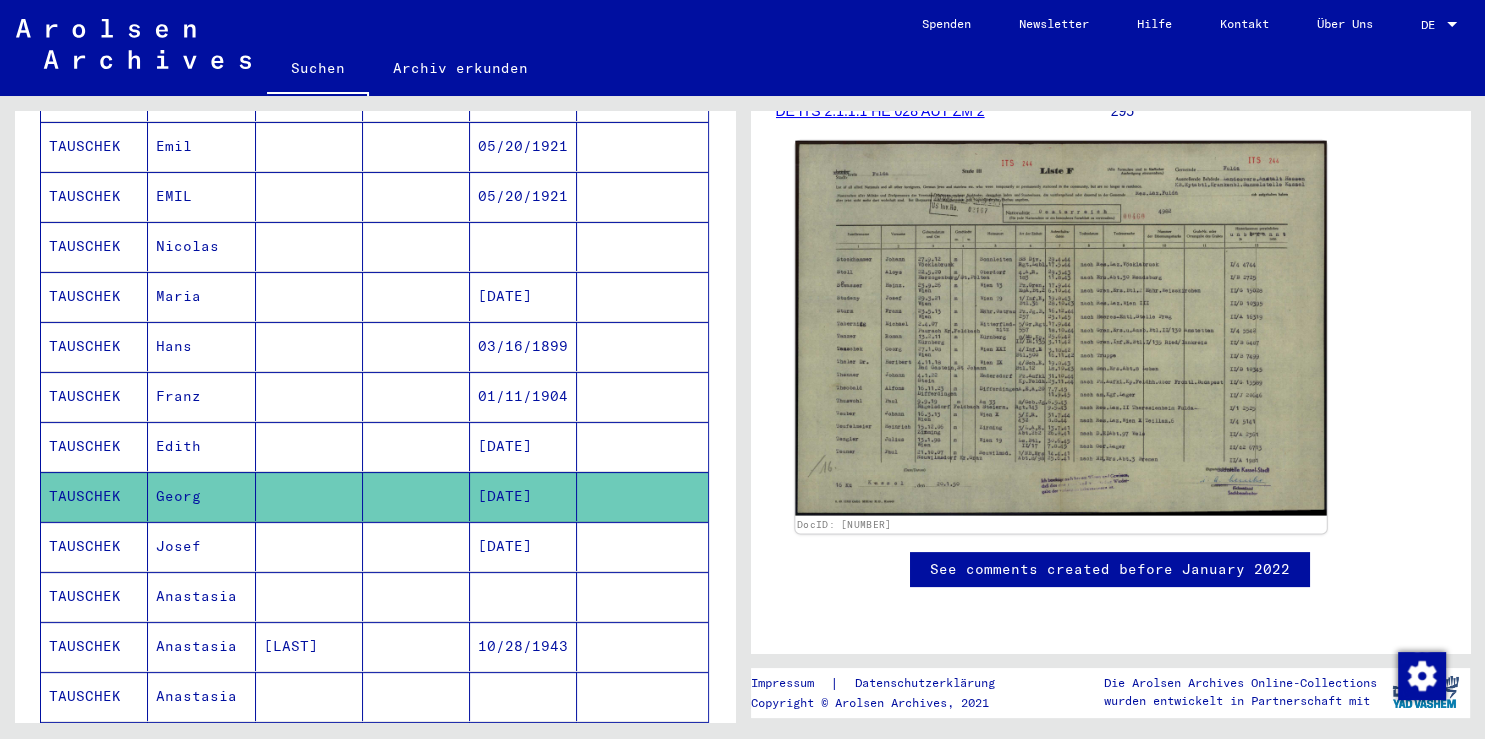 click 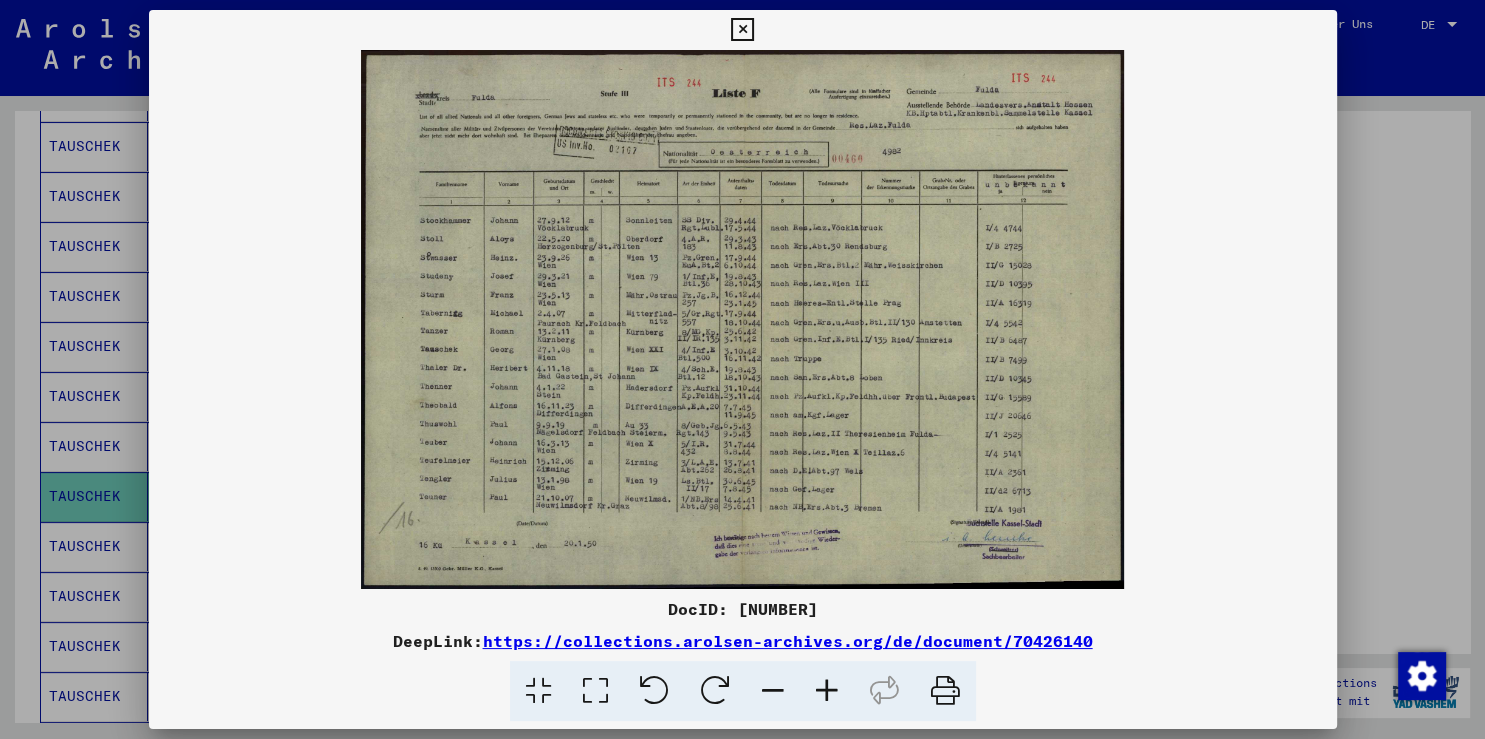 click at bounding box center (743, 319) 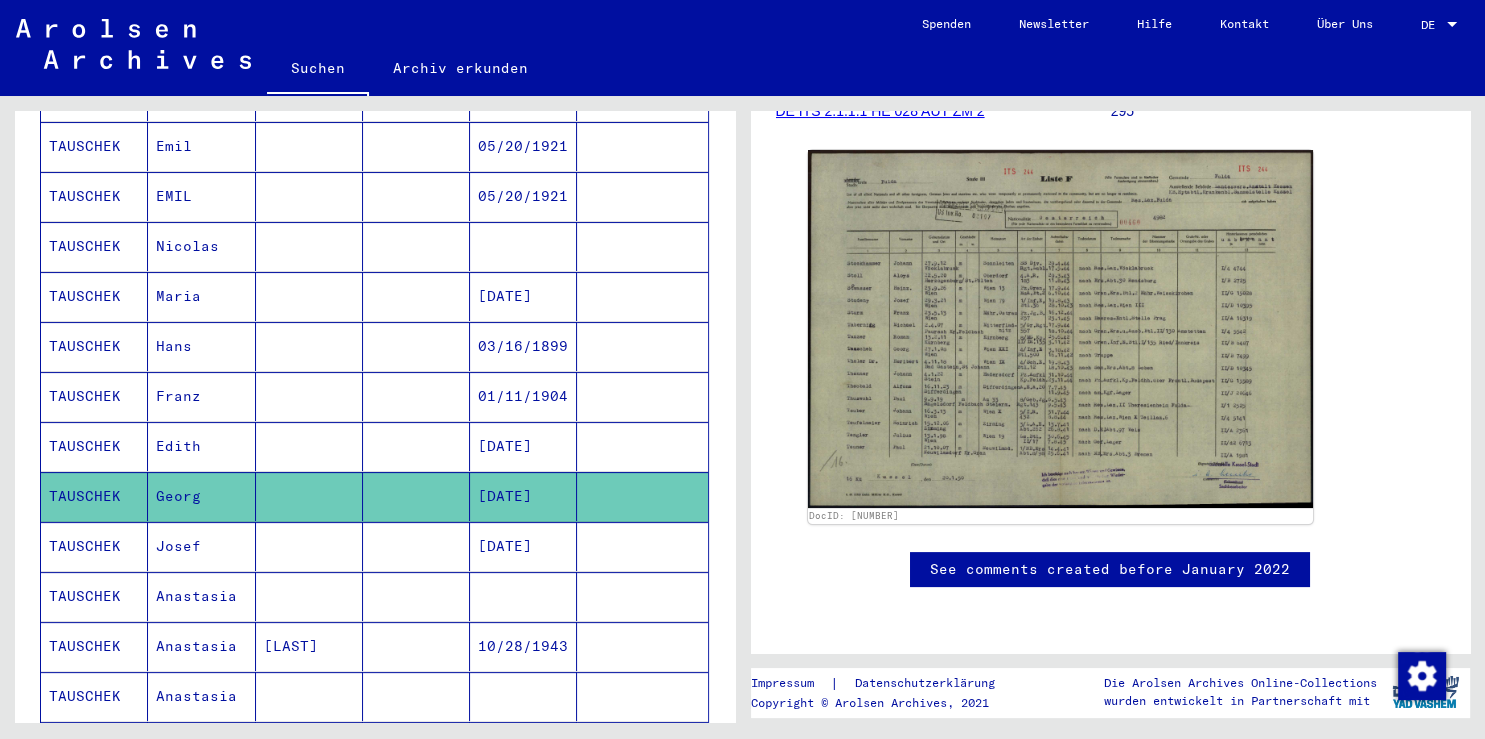 click at bounding box center (309, 596) 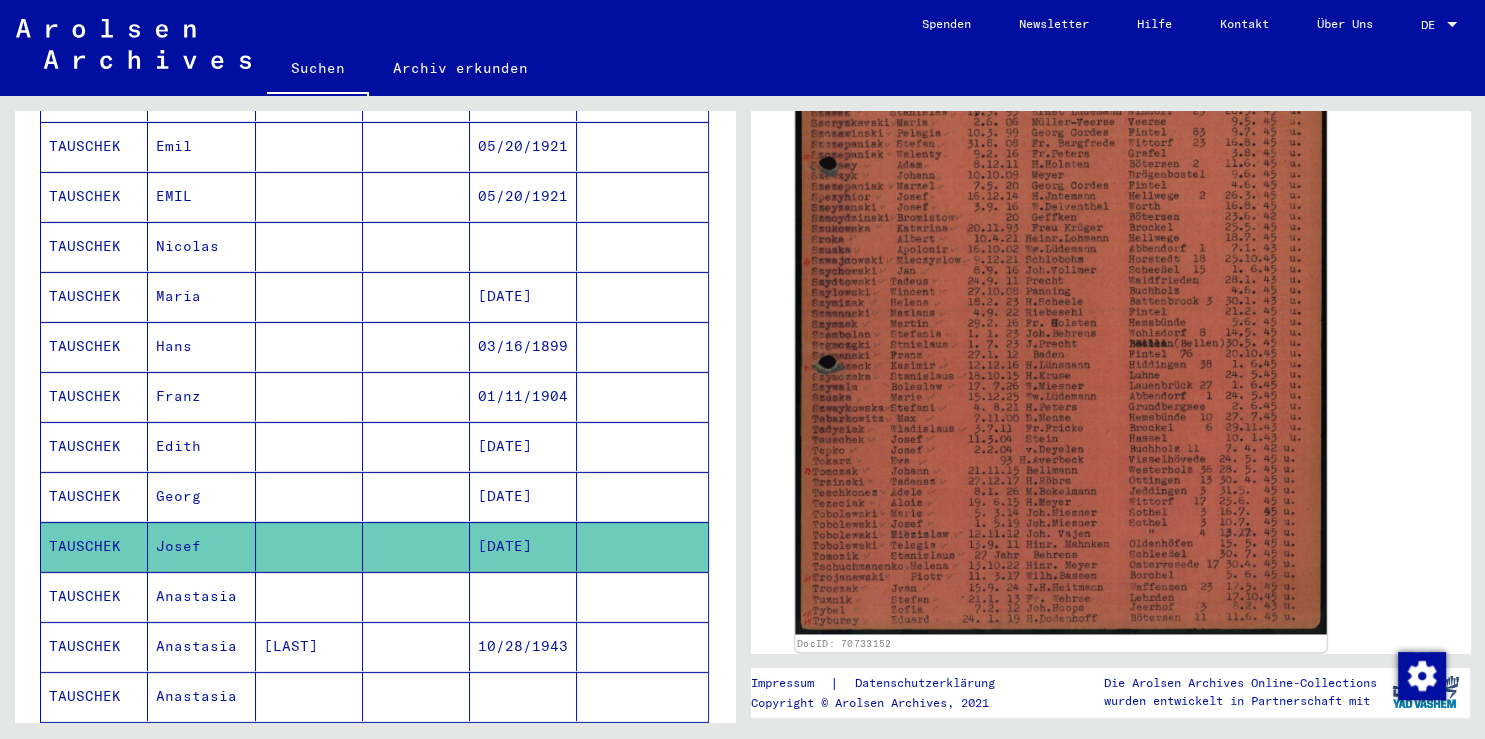 scroll, scrollTop: 635, scrollLeft: 0, axis: vertical 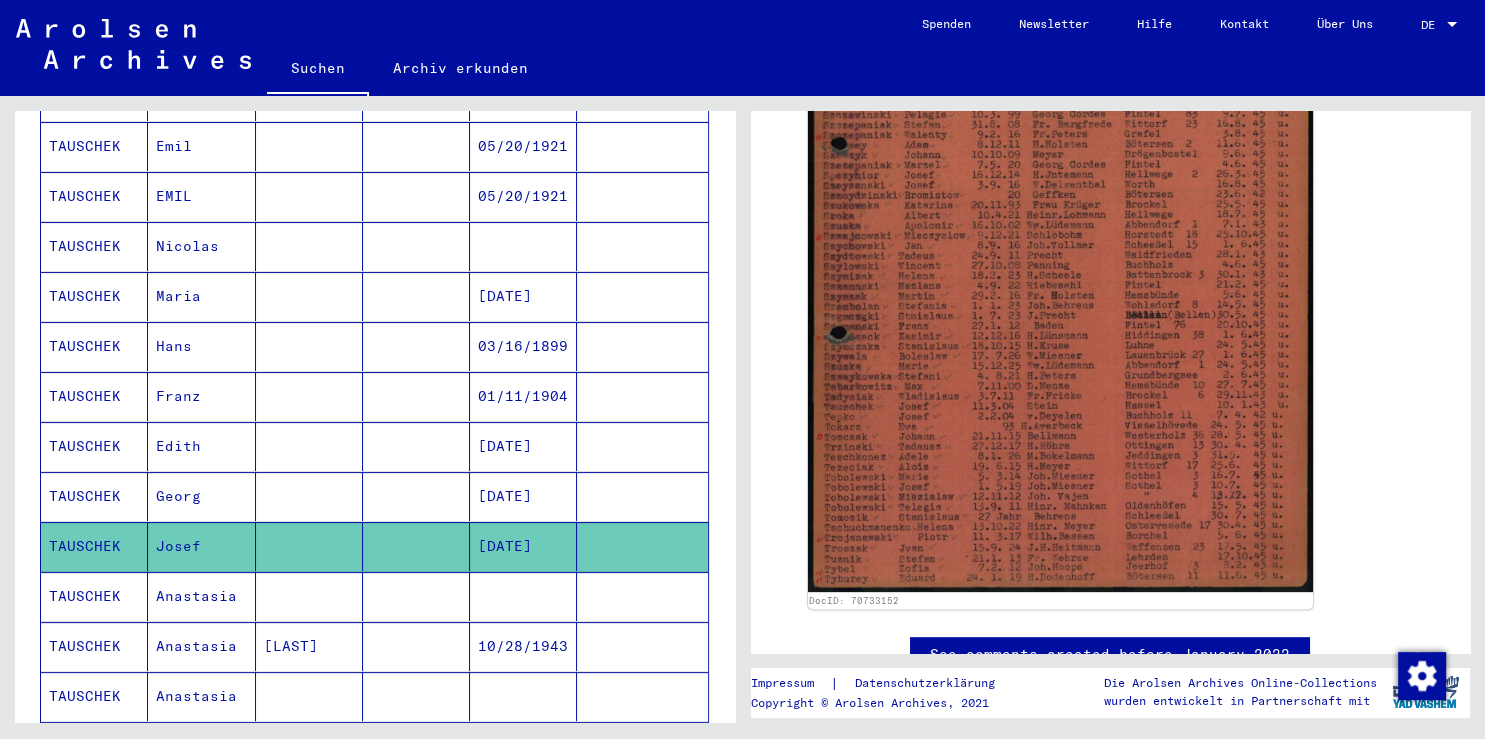 click at bounding box center [309, 646] 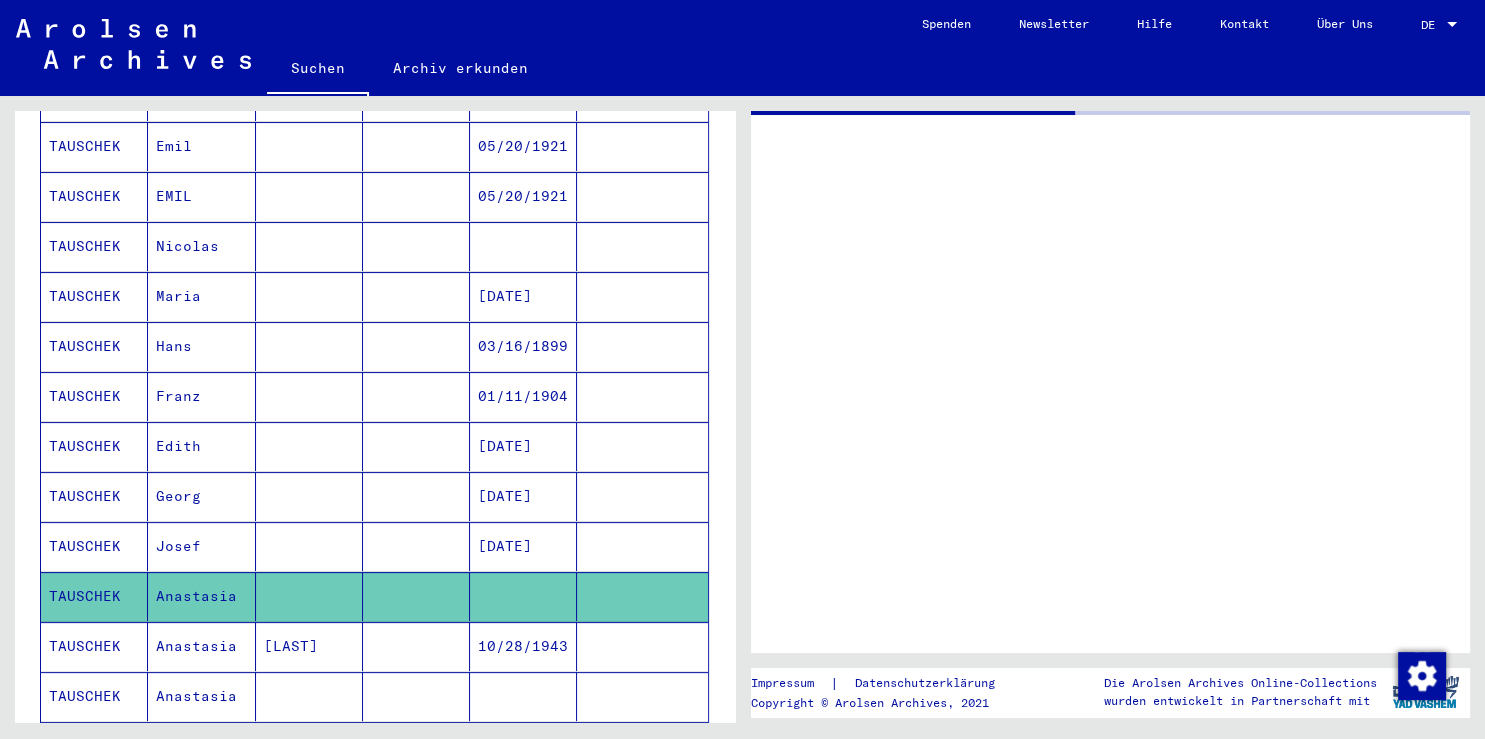 scroll, scrollTop: 0, scrollLeft: 0, axis: both 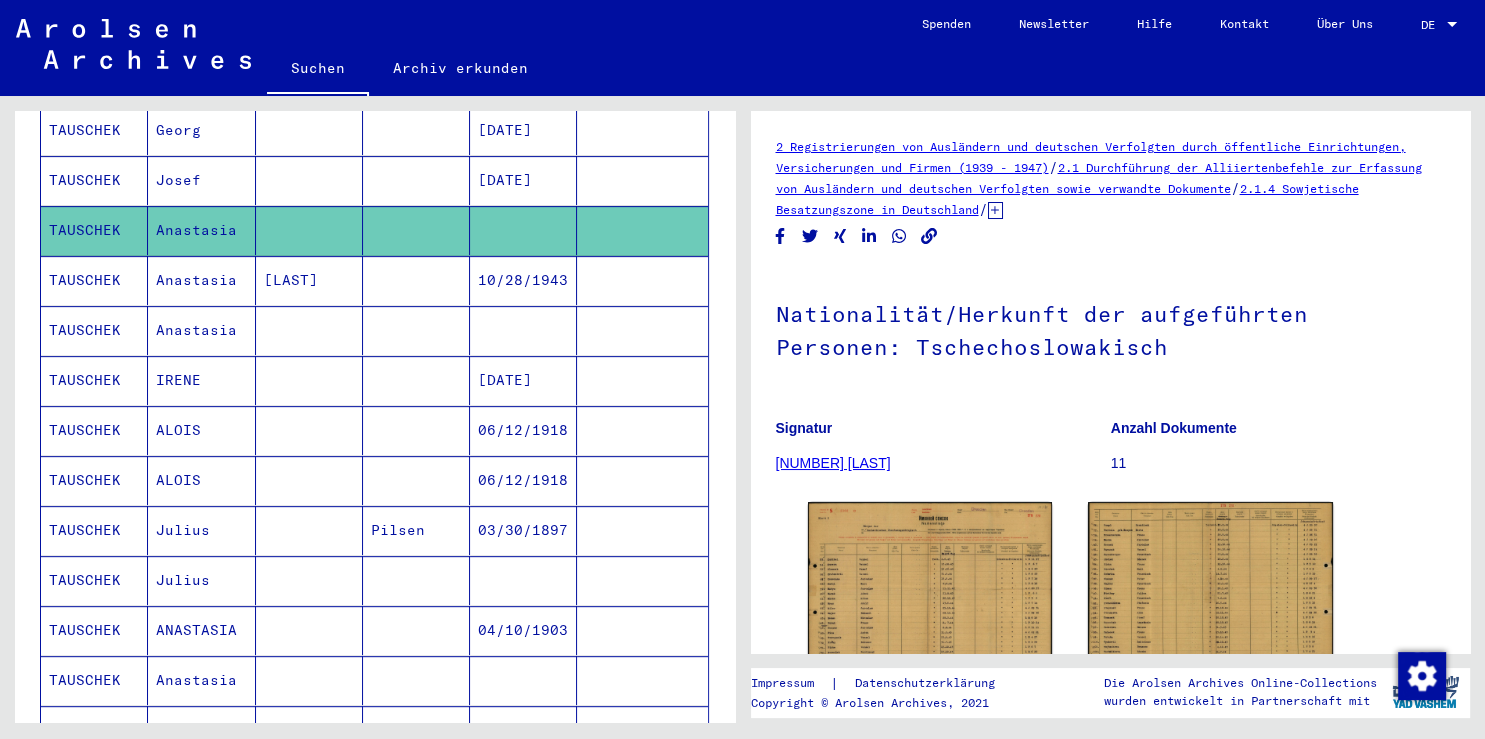 click on "IRENE" at bounding box center (201, 430) 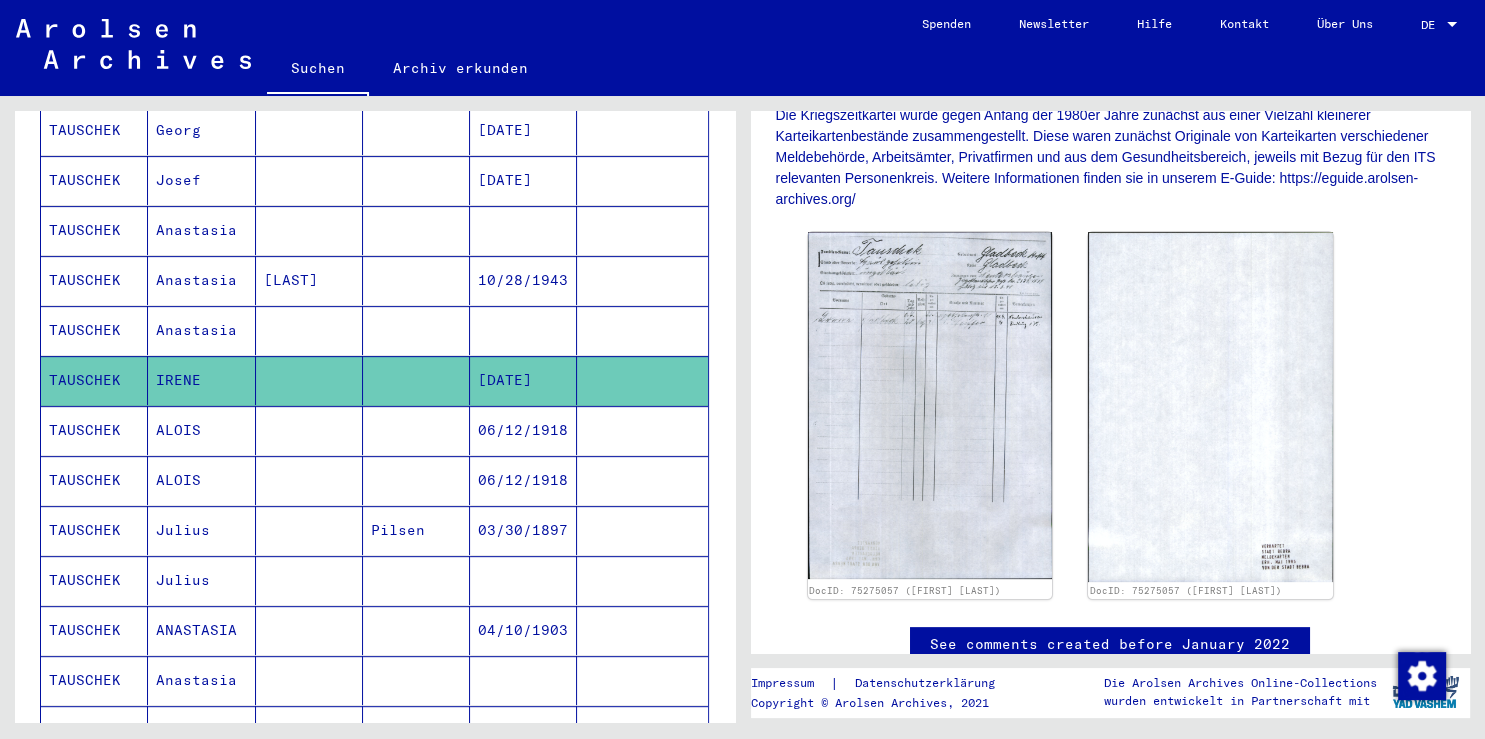 scroll, scrollTop: 417, scrollLeft: 0, axis: vertical 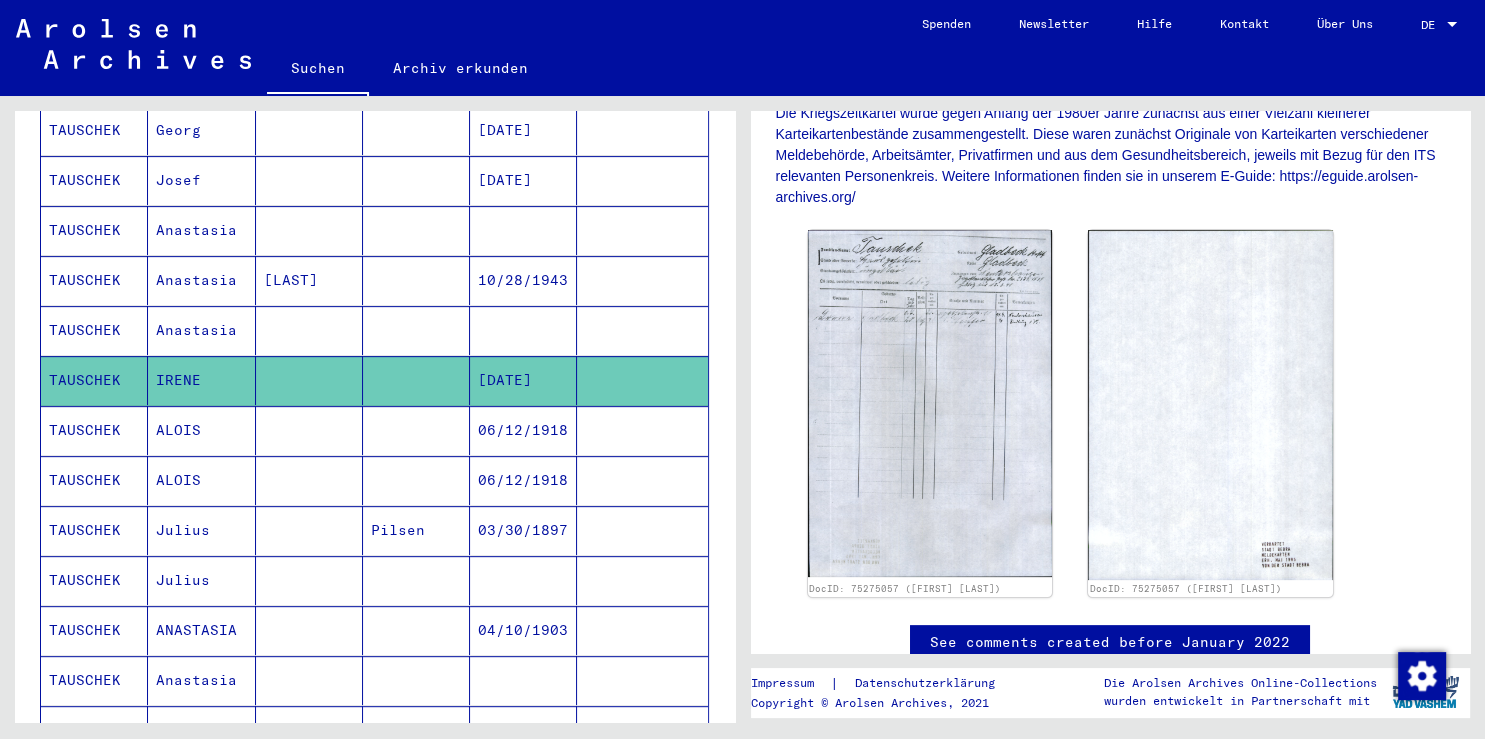 click 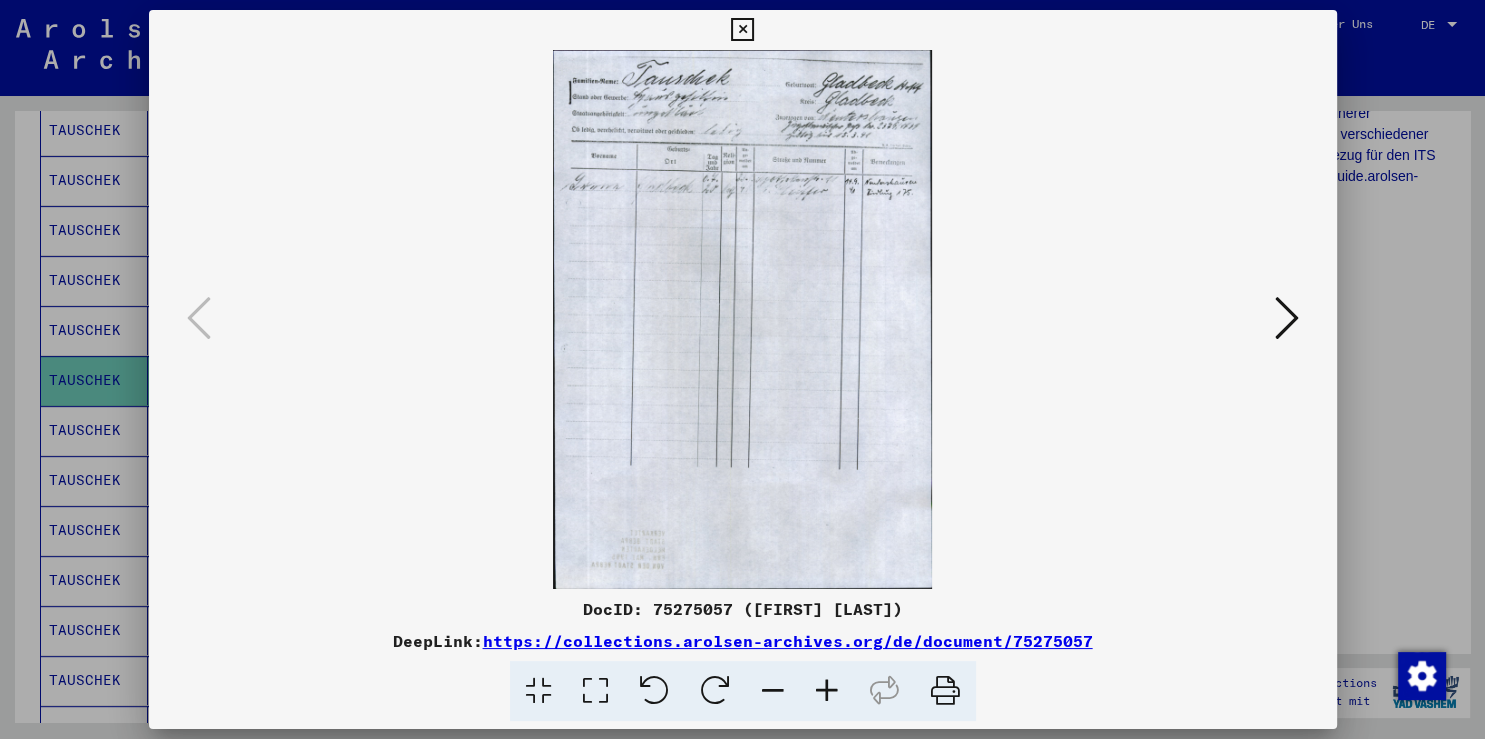click at bounding box center (742, 369) 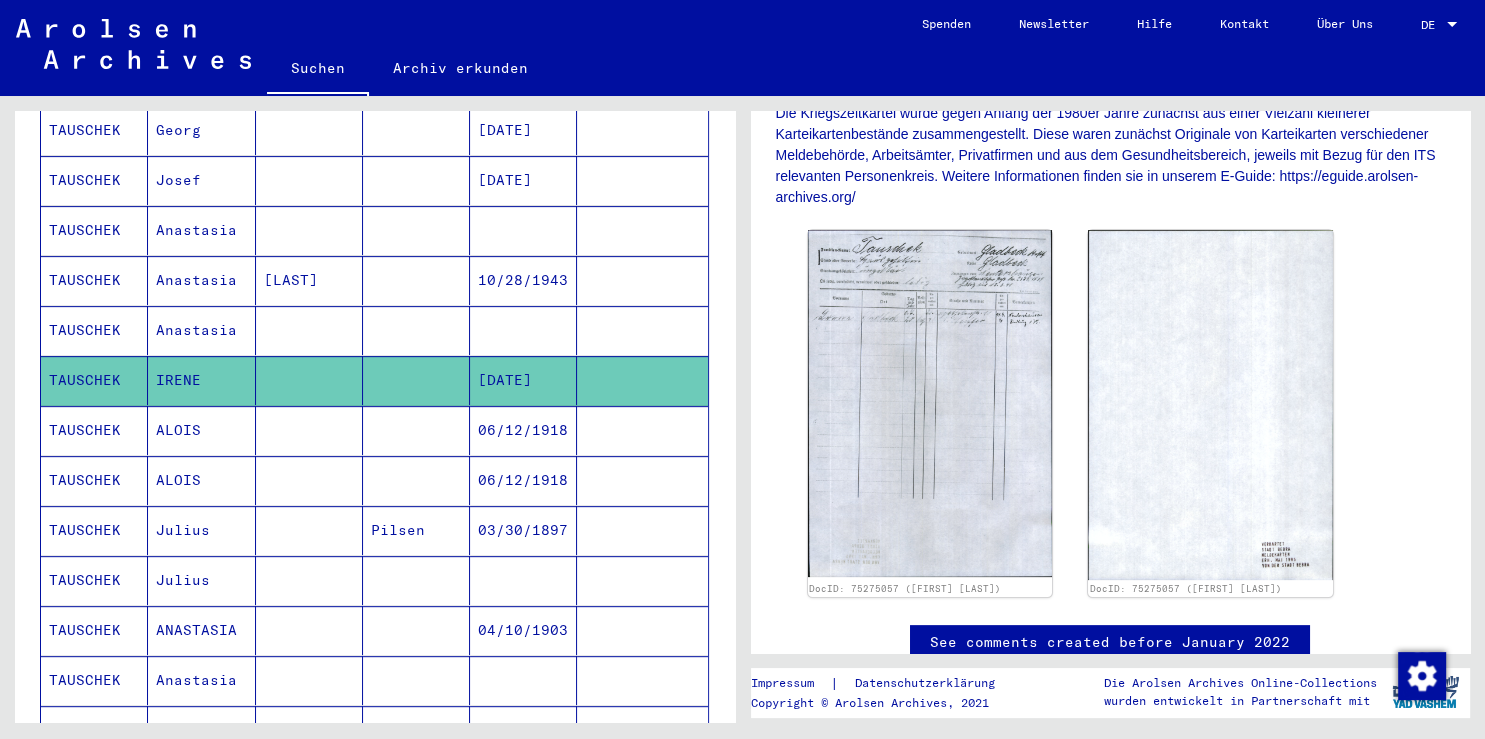 click on "TAUSCHEK" at bounding box center [94, 480] 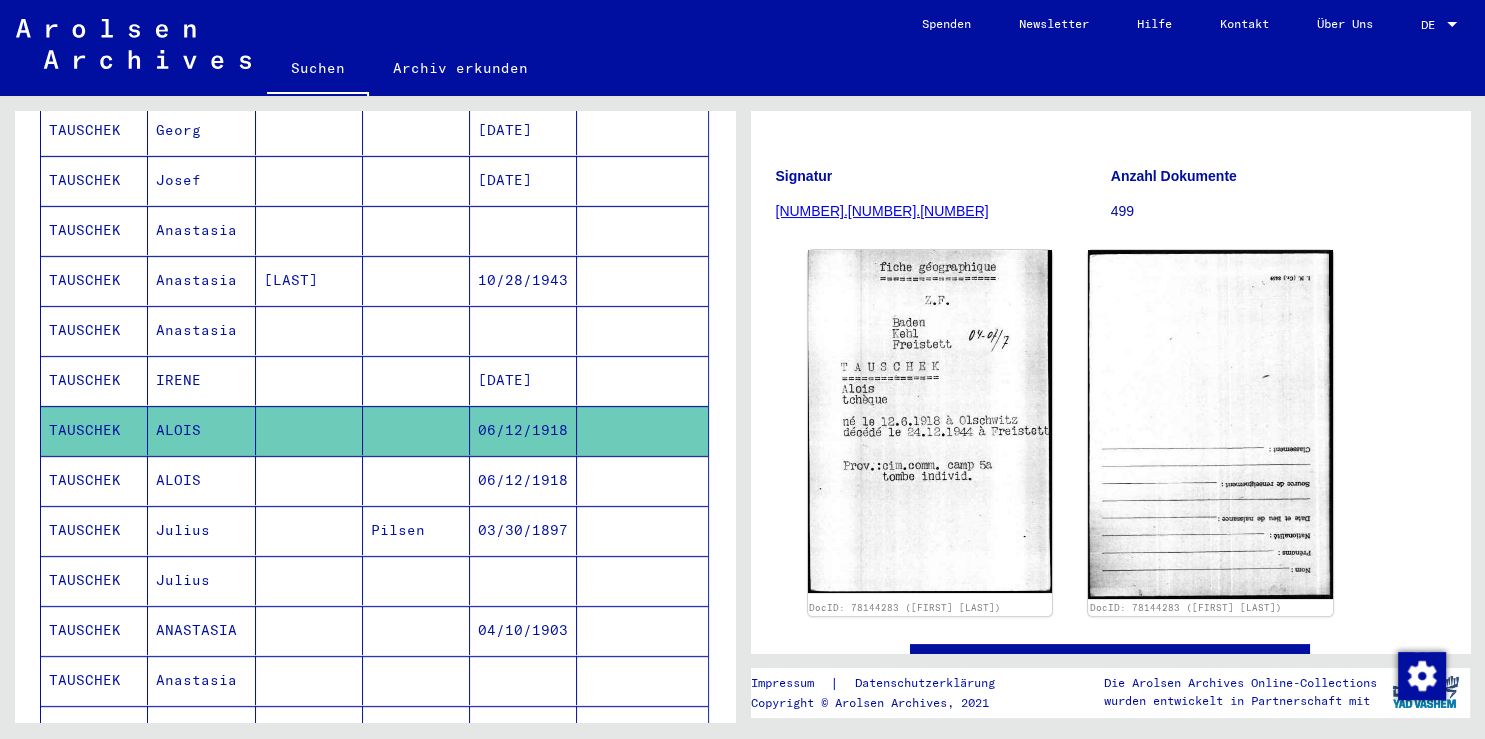 scroll, scrollTop: 198, scrollLeft: 0, axis: vertical 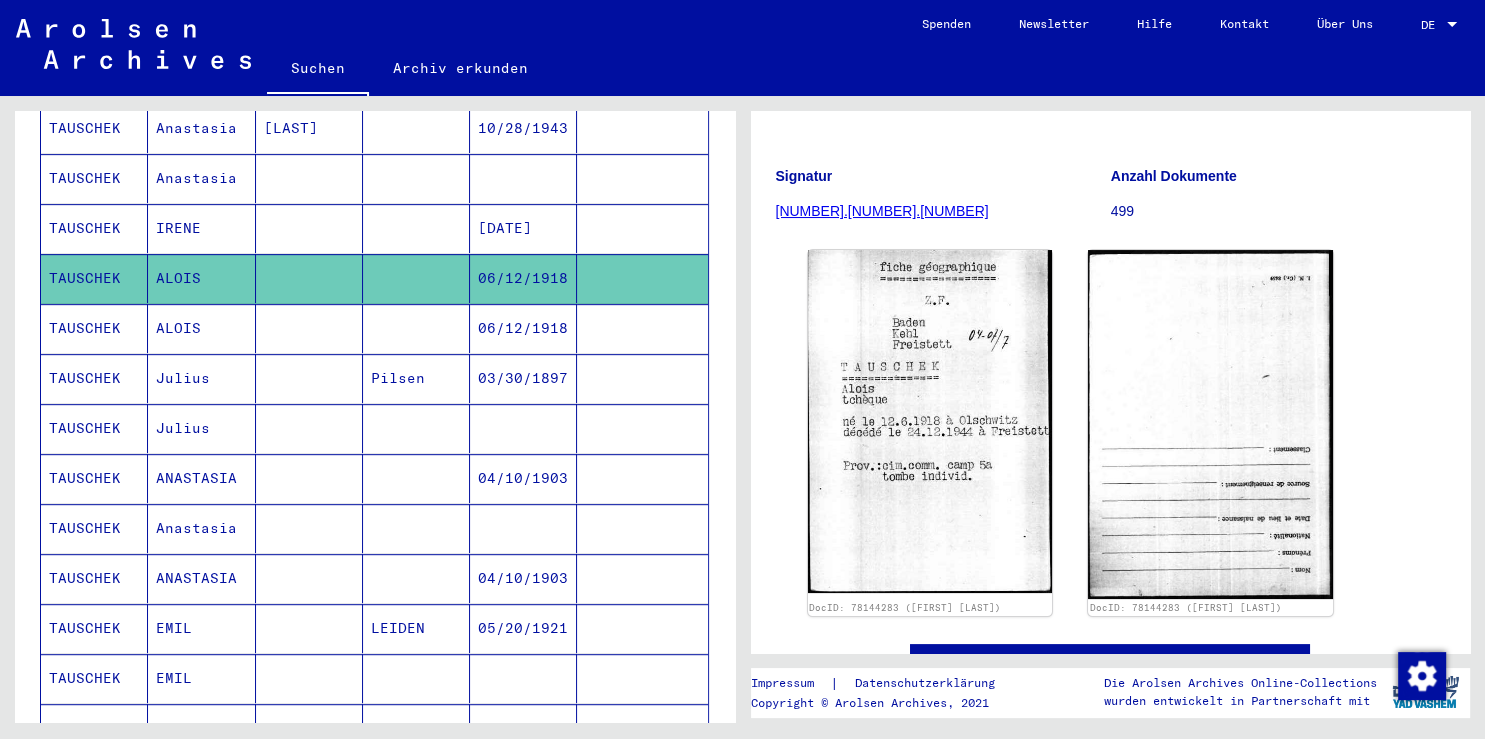 click on "ALOIS" at bounding box center (201, 378) 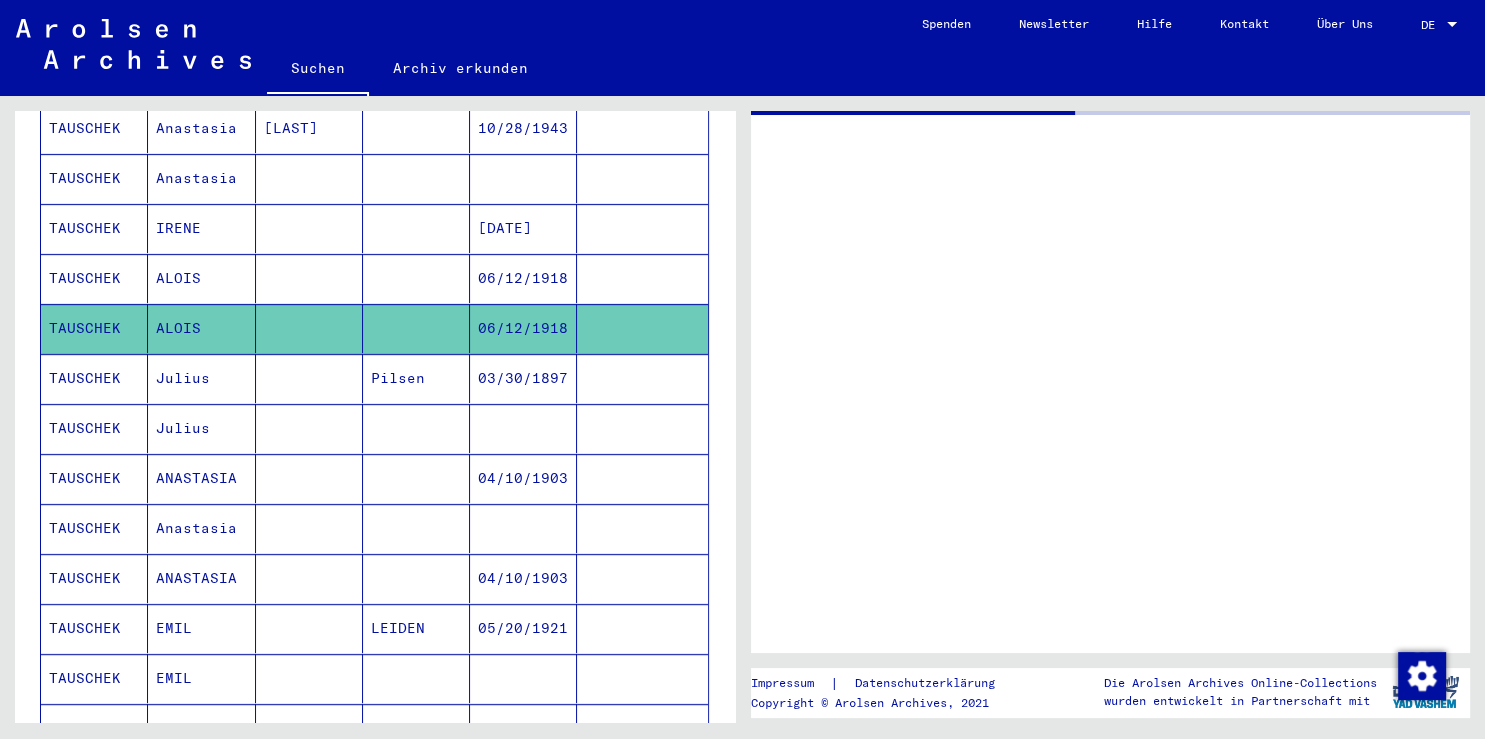 scroll, scrollTop: 0, scrollLeft: 0, axis: both 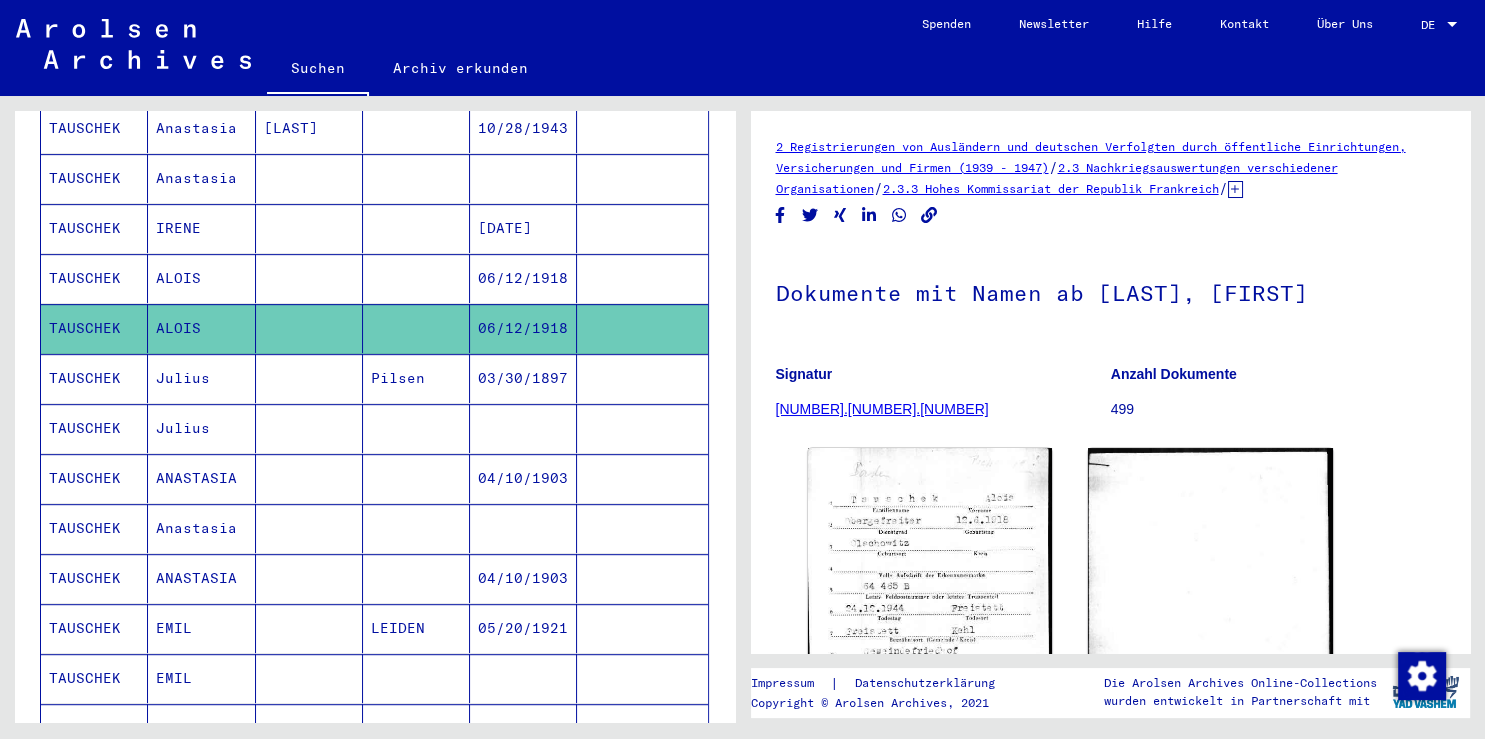 click on "Julius" at bounding box center [201, 428] 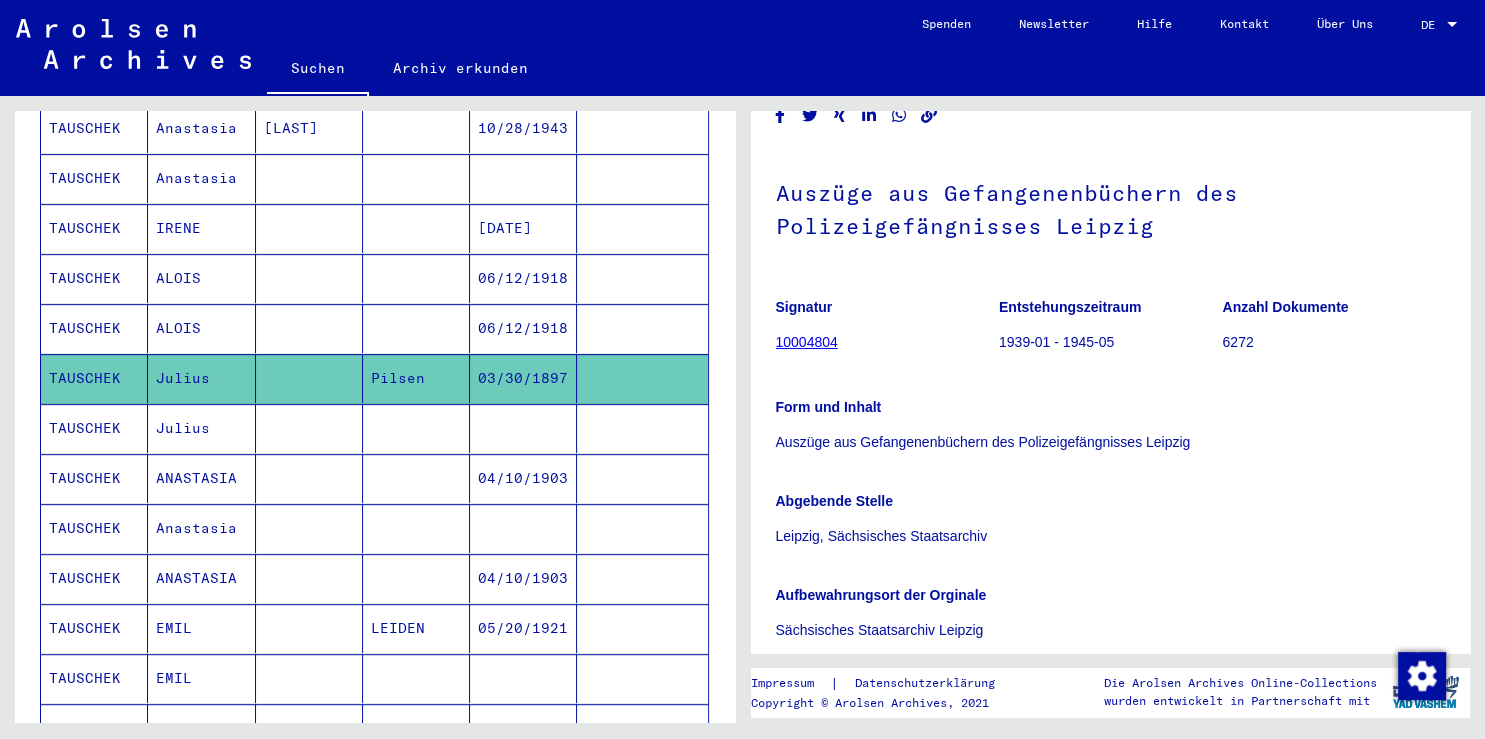 scroll, scrollTop: 57, scrollLeft: 0, axis: vertical 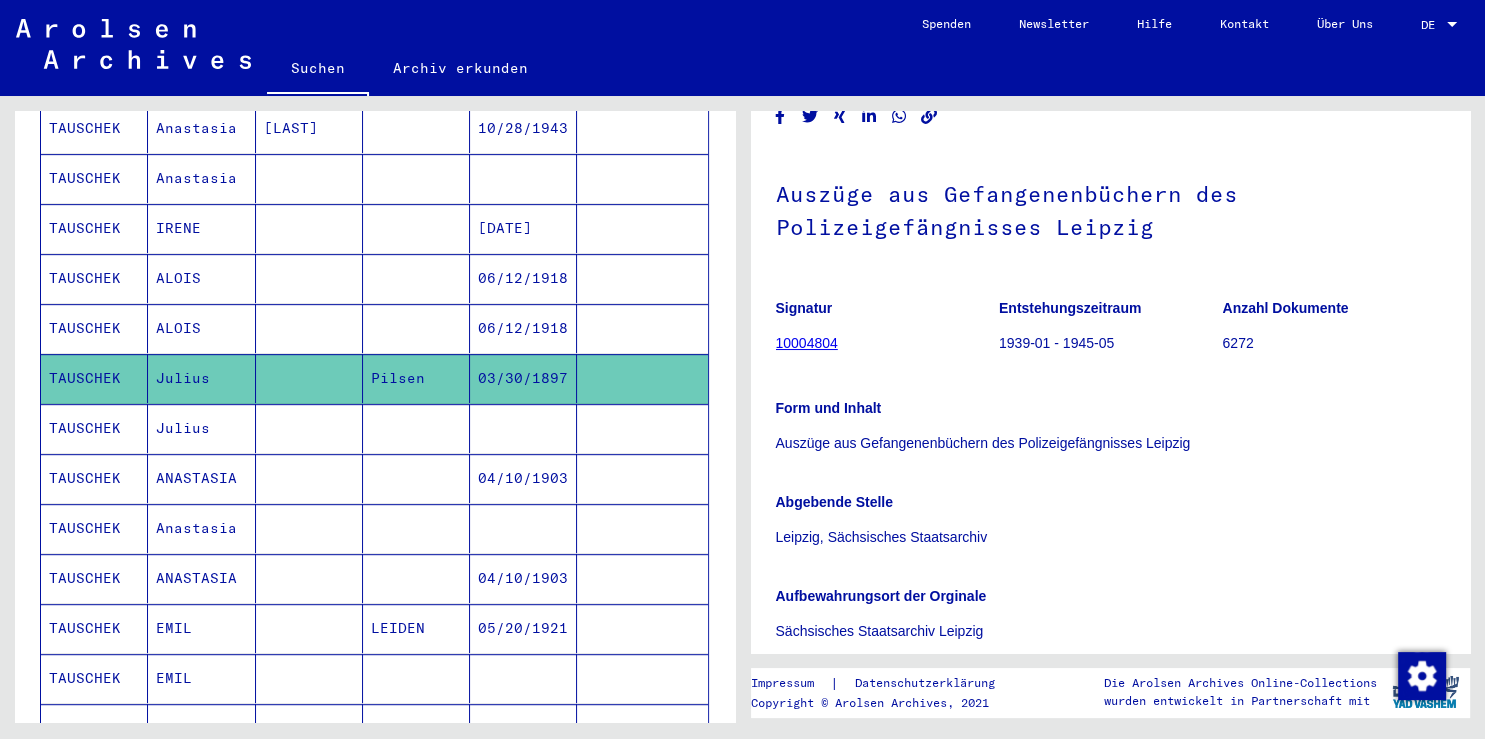 click on "Julius" at bounding box center (201, 478) 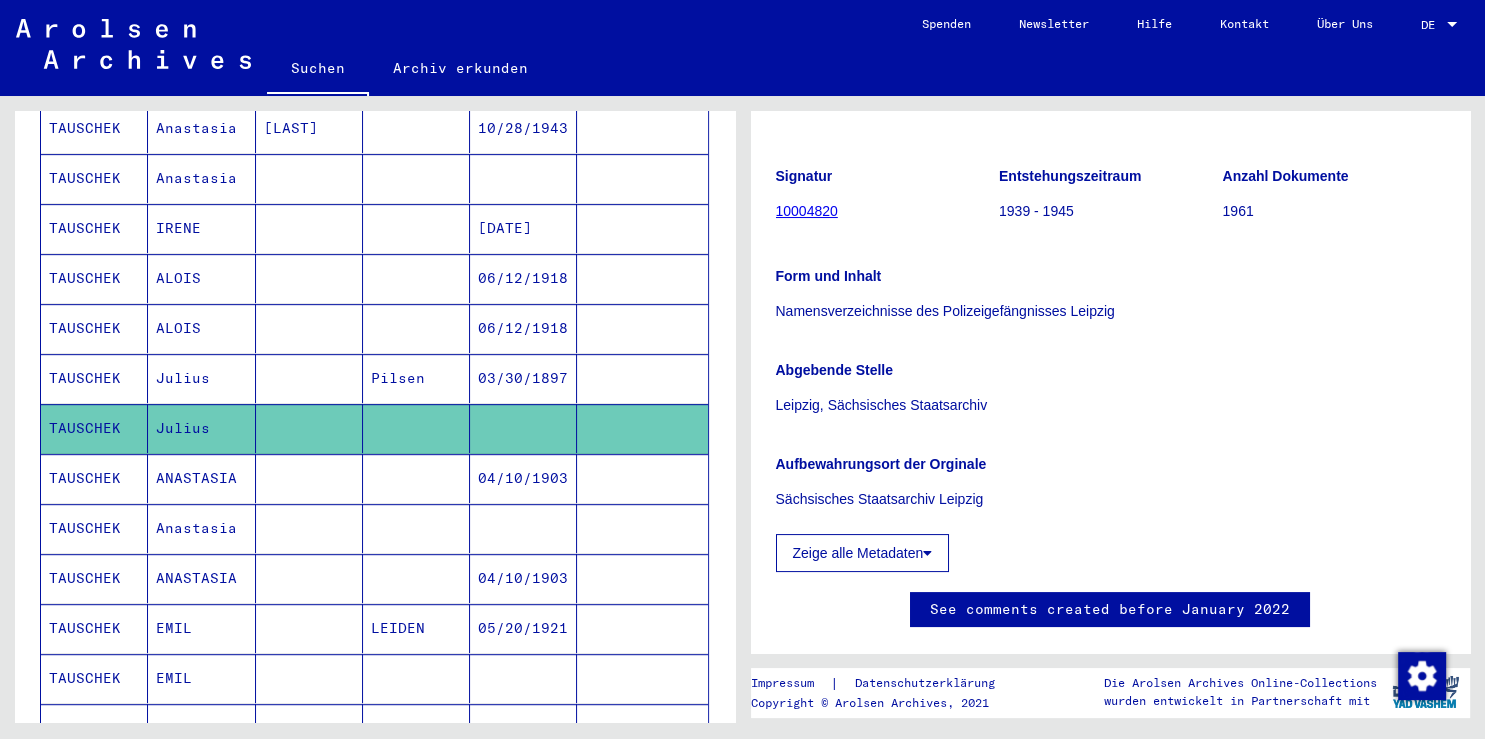 scroll, scrollTop: 190, scrollLeft: 0, axis: vertical 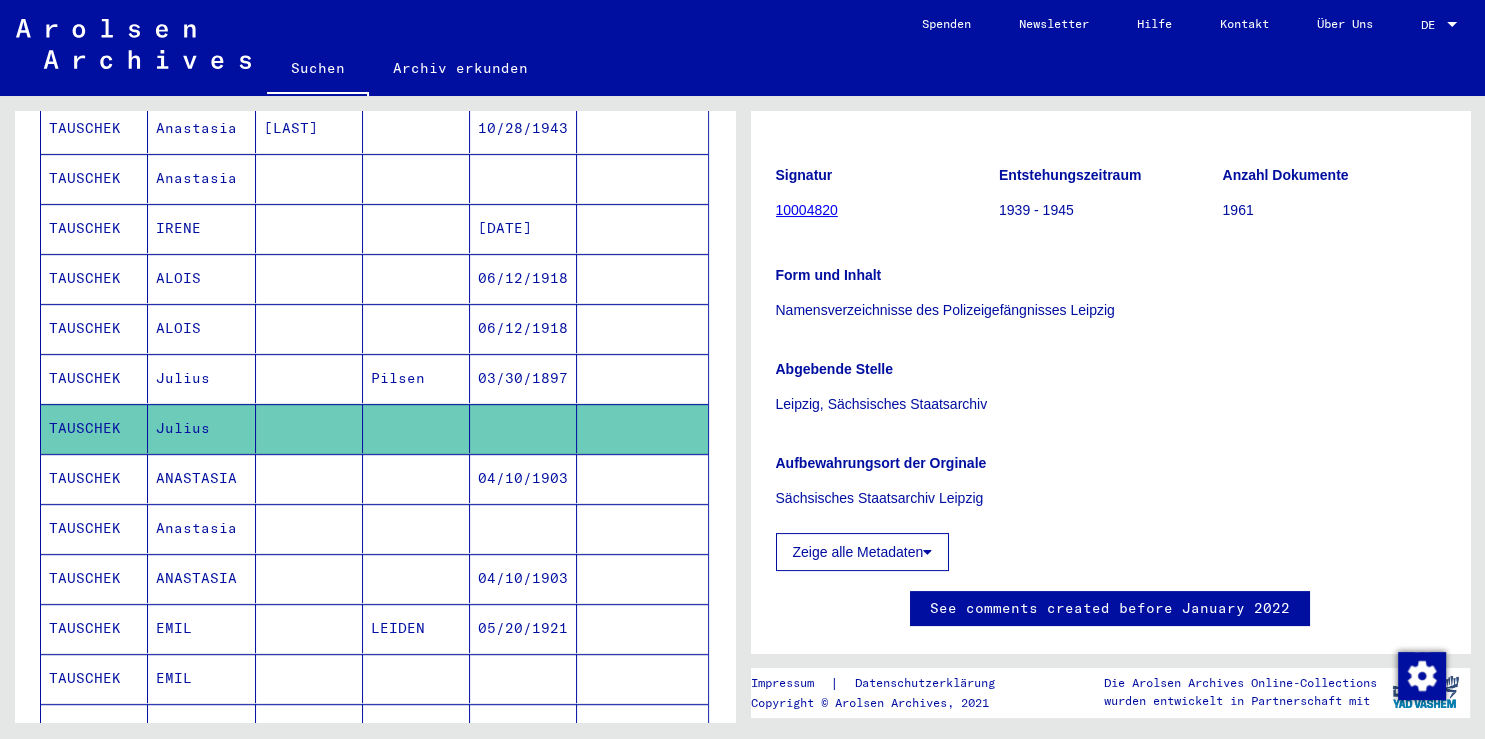 click on "TAUSCHEK" at bounding box center (94, 528) 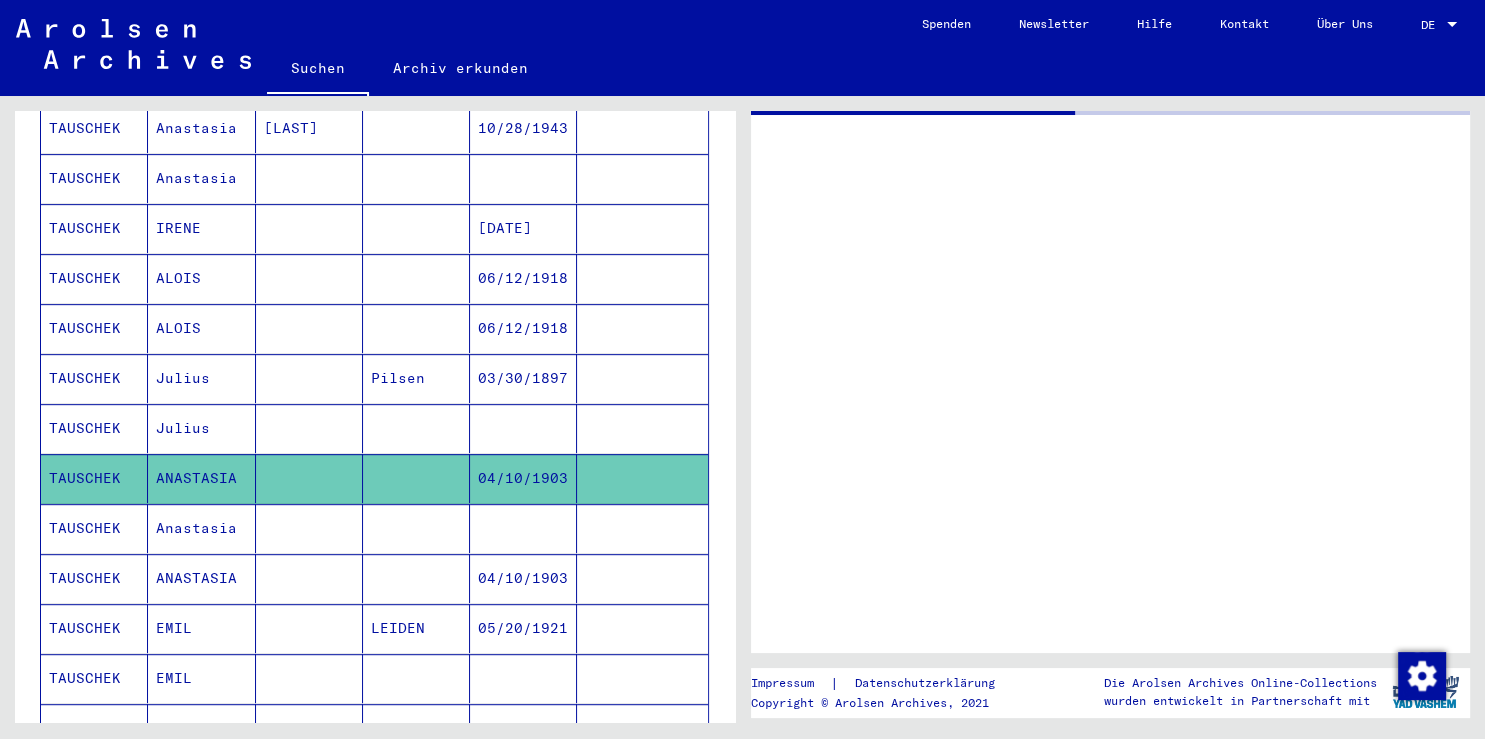 scroll, scrollTop: 0, scrollLeft: 0, axis: both 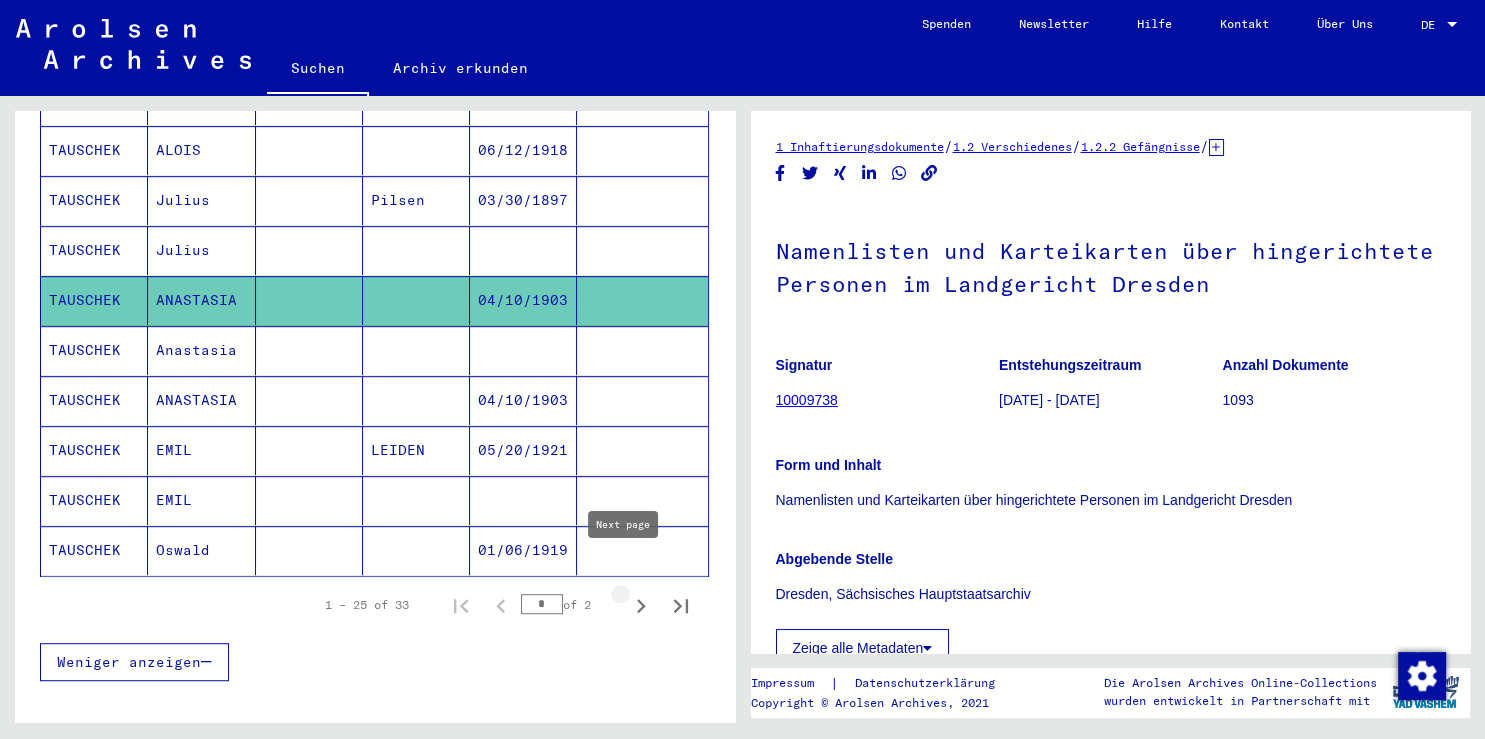 click 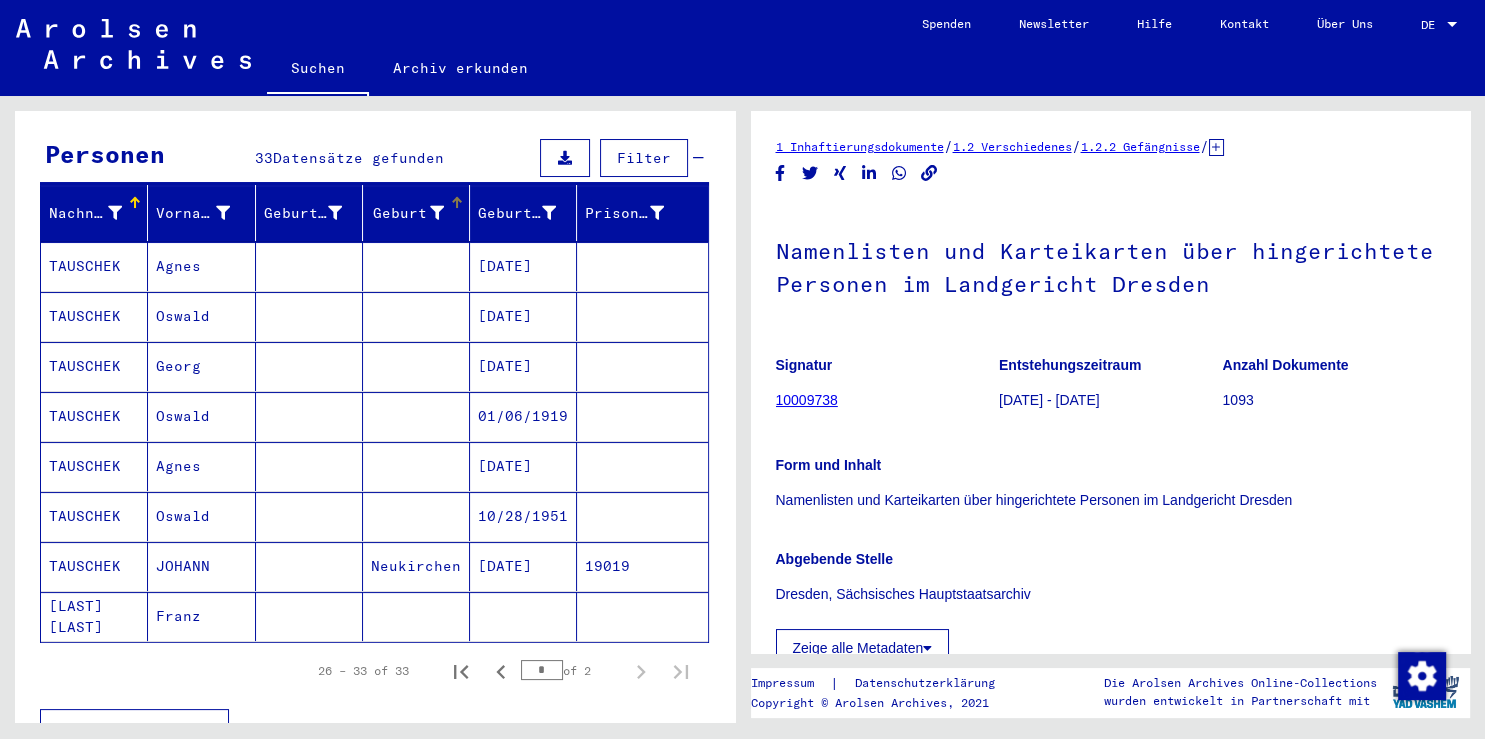 scroll, scrollTop: 188, scrollLeft: 0, axis: vertical 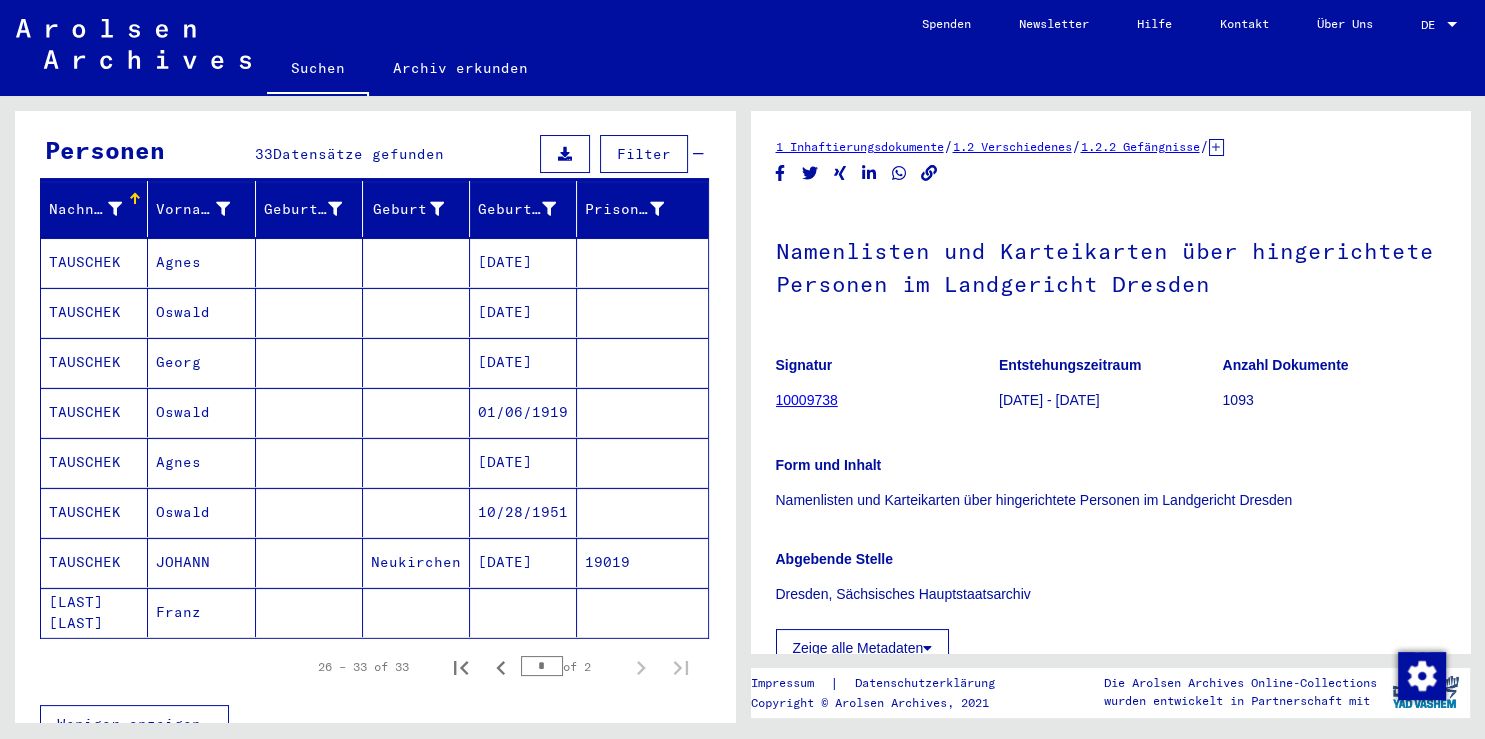 click on "Georg" at bounding box center [201, 412] 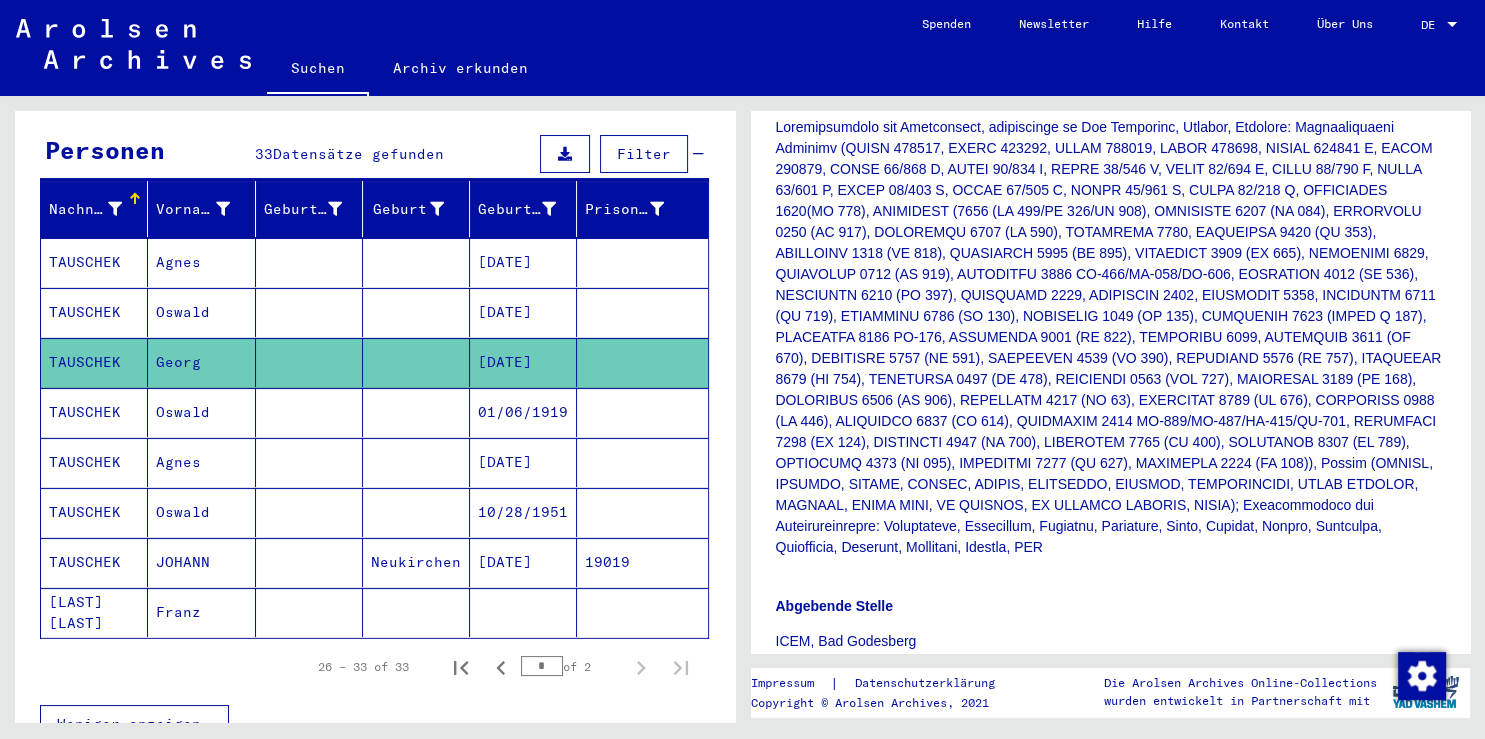 scroll, scrollTop: 891, scrollLeft: 0, axis: vertical 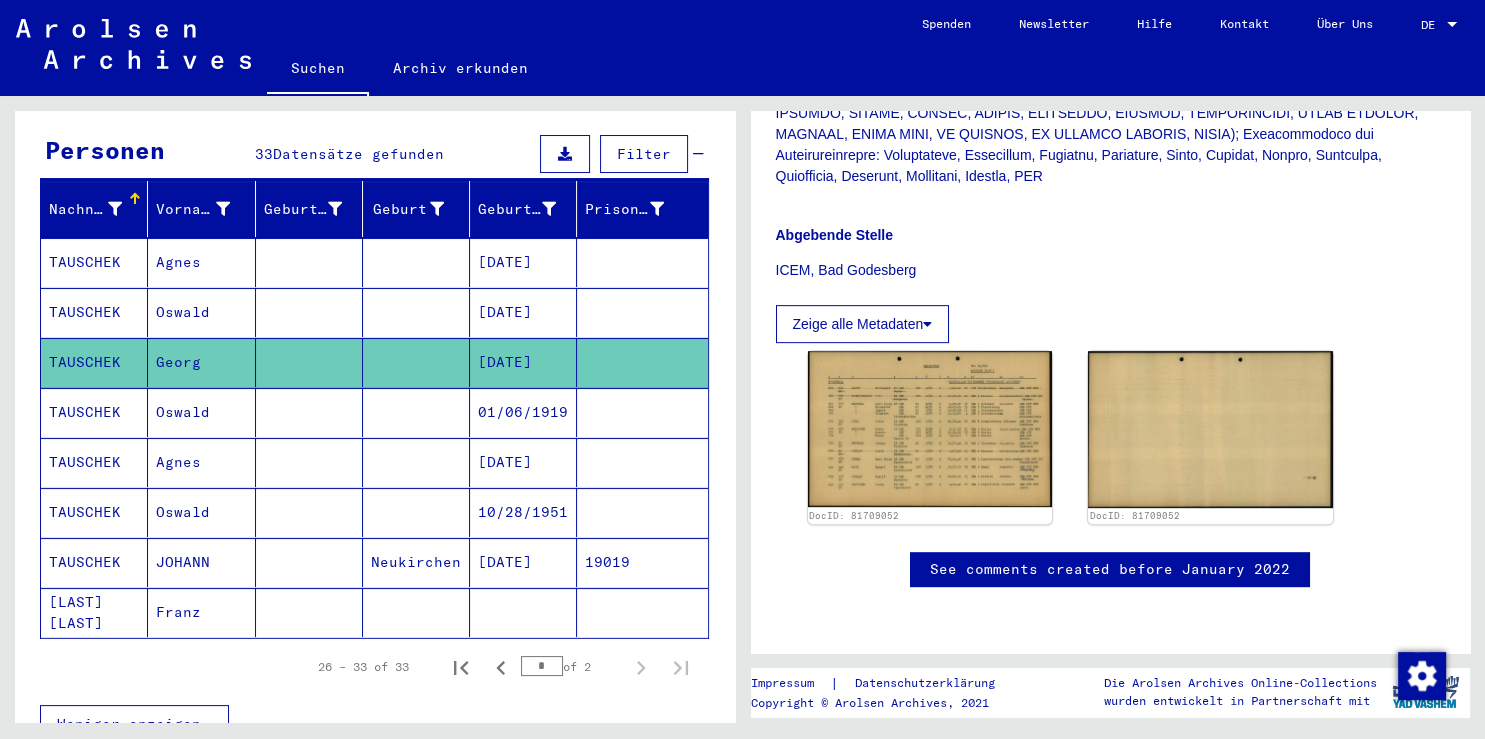 click 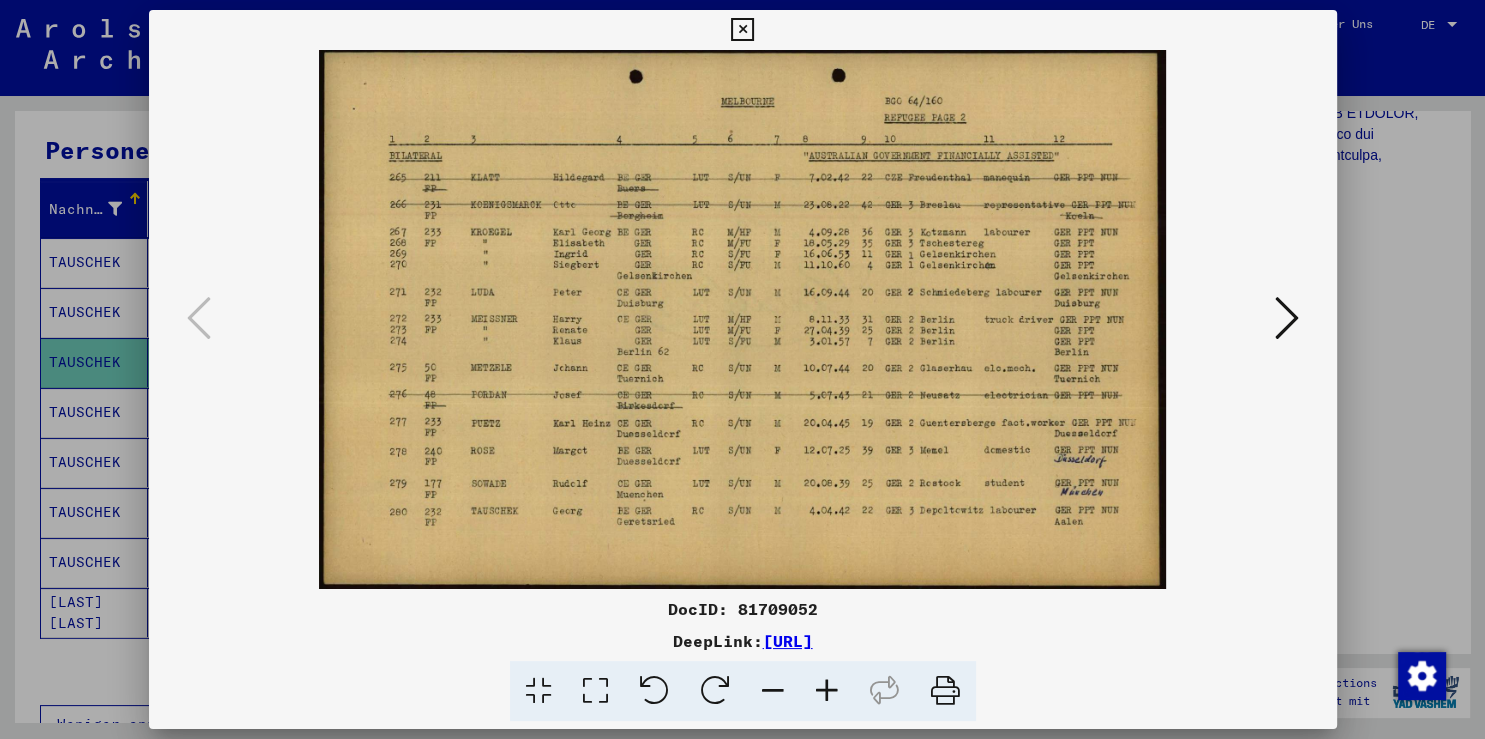 click at bounding box center (742, 369) 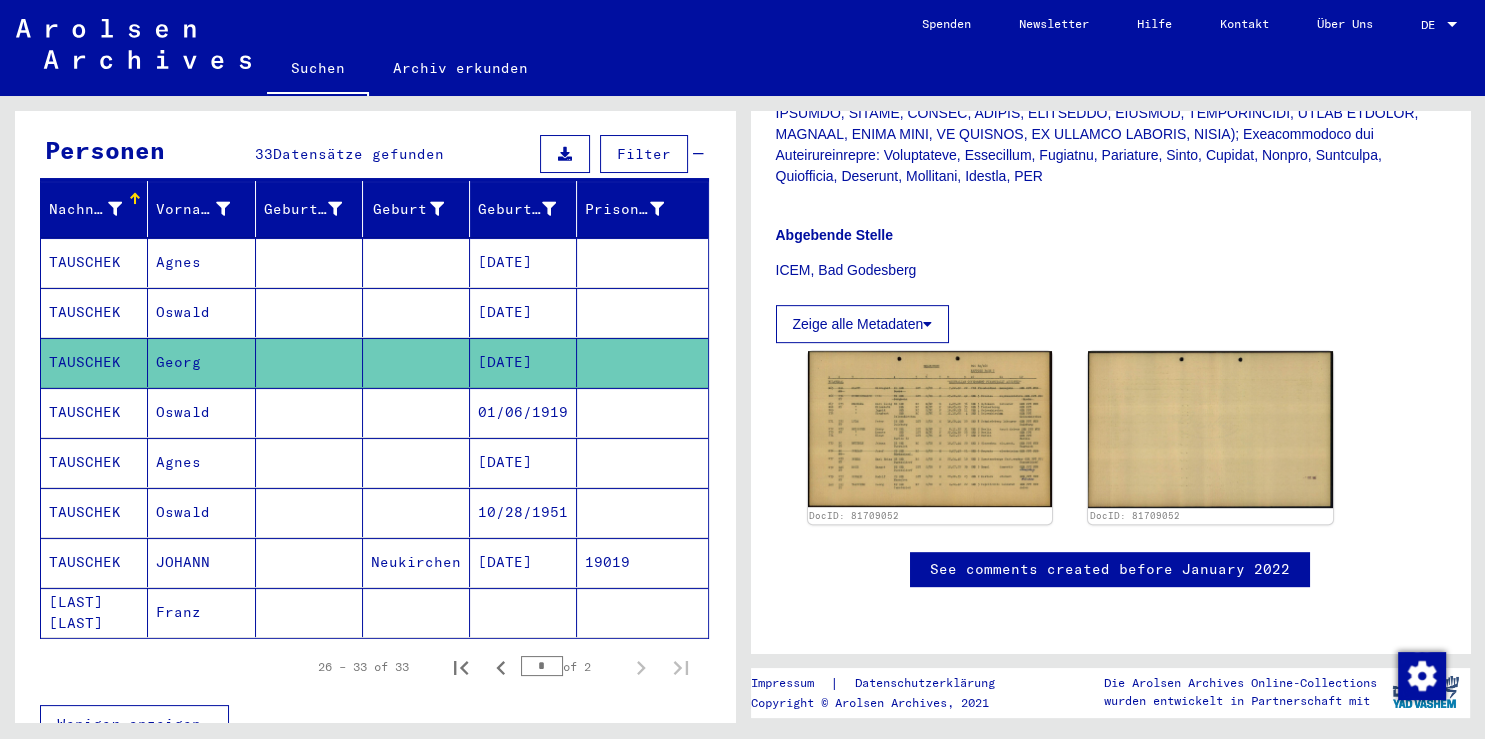 click on "Franz" 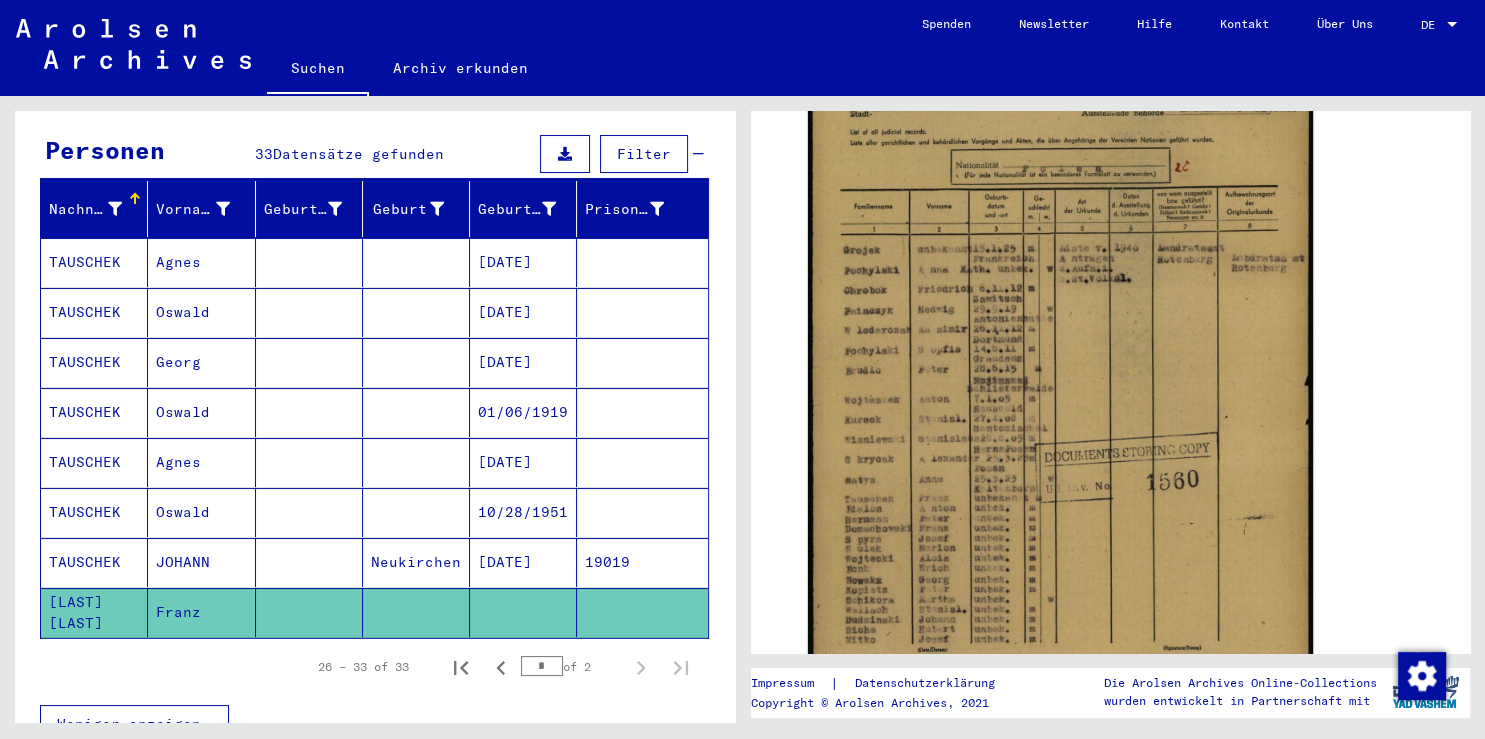 scroll, scrollTop: 449, scrollLeft: 0, axis: vertical 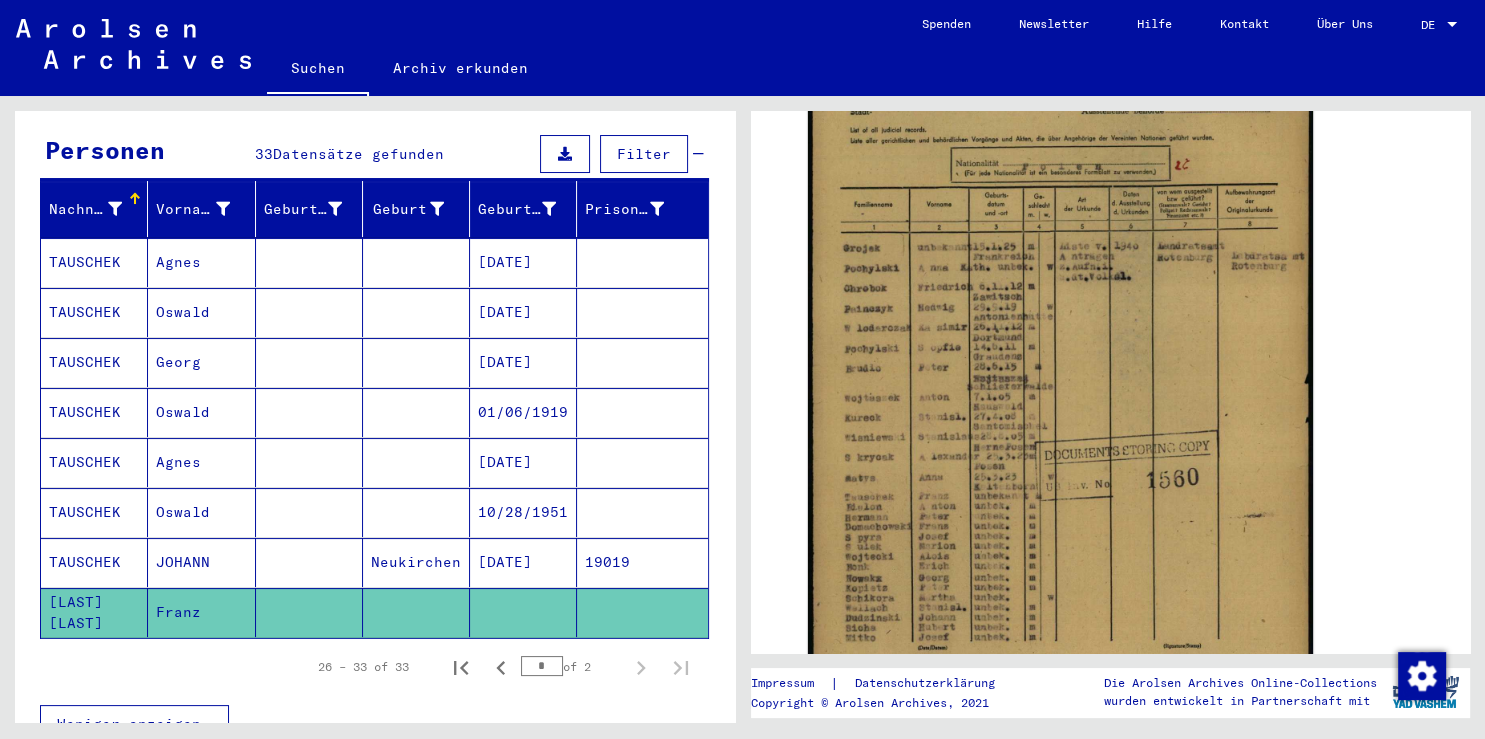 click on "Neukirchen" at bounding box center [416, 612] 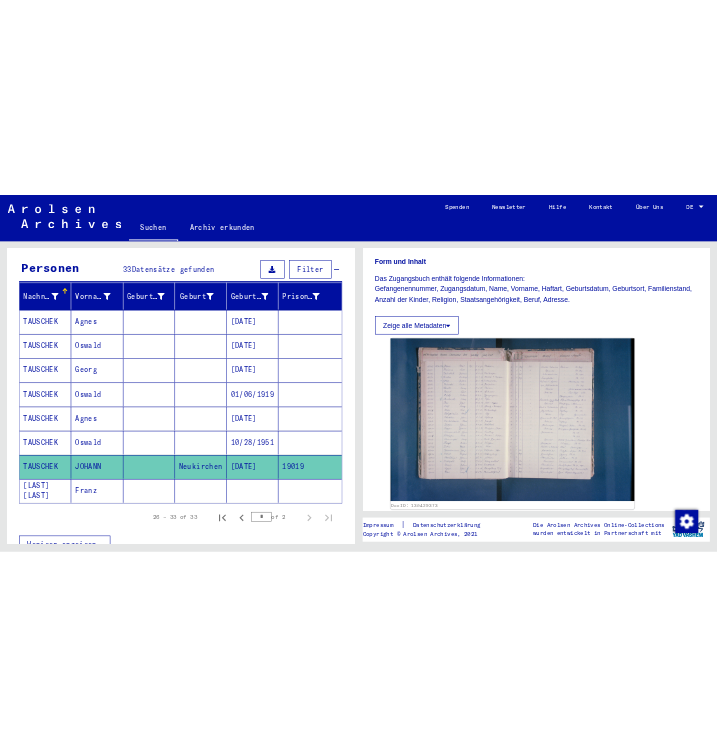 scroll, scrollTop: 334, scrollLeft: 0, axis: vertical 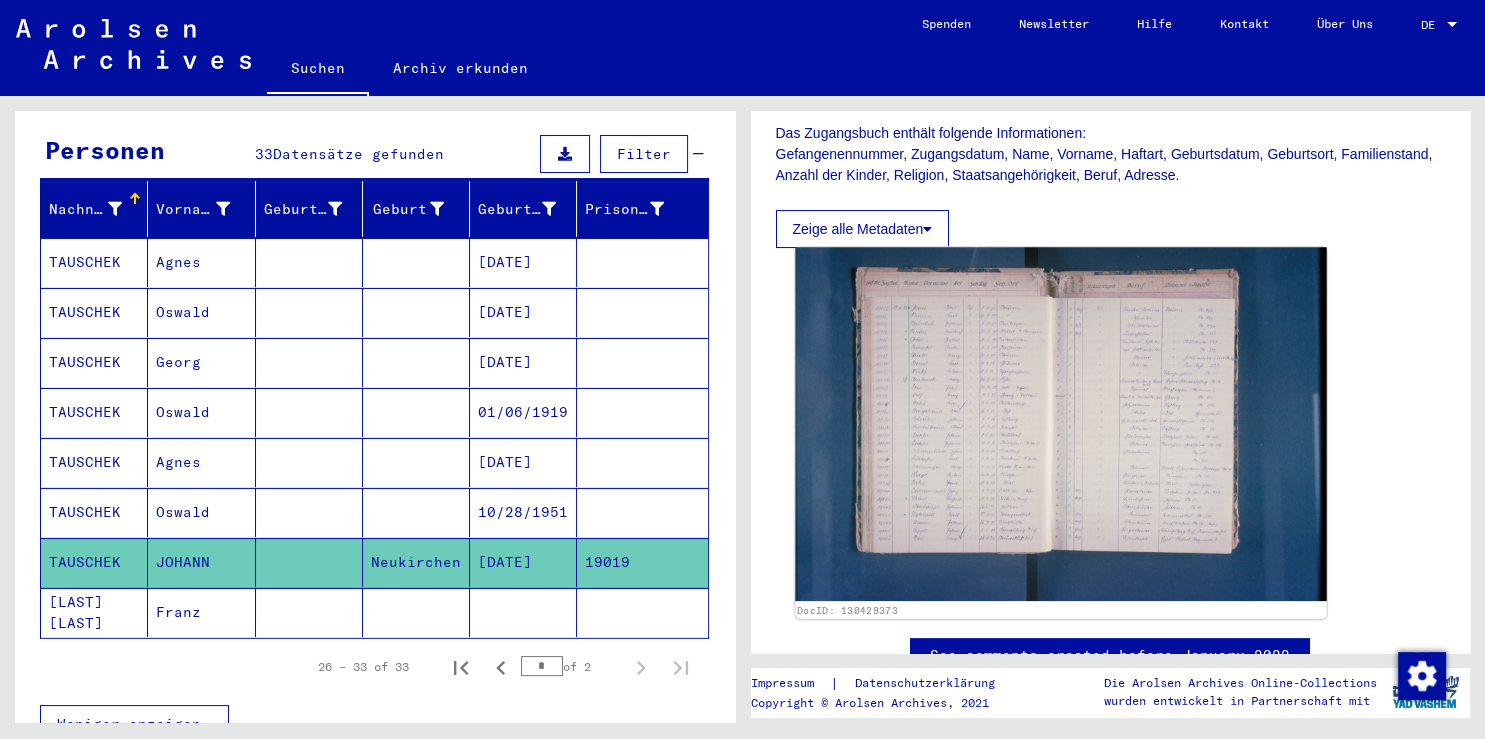 click 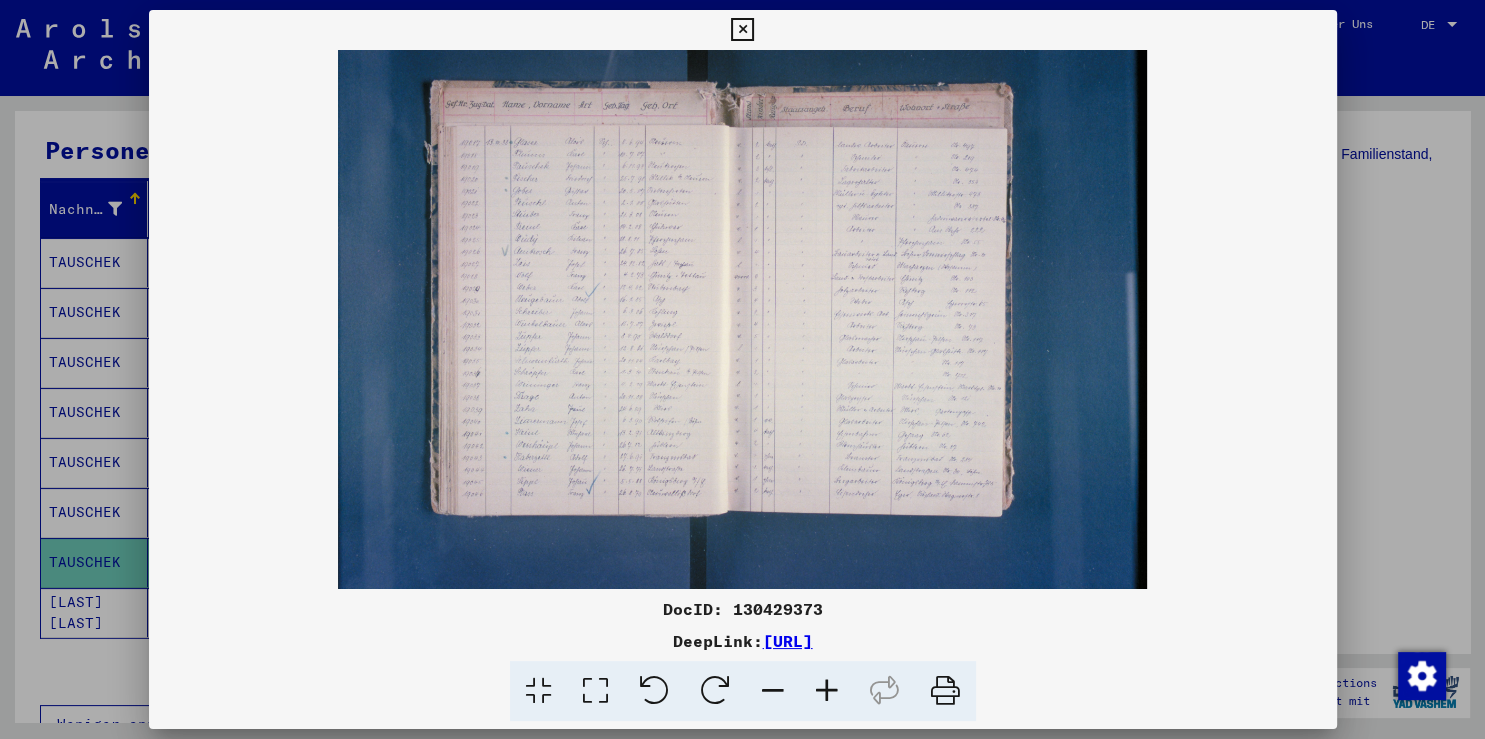 click at bounding box center (742, 369) 